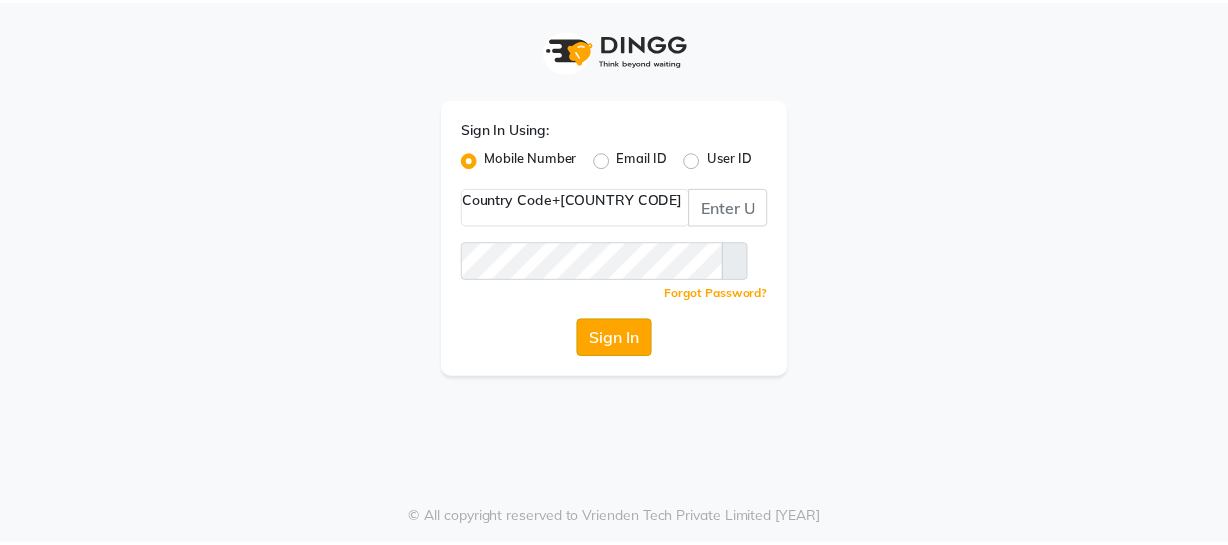 scroll, scrollTop: 0, scrollLeft: 0, axis: both 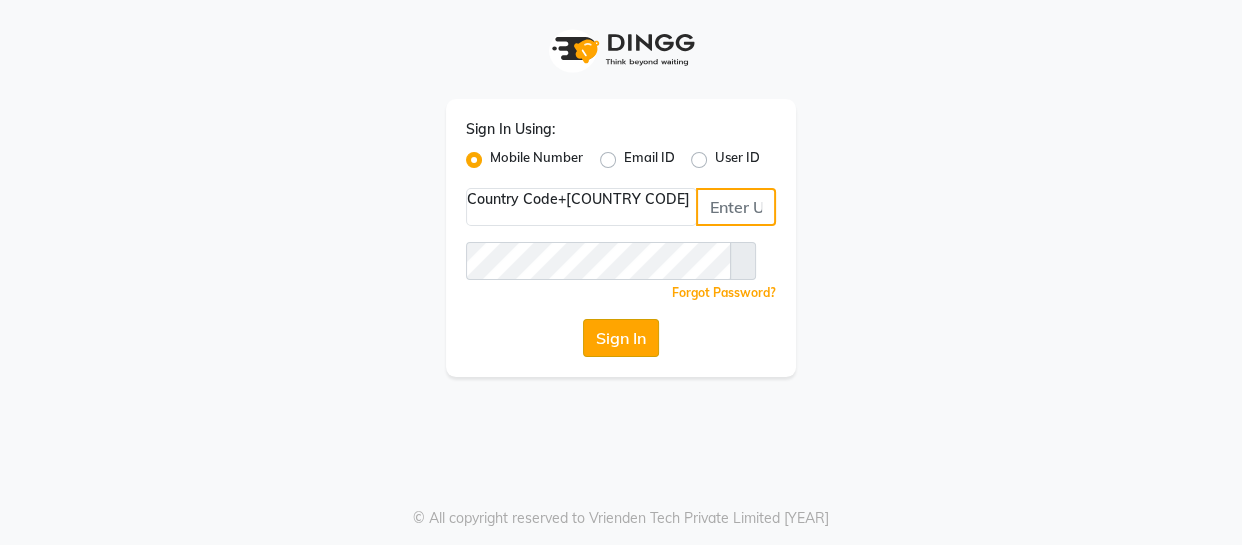 type on "[PHONE]" 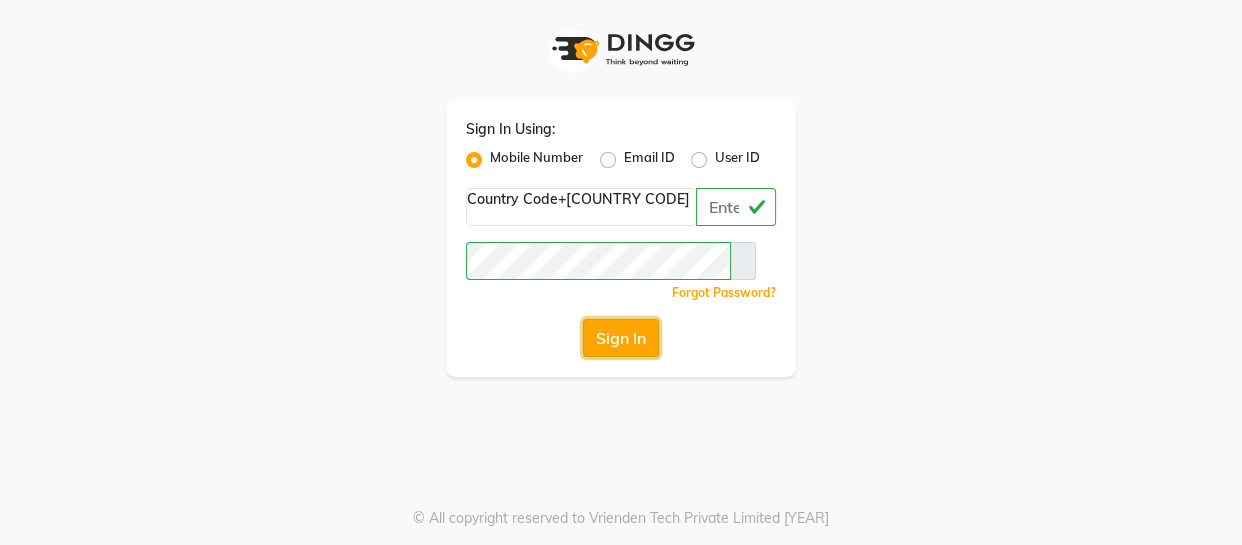 click on "Sign In" at bounding box center (621, 338) 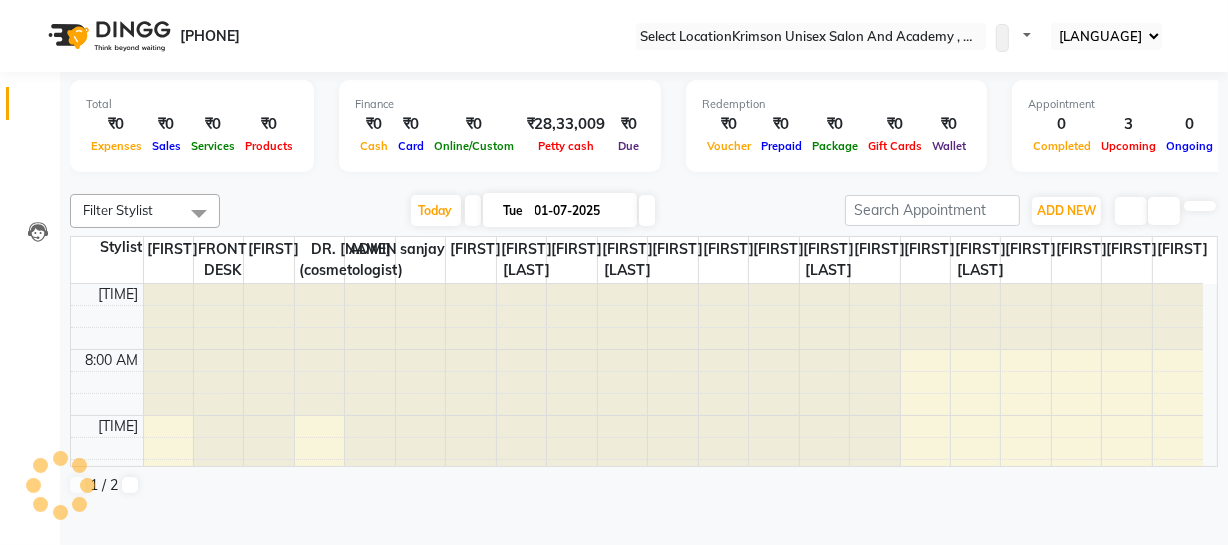 scroll, scrollTop: 0, scrollLeft: 0, axis: both 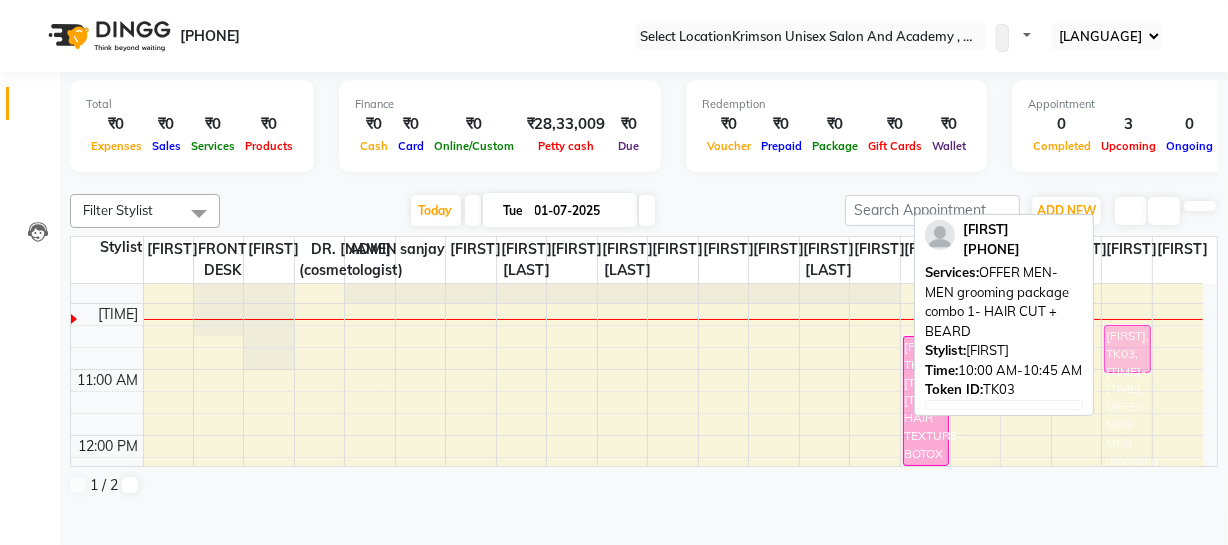 drag, startPoint x: 1118, startPoint y: 433, endPoint x: 1118, endPoint y: 447, distance: 14 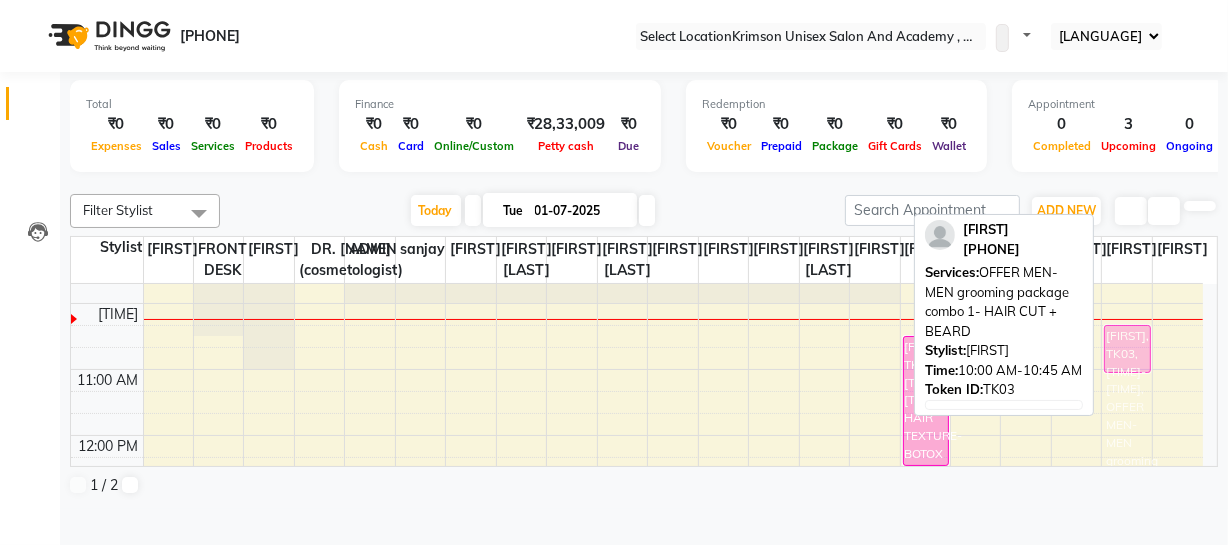 click on "[FIRST], TK03, [TIME] - [TIME], OFFER MEN-MEN grooming package combo 1- HAIR CUT + BEARD     [FIRST], TK03, [TIME] - [TIME], OFFER MEN-MEN grooming package combo 1- HAIR CUT + BEARD" at bounding box center [168, 600] 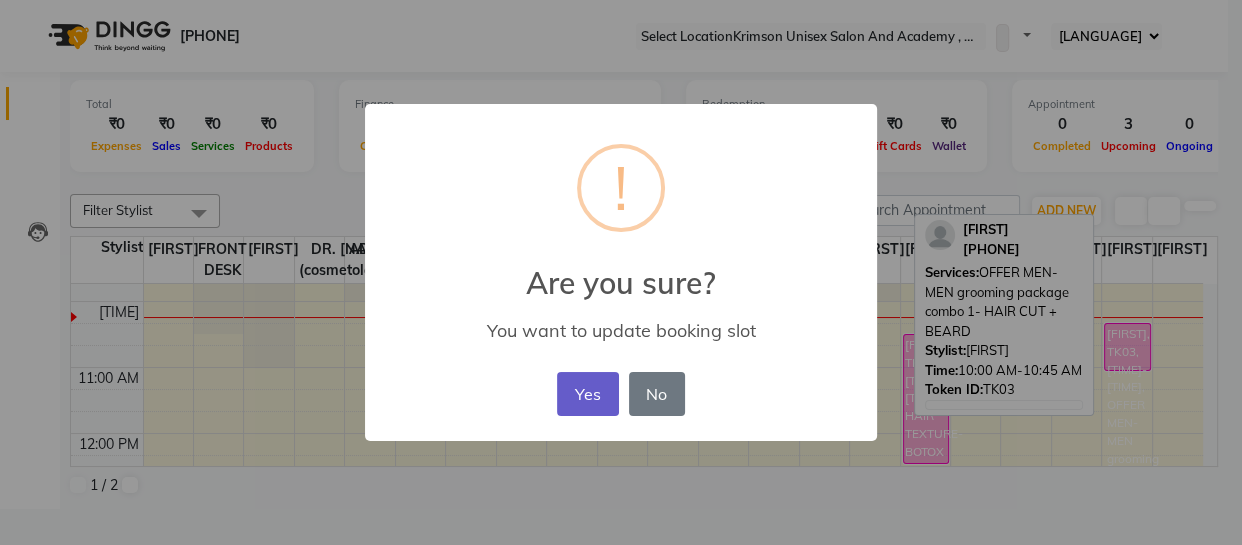 click on "Yes" at bounding box center (587, 394) 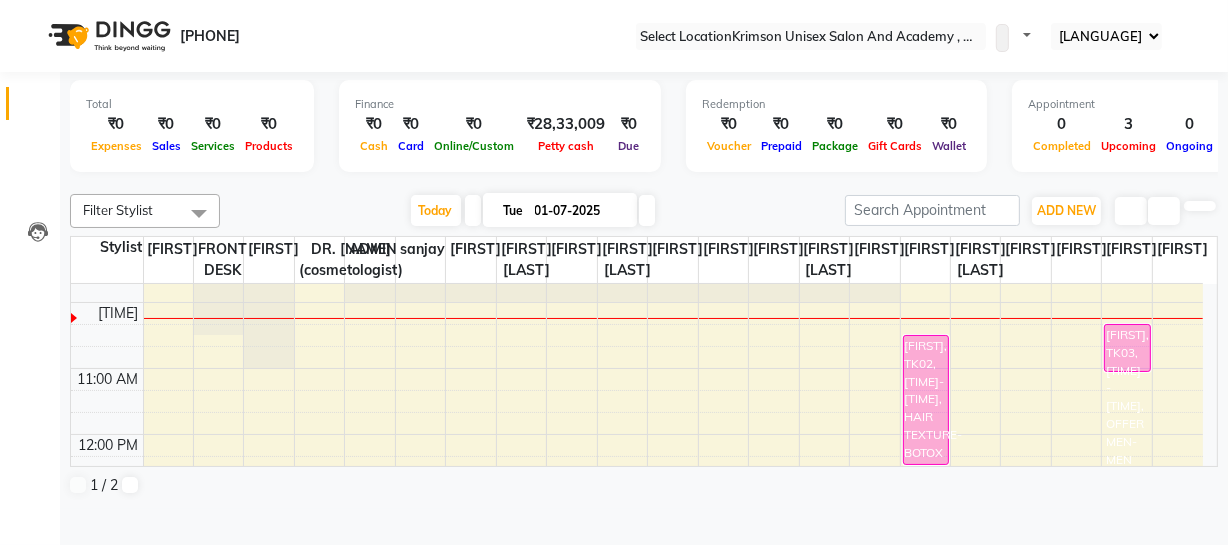 scroll, scrollTop: 185, scrollLeft: 0, axis: vertical 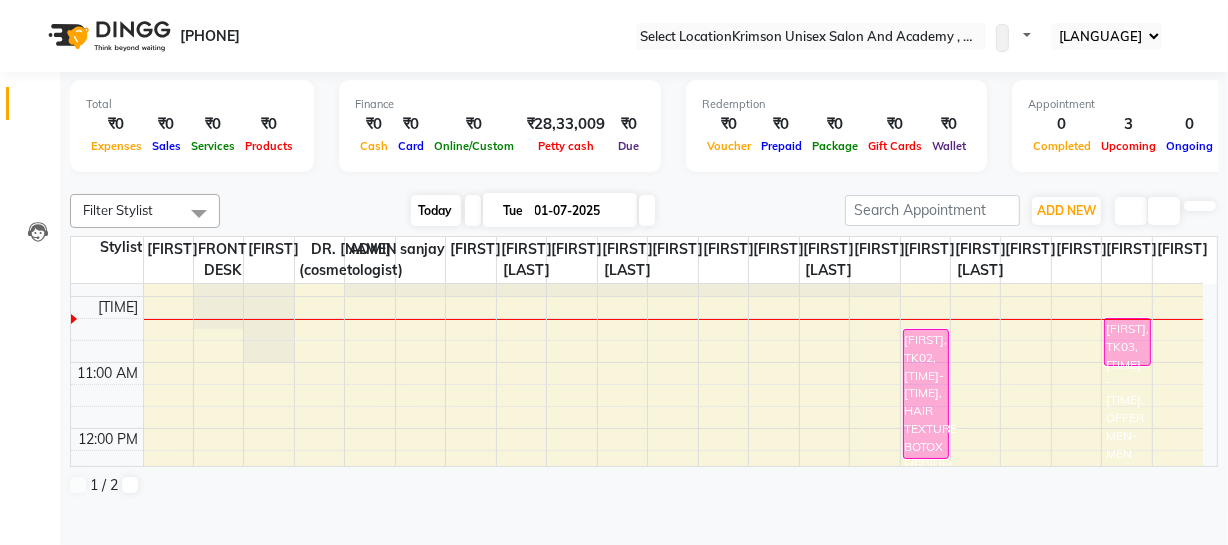 click on "Today" at bounding box center (436, 210) 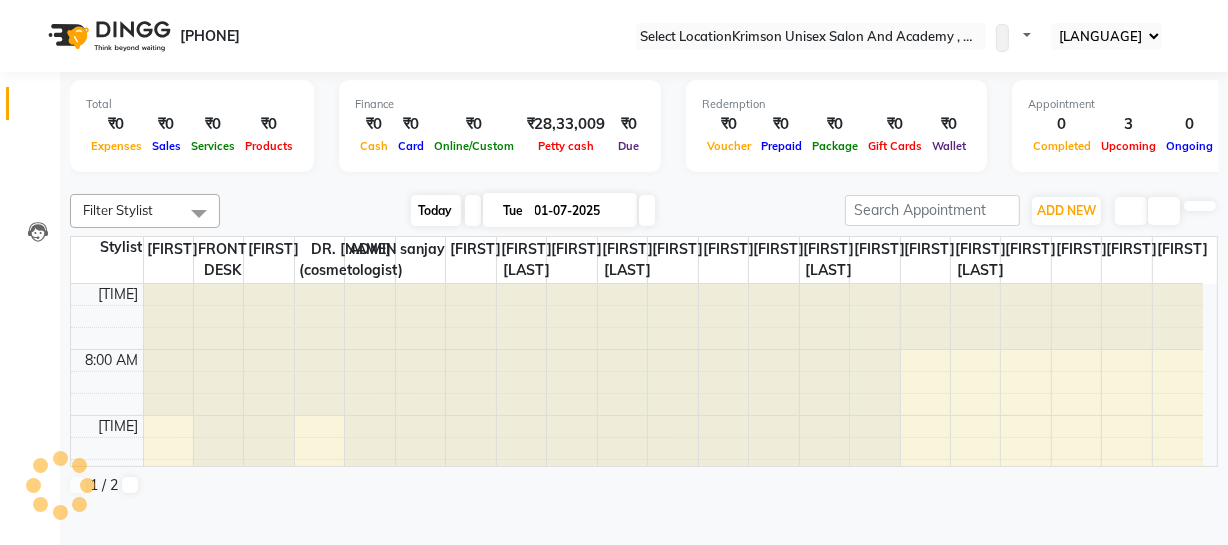 scroll, scrollTop: 198, scrollLeft: 0, axis: vertical 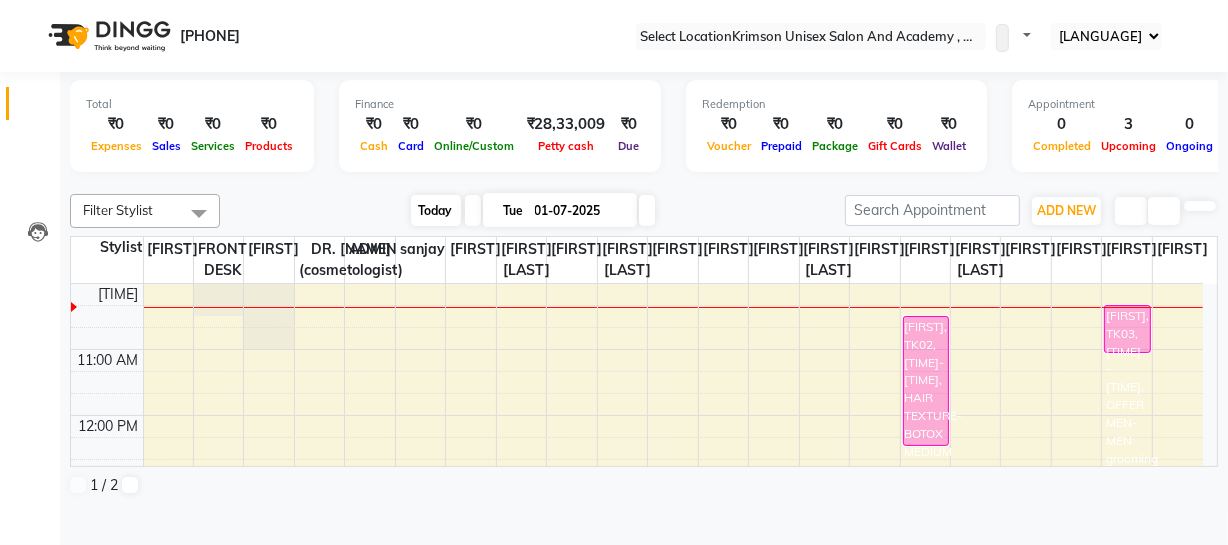 click on "Today" at bounding box center [436, 210] 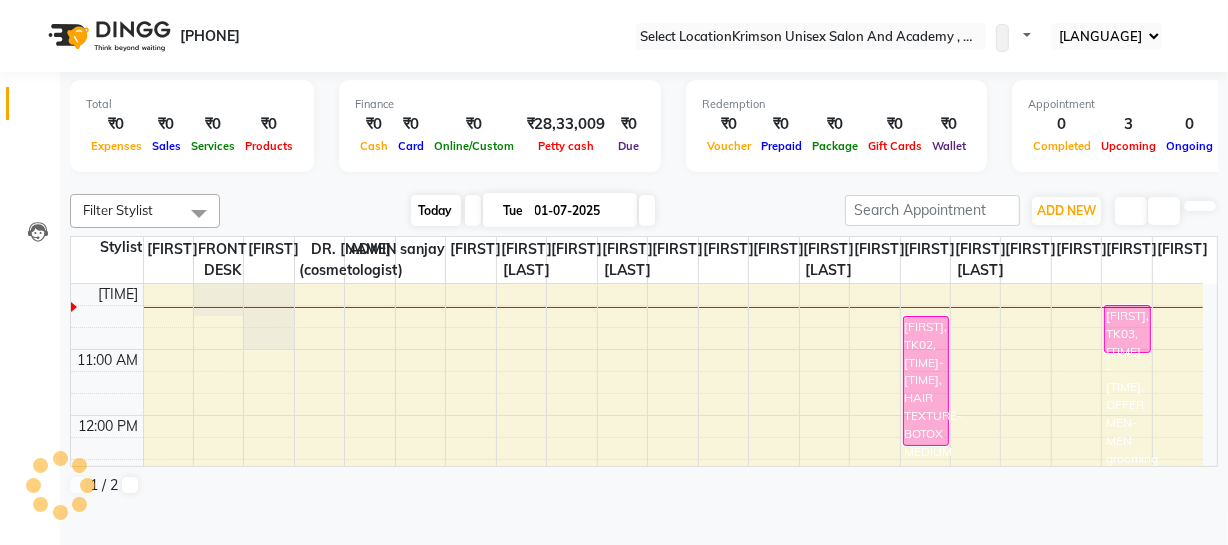 scroll, scrollTop: 0, scrollLeft: 0, axis: both 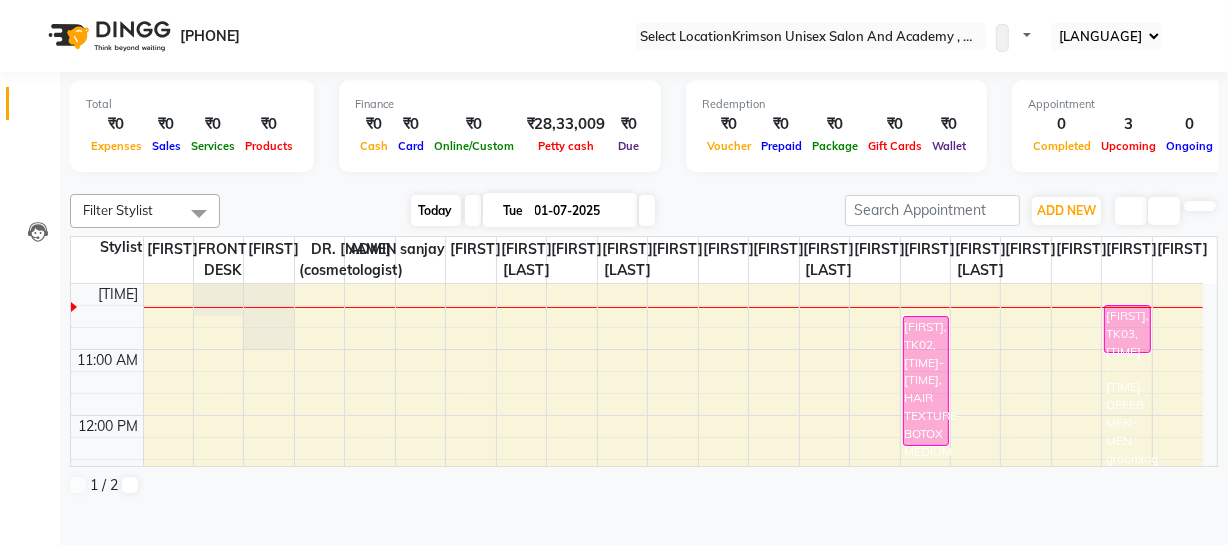 click on "Today" at bounding box center (436, 210) 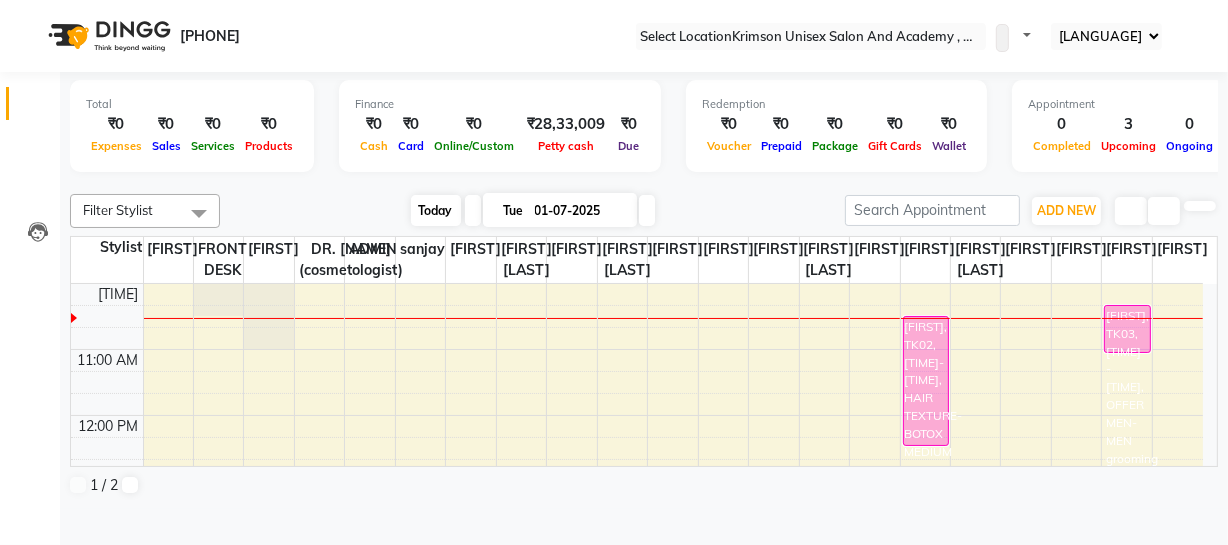 click on "Today" at bounding box center (436, 210) 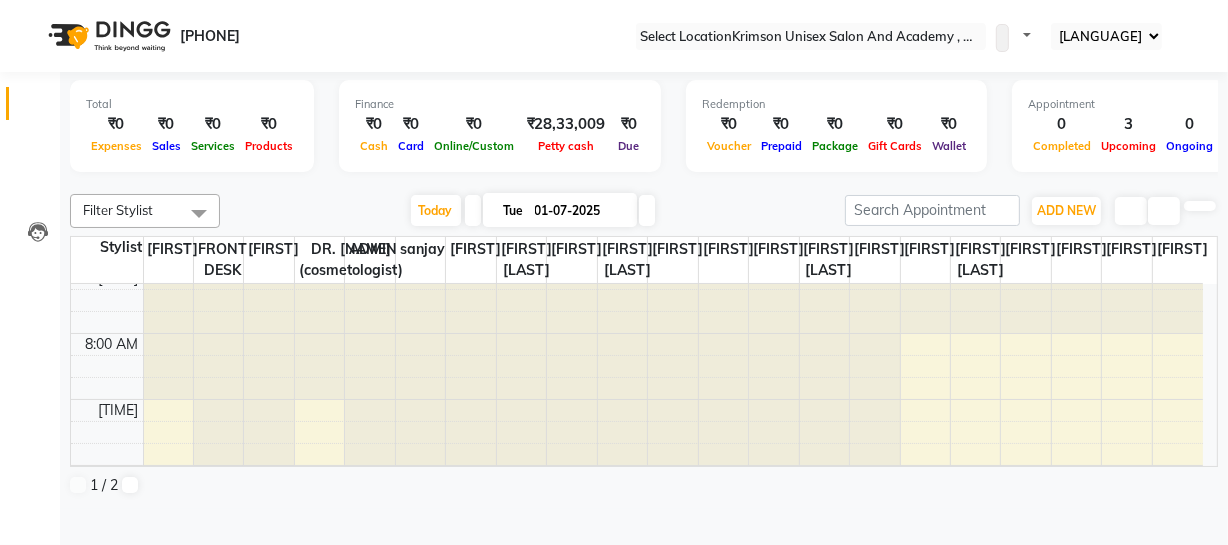 scroll, scrollTop: 0, scrollLeft: 0, axis: both 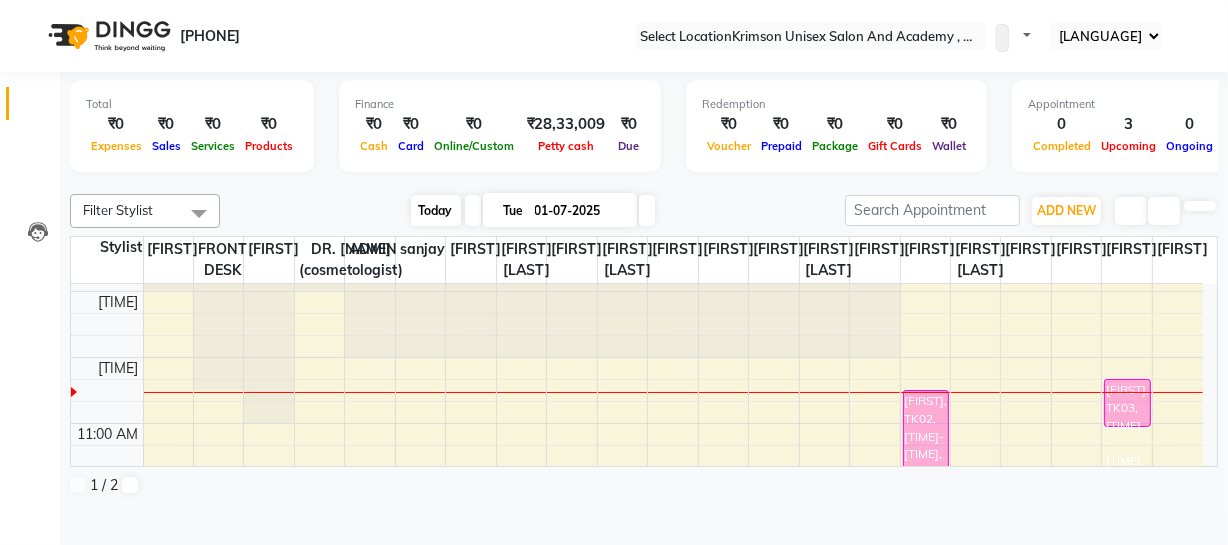 click on "Today" at bounding box center (436, 210) 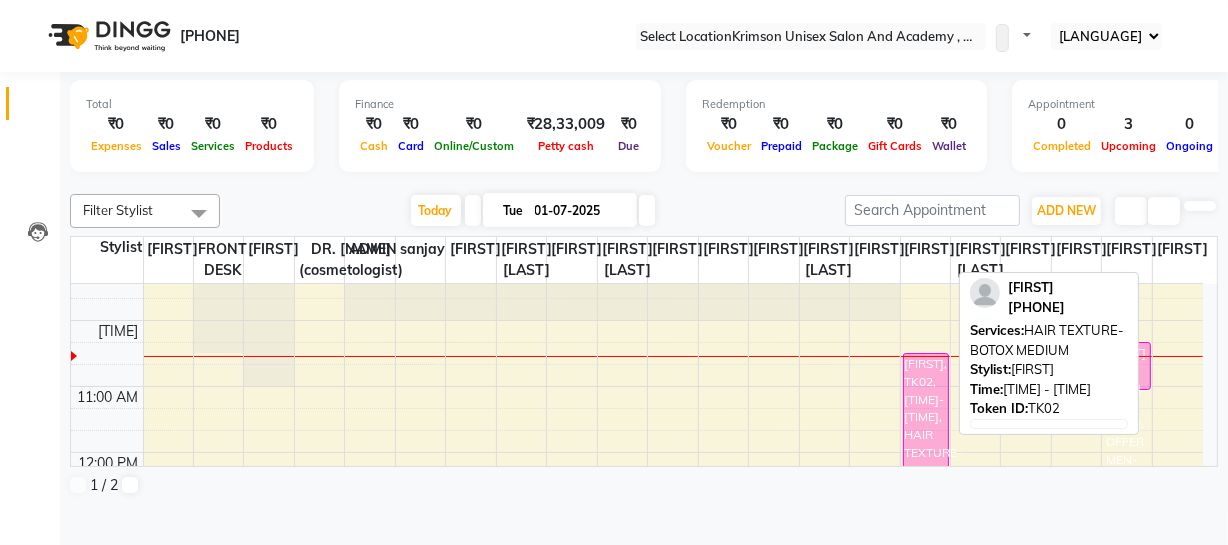 scroll, scrollTop: 196, scrollLeft: 0, axis: vertical 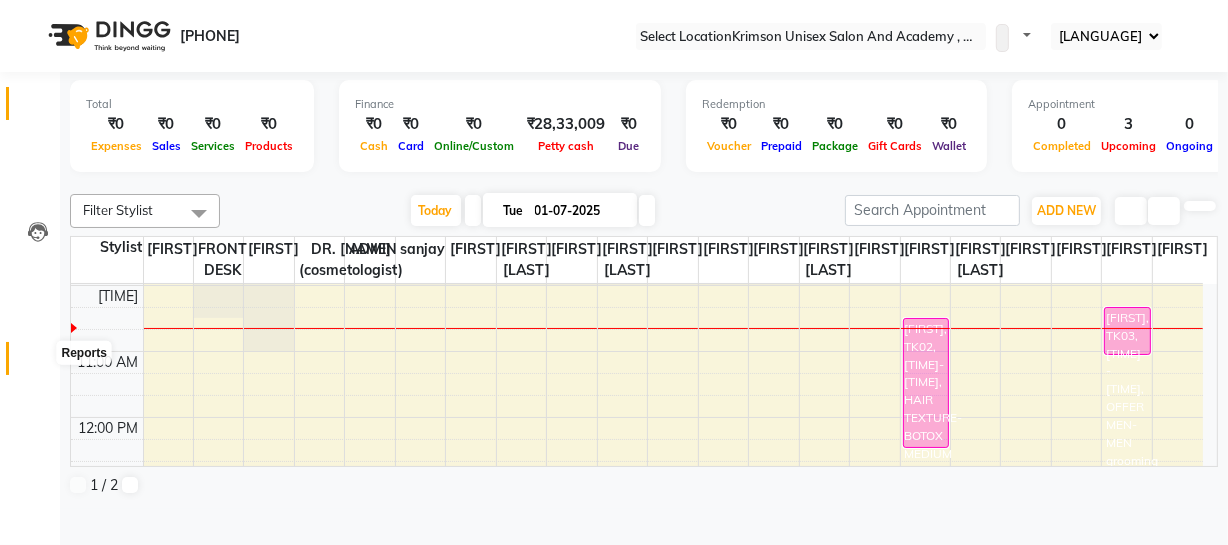 click at bounding box center [38, 363] 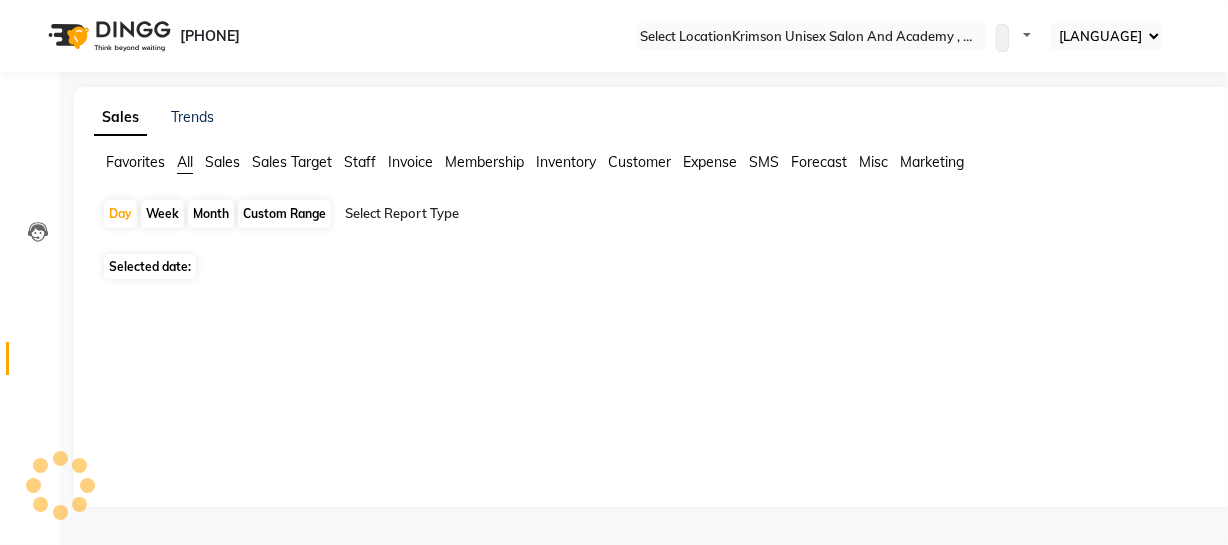 scroll, scrollTop: 0, scrollLeft: 0, axis: both 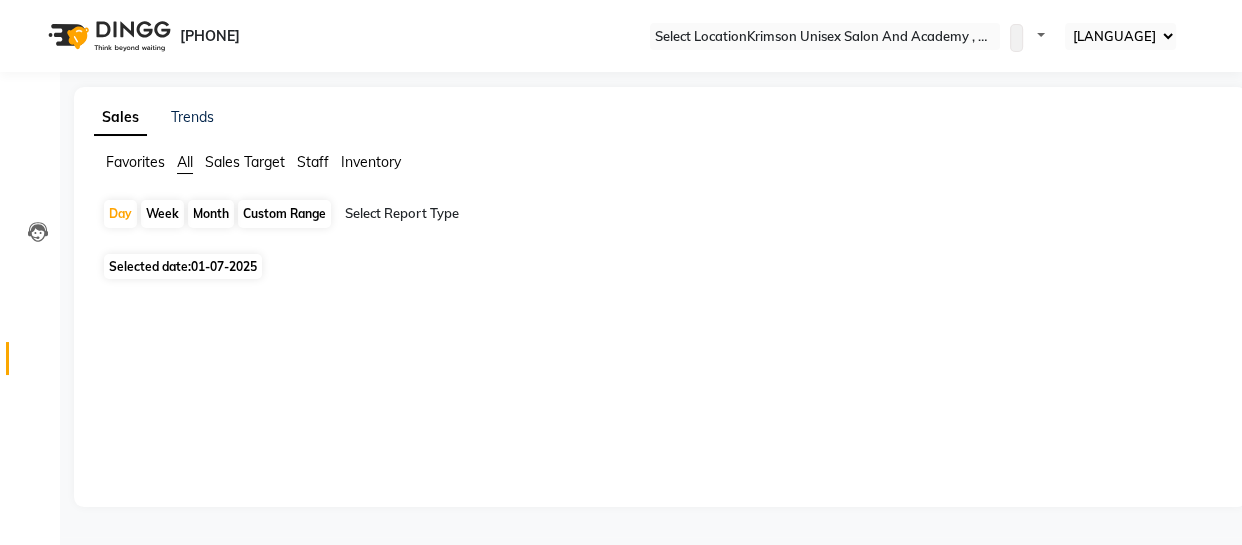 click on "Staff" at bounding box center [135, 162] 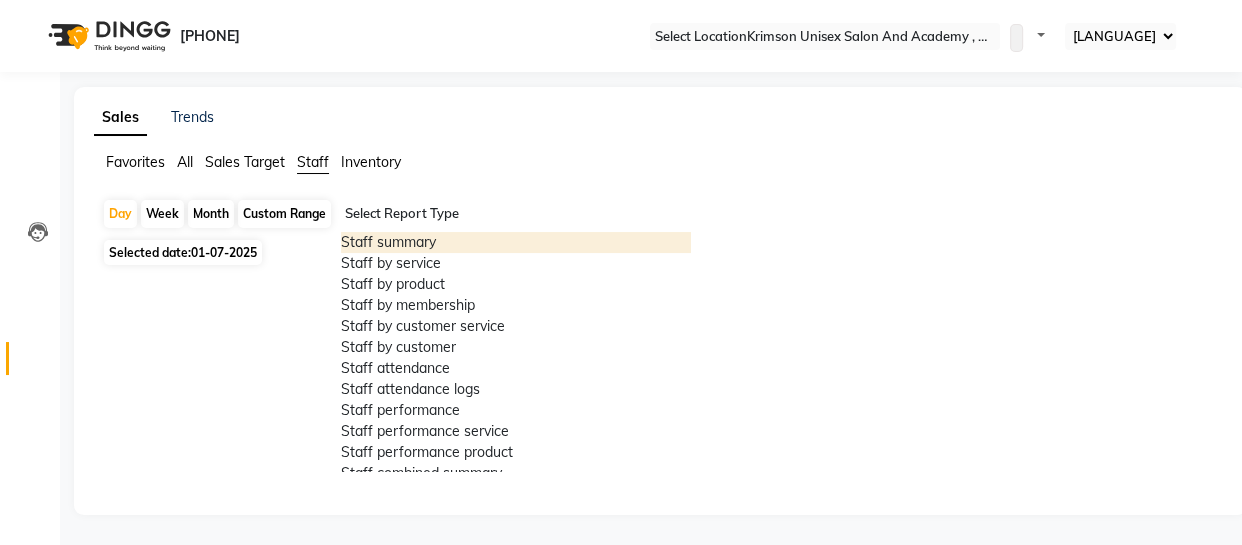 click at bounding box center (516, 214) 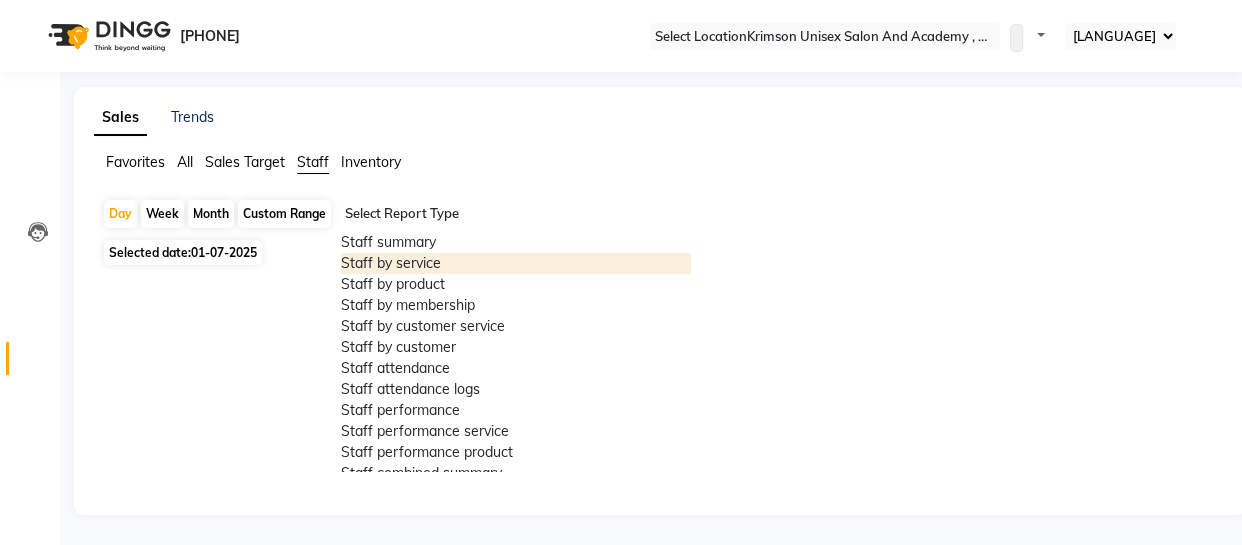click on "Staff by service" at bounding box center (516, 263) 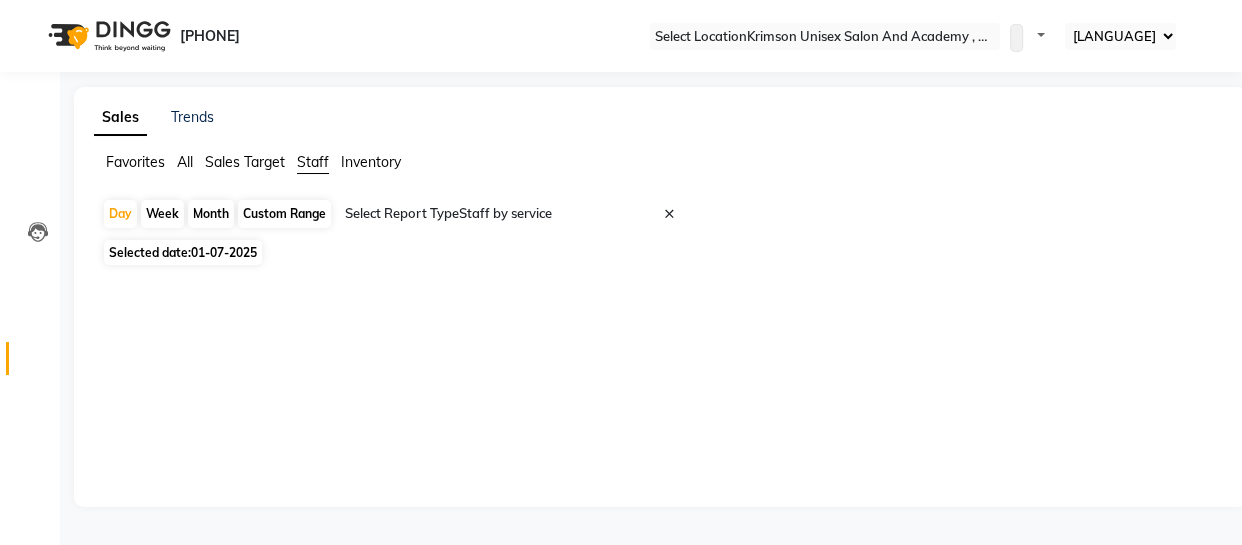 click on "01-07-2025" at bounding box center [224, 252] 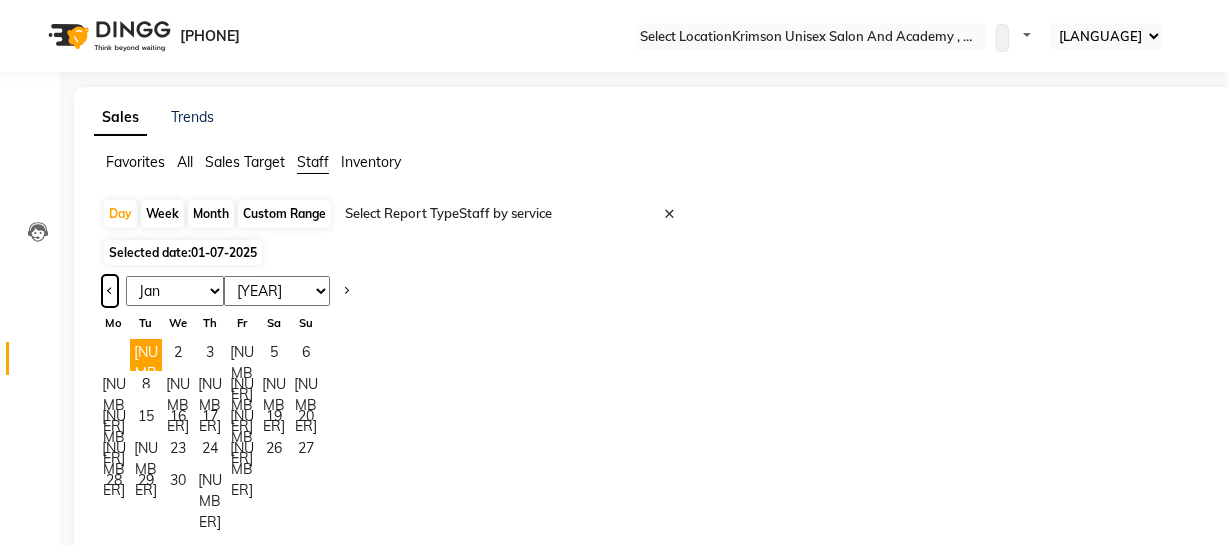 click at bounding box center [110, 289] 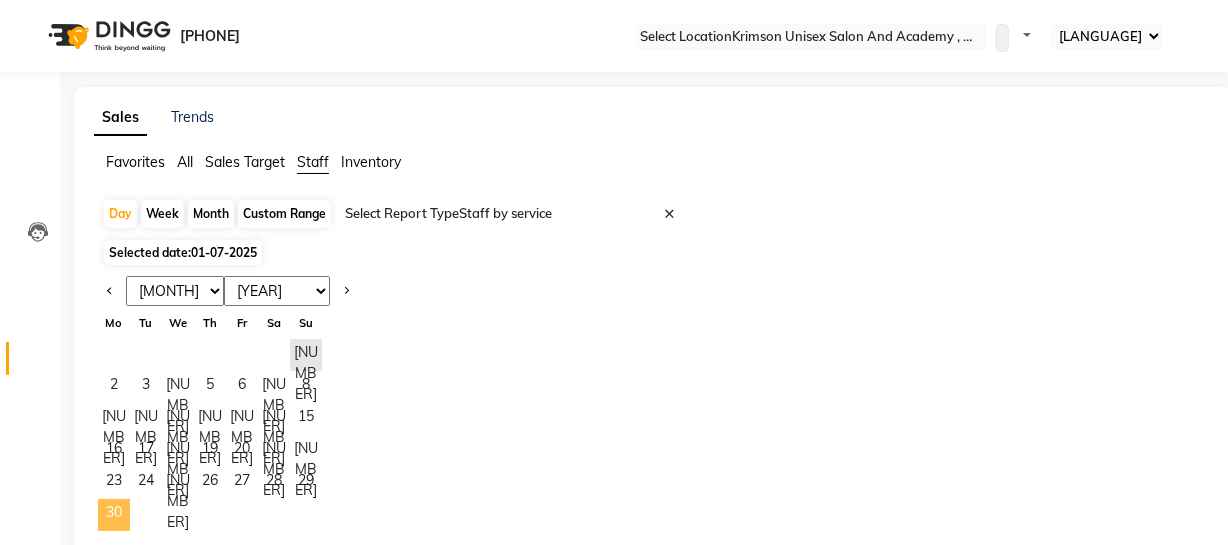 click on "30" at bounding box center (114, 515) 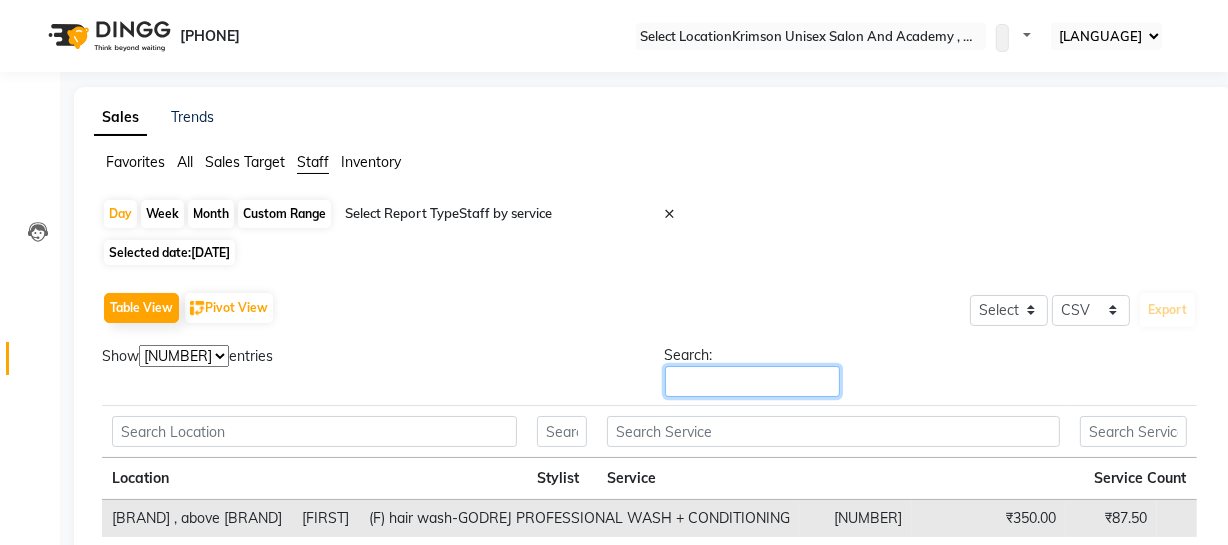 click on "Search:" at bounding box center [752, 381] 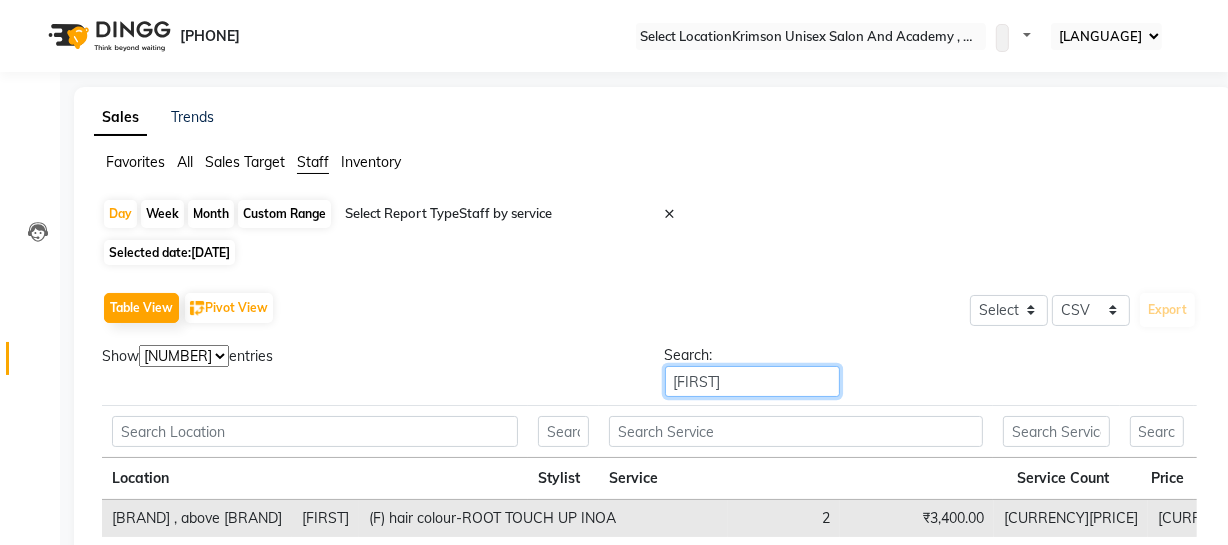 scroll, scrollTop: 340, scrollLeft: 0, axis: vertical 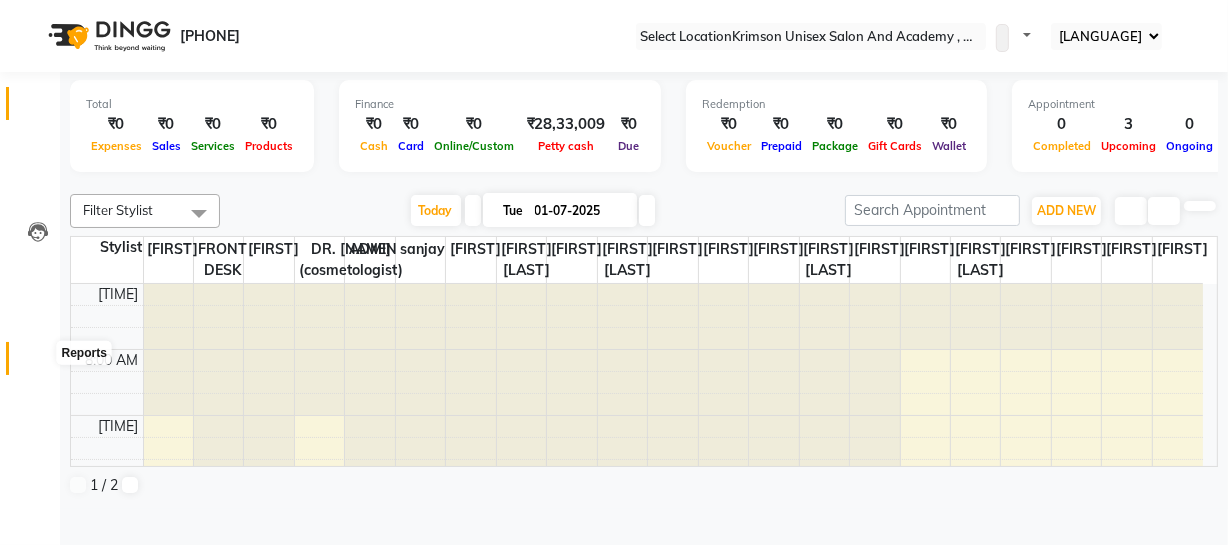 click at bounding box center (38, 363) 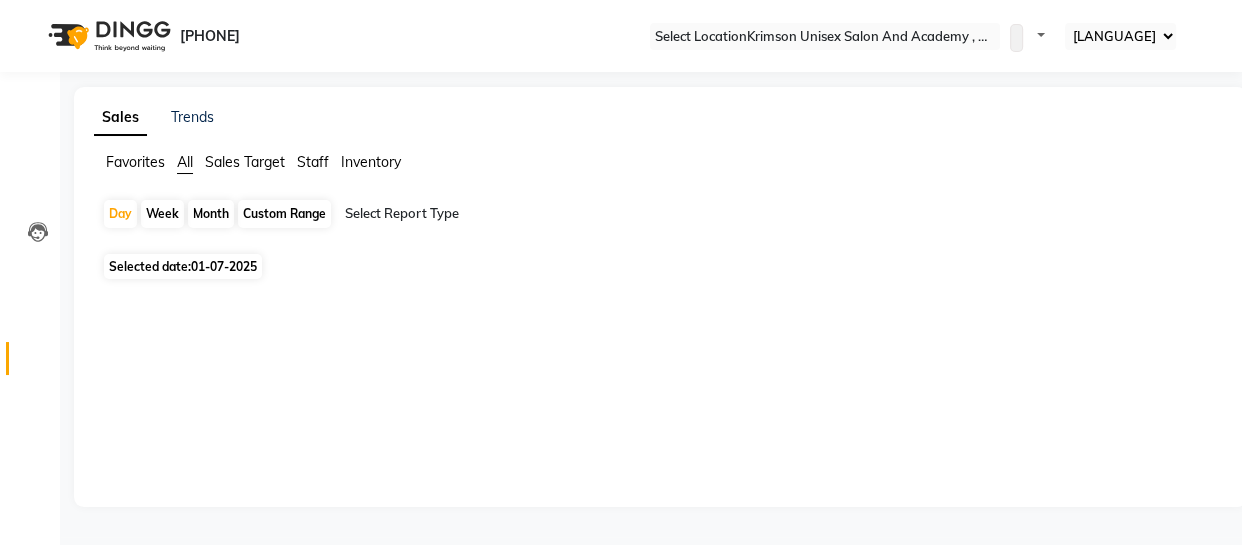 click on "Selected date:  [DATE]" at bounding box center [183, 266] 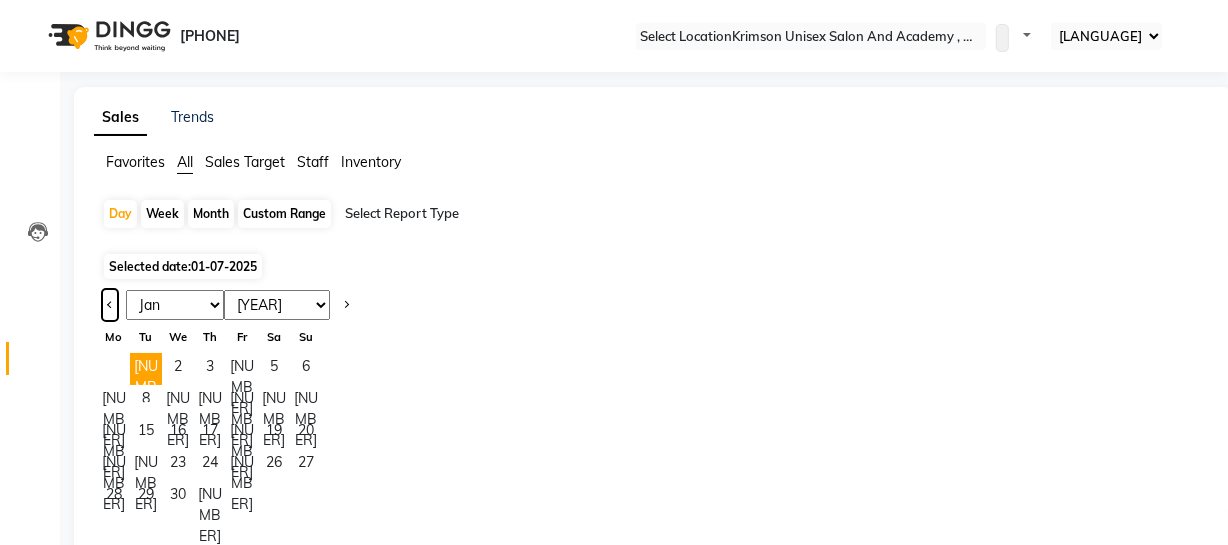 click at bounding box center (110, 303) 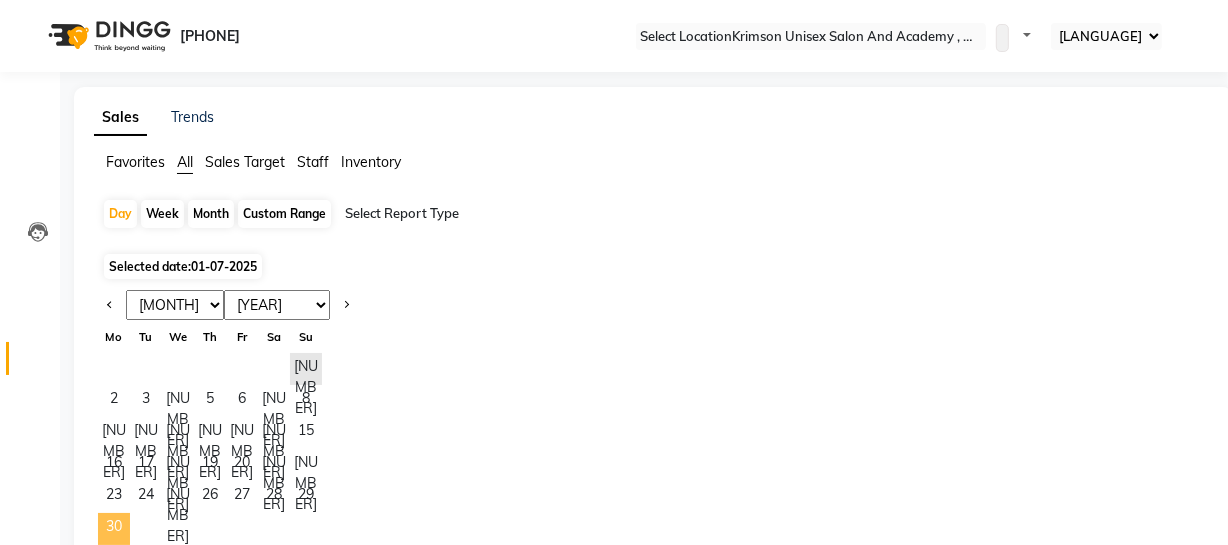 click on "30" at bounding box center [114, 529] 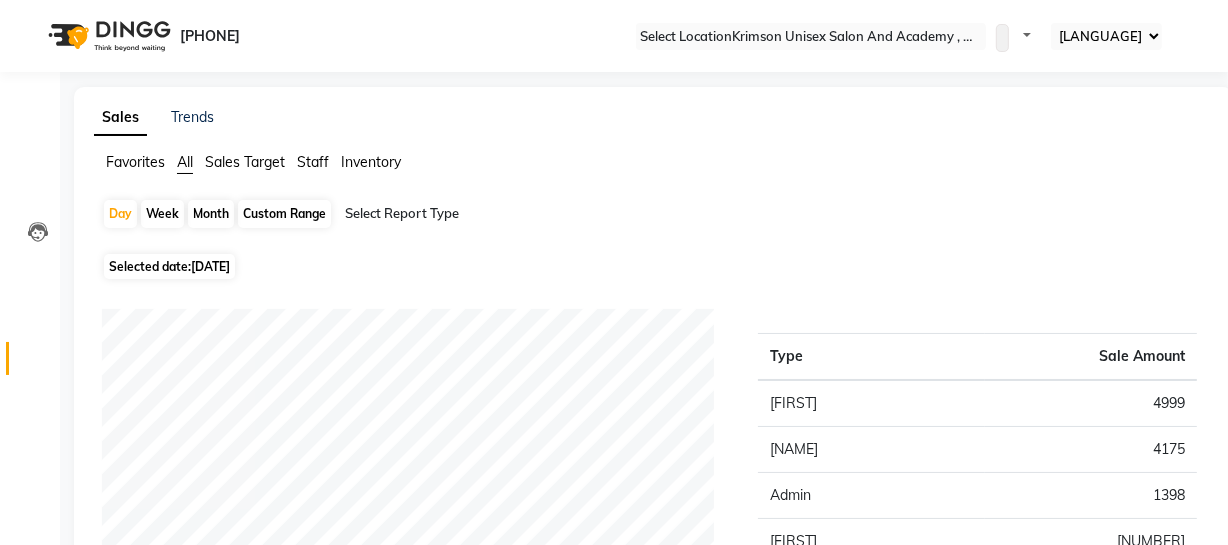 click on "Staff" at bounding box center [135, 162] 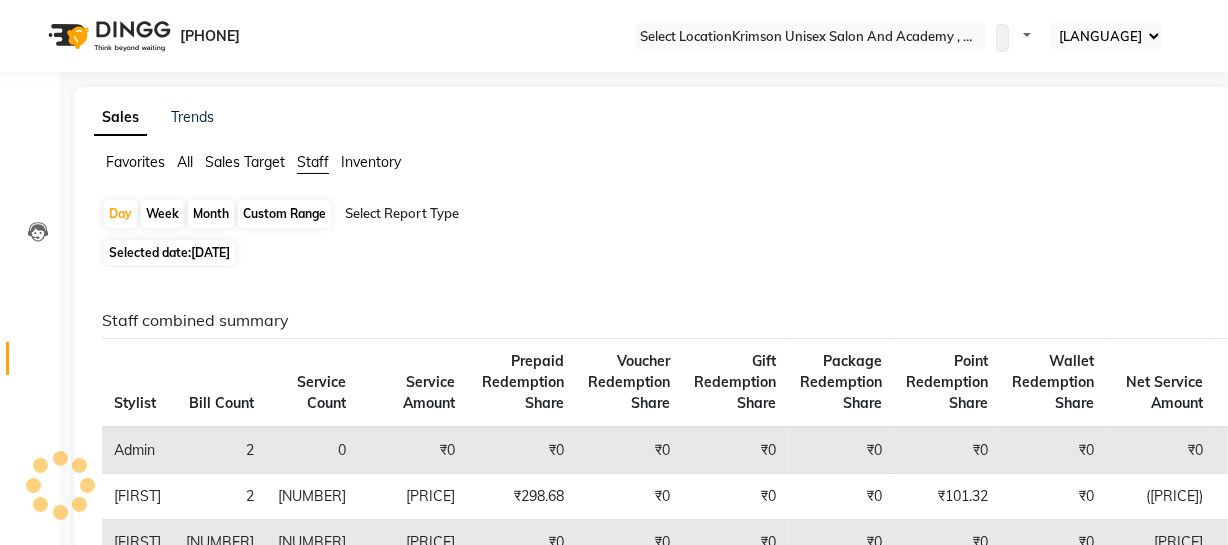 click at bounding box center (516, 214) 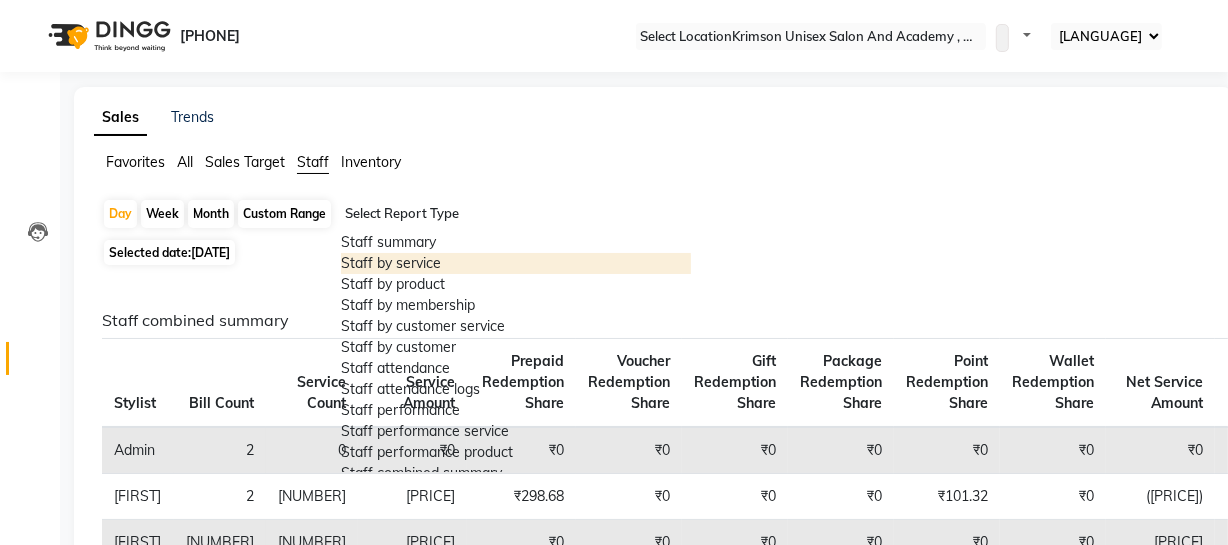 click on "Staff by service" at bounding box center [516, 263] 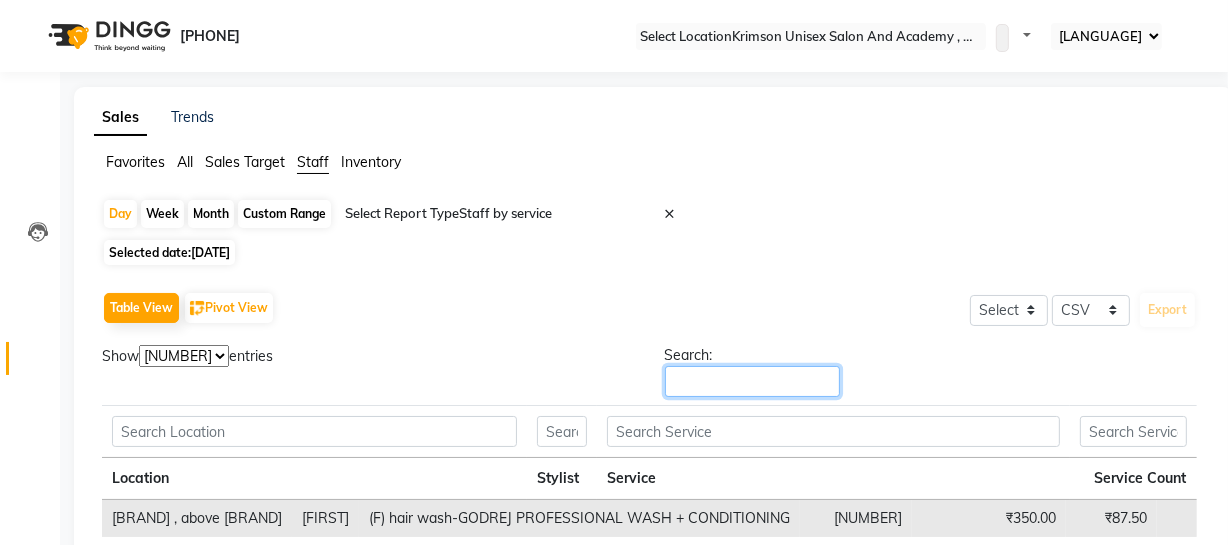 click on "Search:" at bounding box center (752, 381) 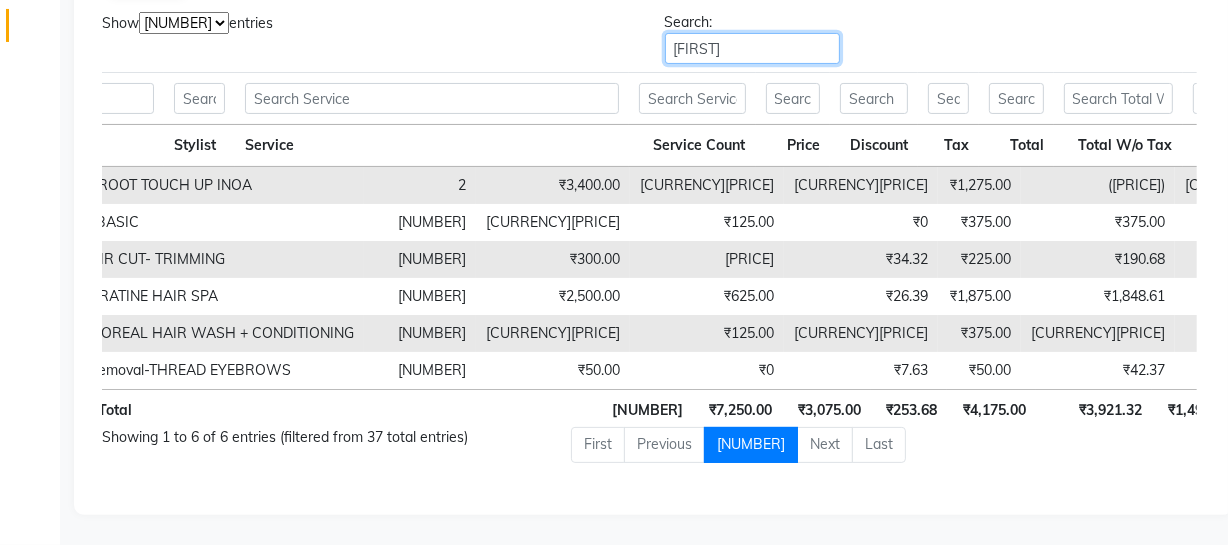 scroll, scrollTop: 0, scrollLeft: 203, axis: horizontal 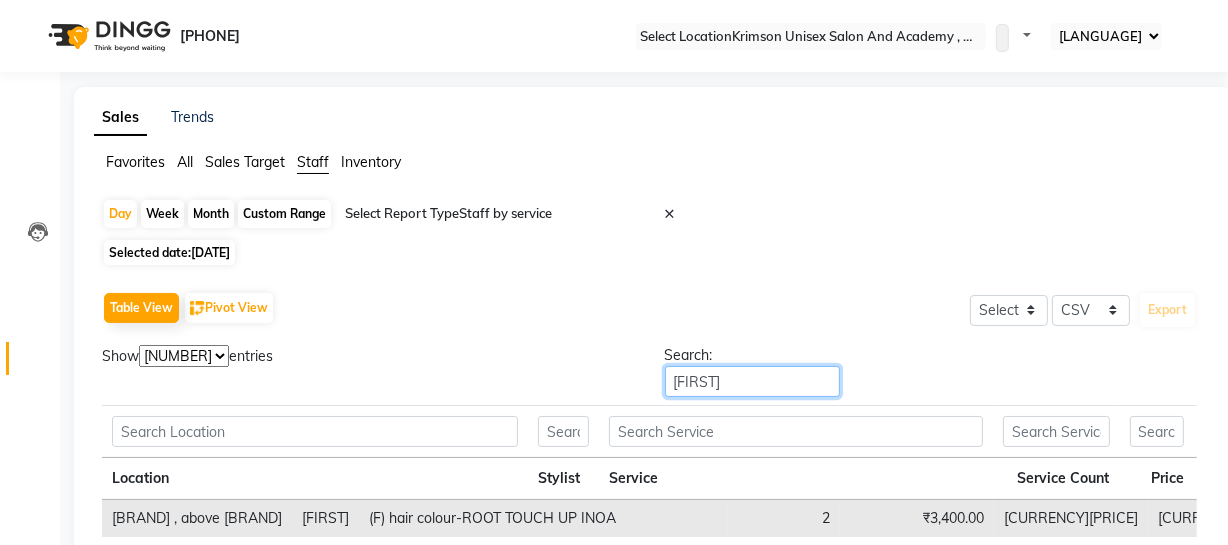 type on "[FIRST]" 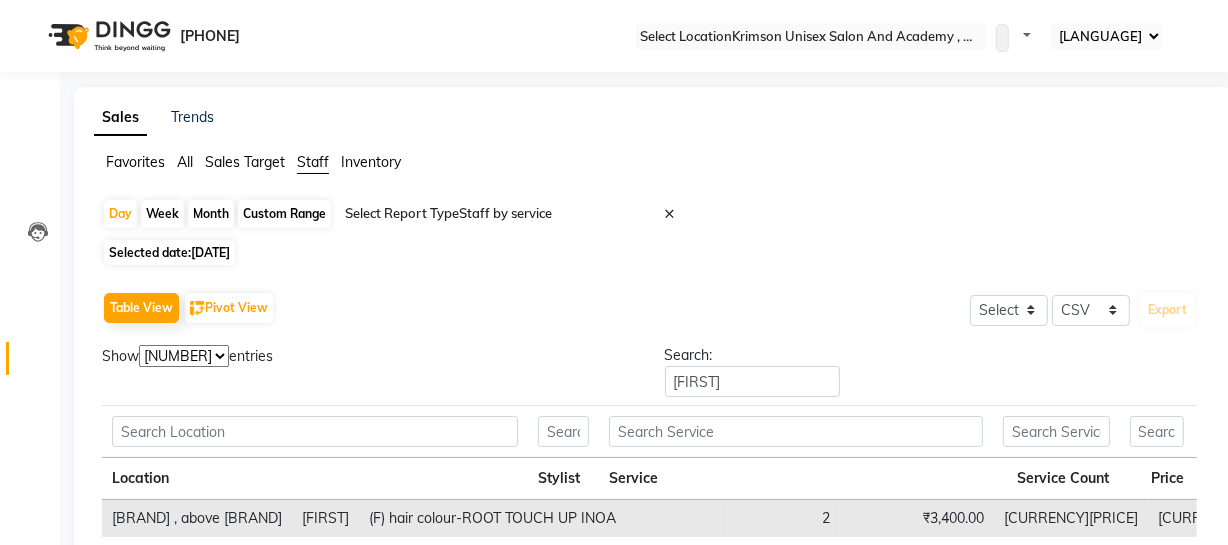 click on "Custom Range" at bounding box center [284, 214] 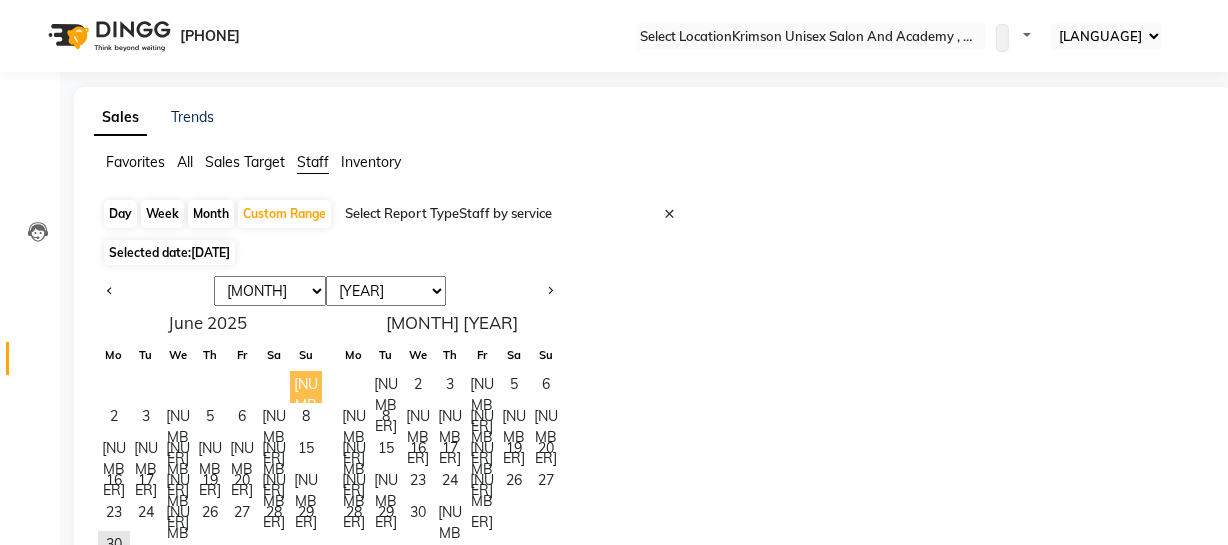 click on "[NUMBER]" at bounding box center [306, 387] 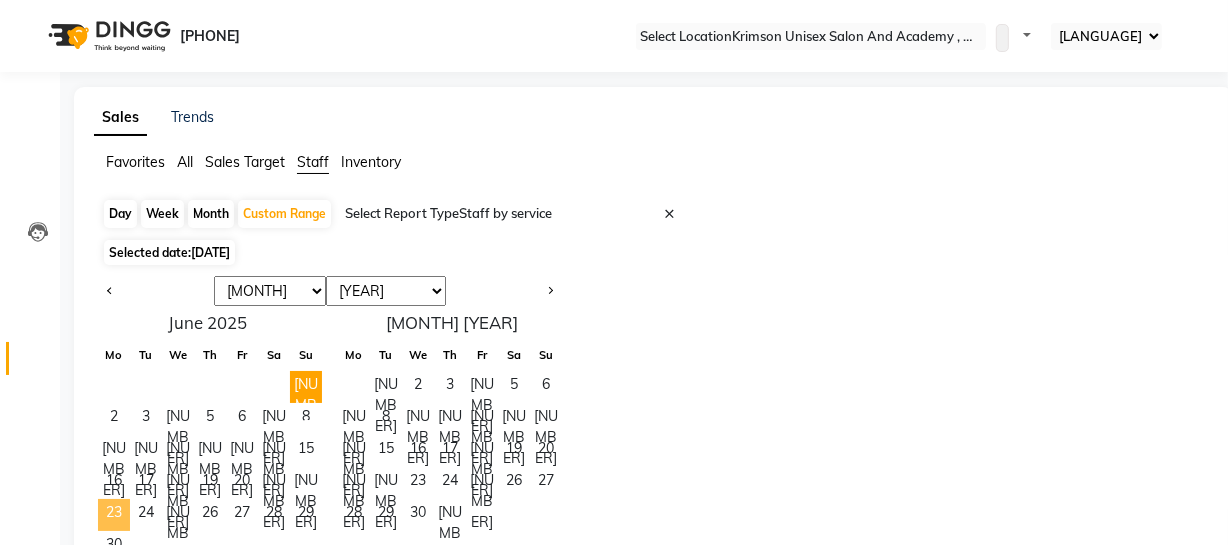 click on "23" at bounding box center [114, 515] 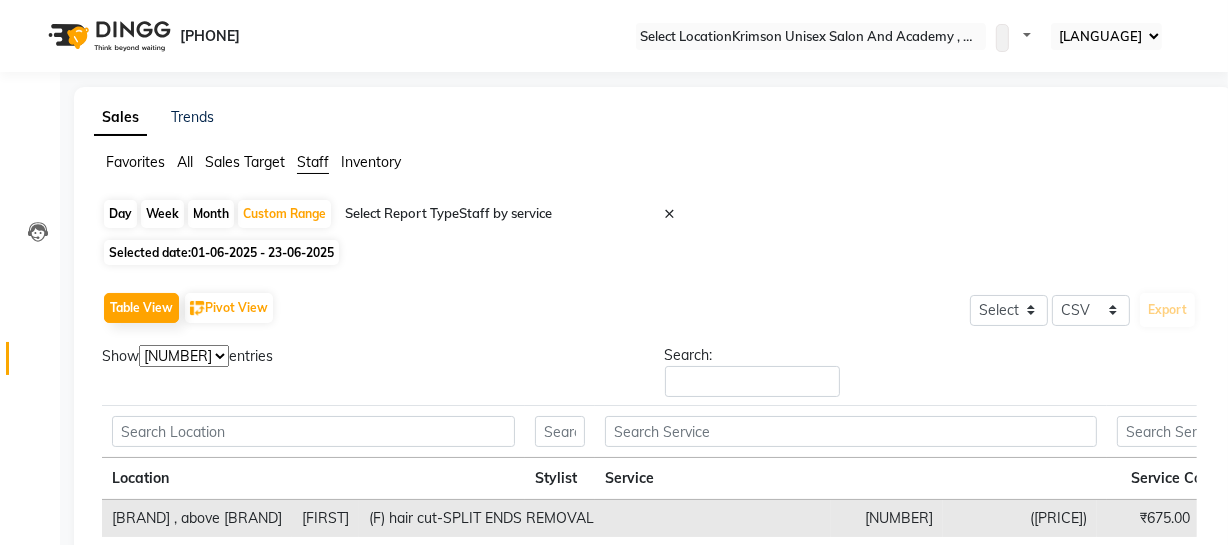click on "01-06-2025 - 23-06-2025" at bounding box center [262, 252] 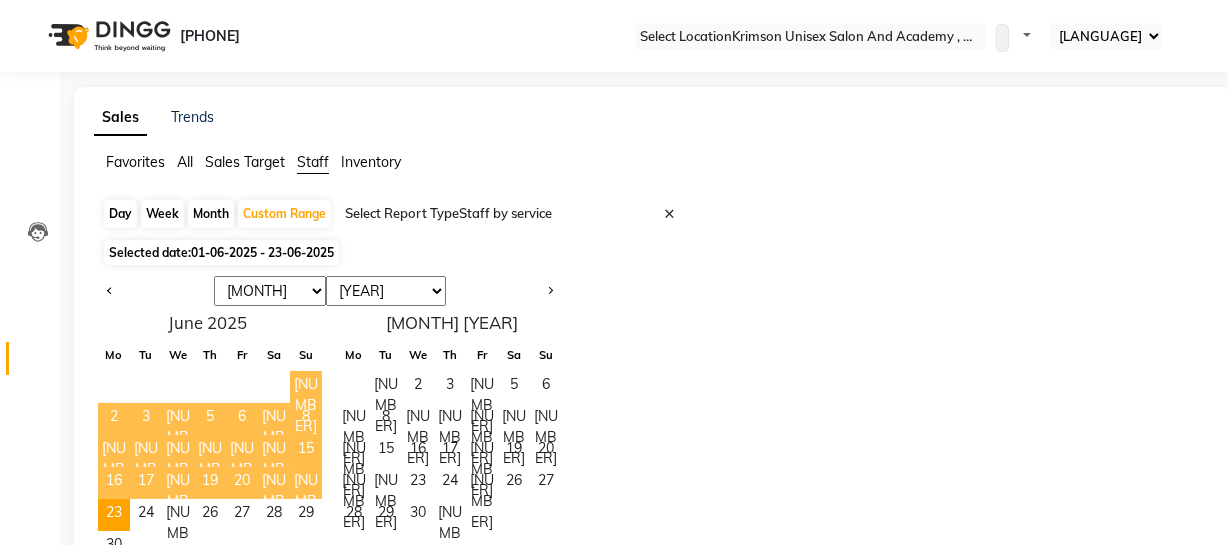 click on "[NUMBER]" at bounding box center (306, 387) 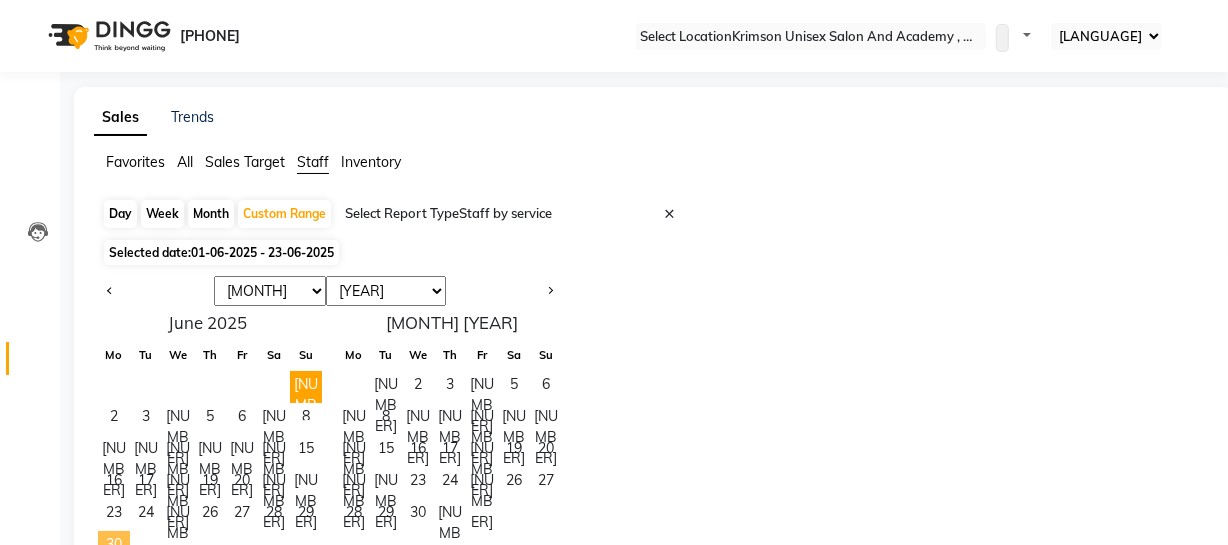 click on "30" at bounding box center [114, 547] 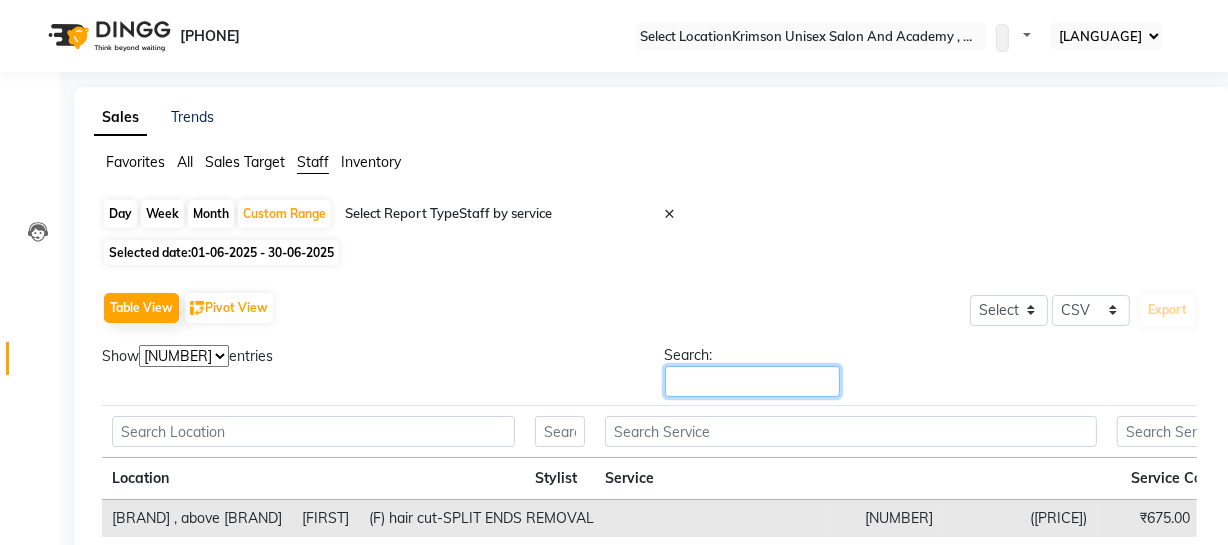 click on "Search:" at bounding box center (752, 381) 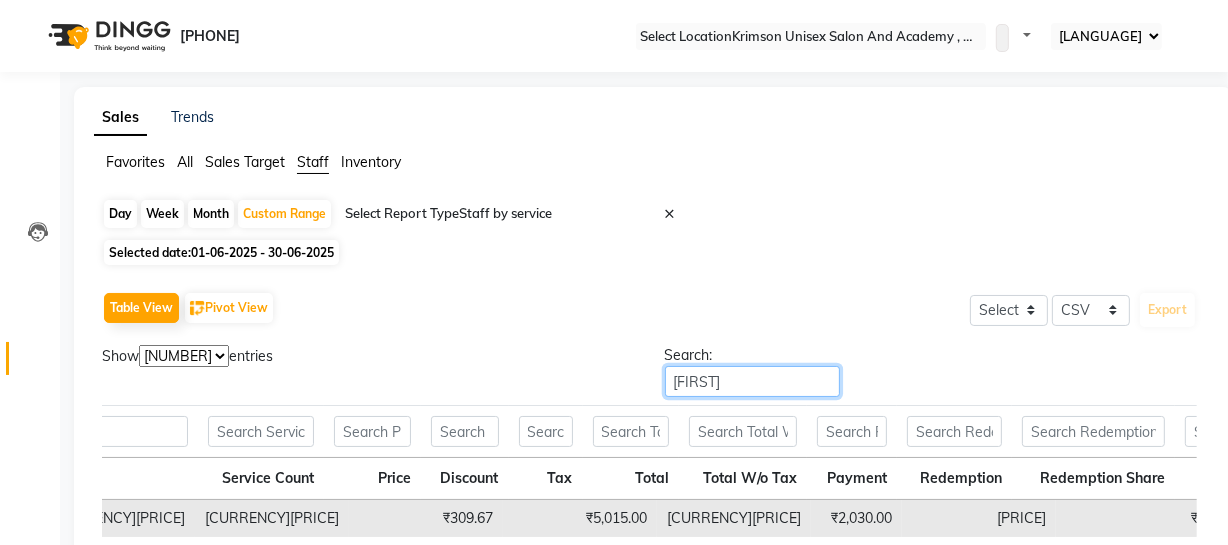 type on "[FIRST]" 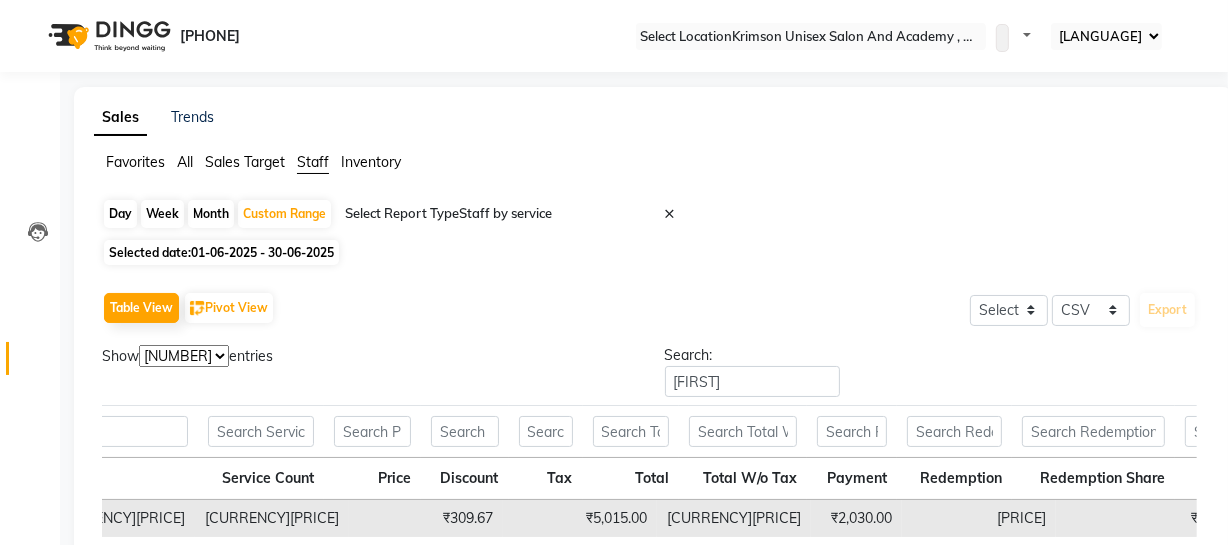 click on "Calendar" at bounding box center (30, 103) 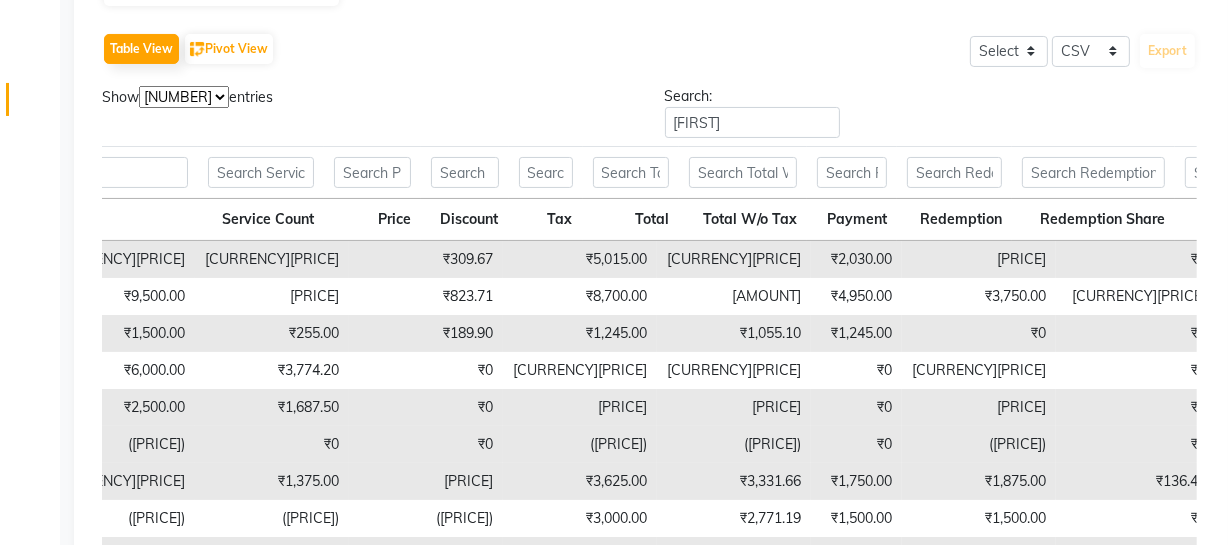 scroll, scrollTop: 260, scrollLeft: 0, axis: vertical 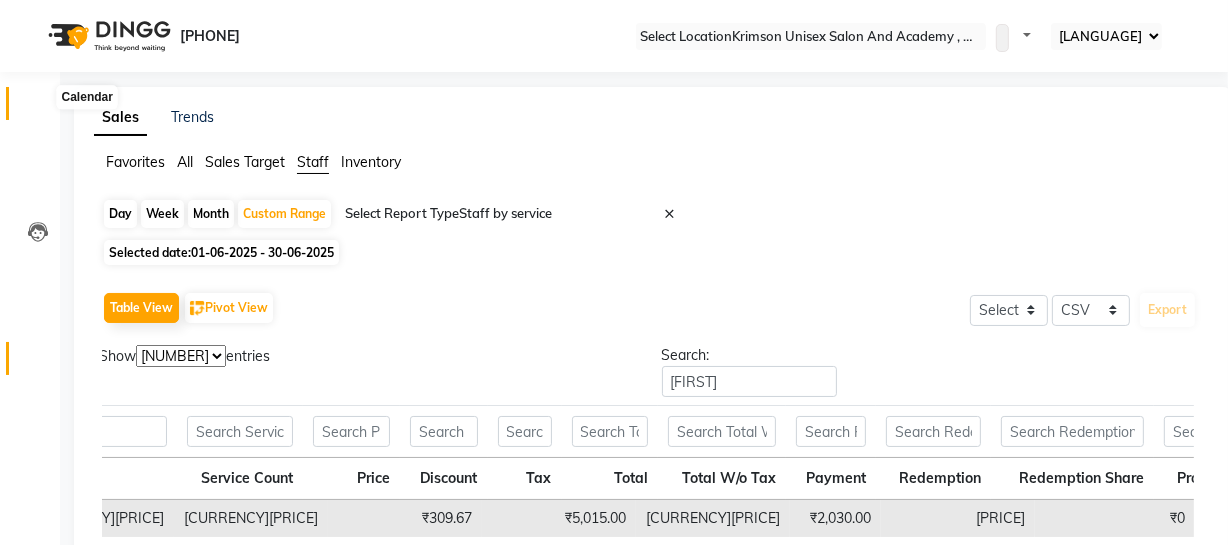 click at bounding box center (38, 108) 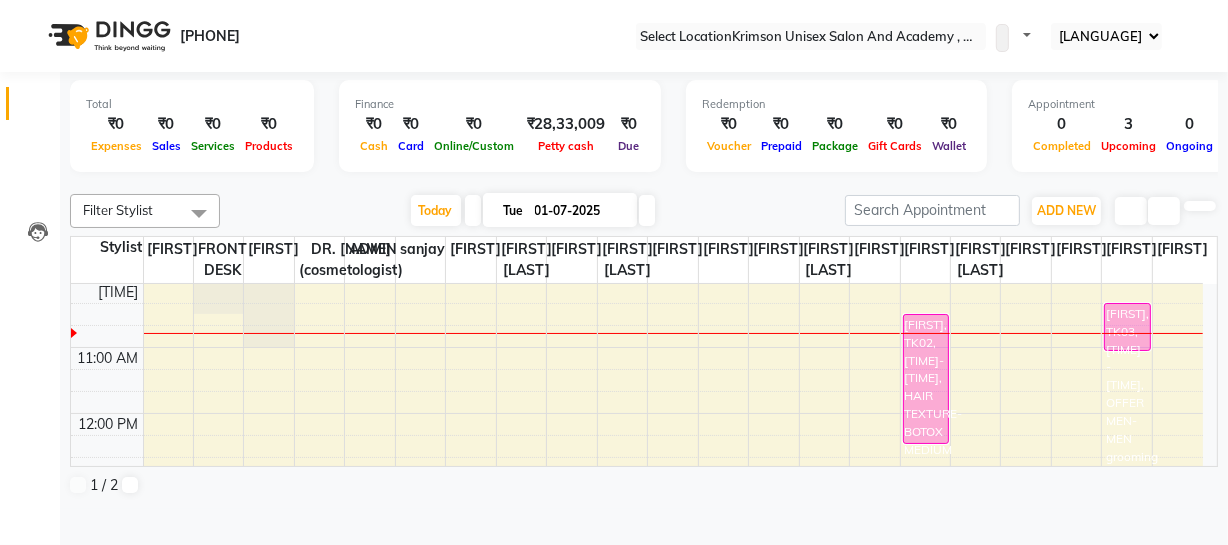 scroll, scrollTop: 201, scrollLeft: 0, axis: vertical 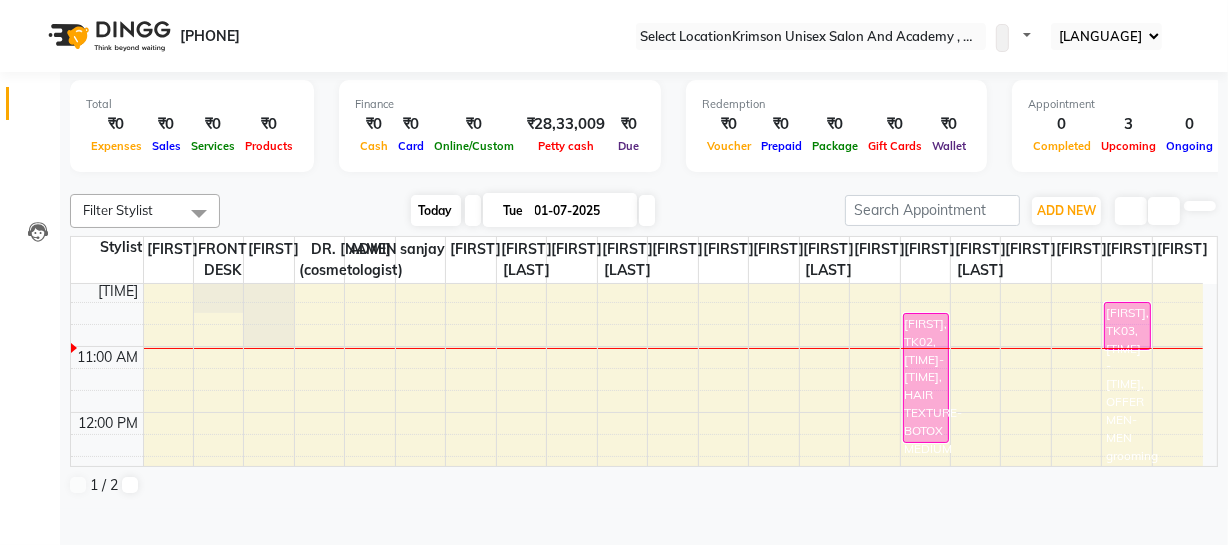 click on "Today" at bounding box center (436, 210) 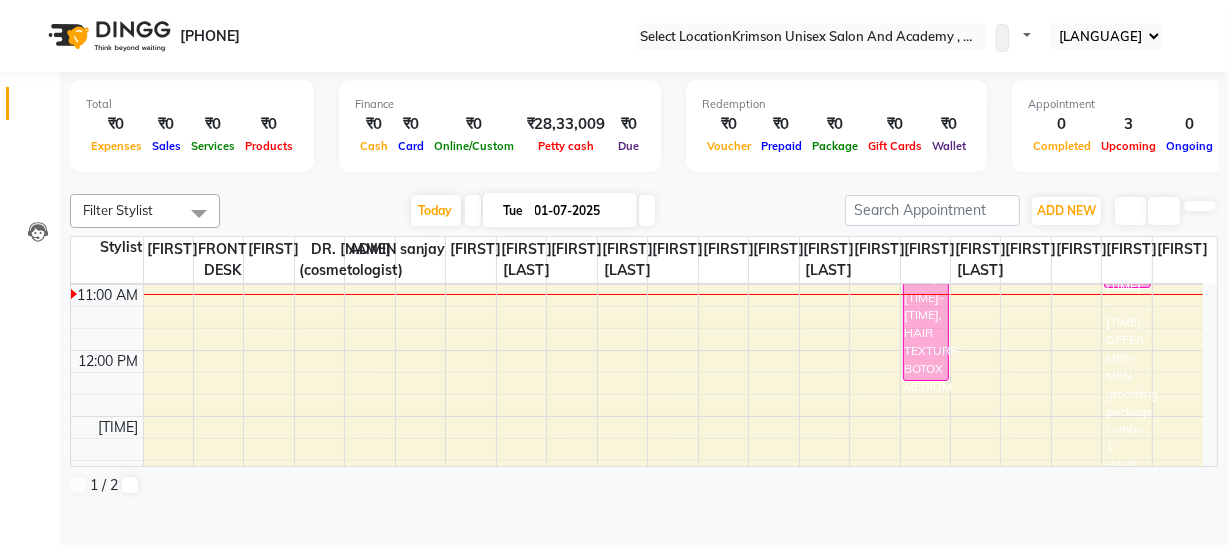 scroll, scrollTop: 264, scrollLeft: 0, axis: vertical 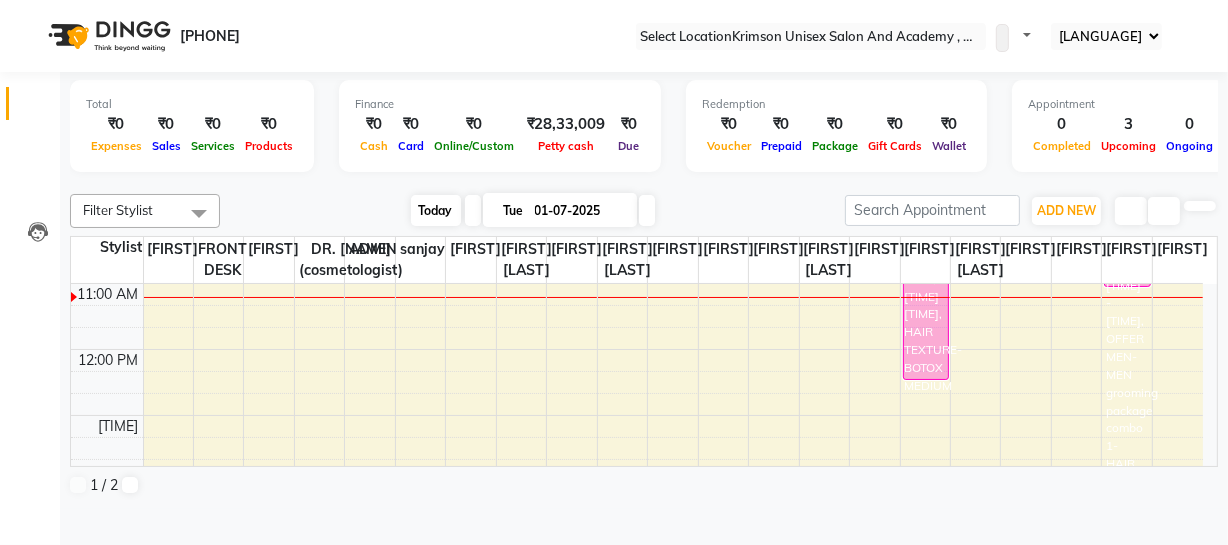 click on "Today" at bounding box center [436, 210] 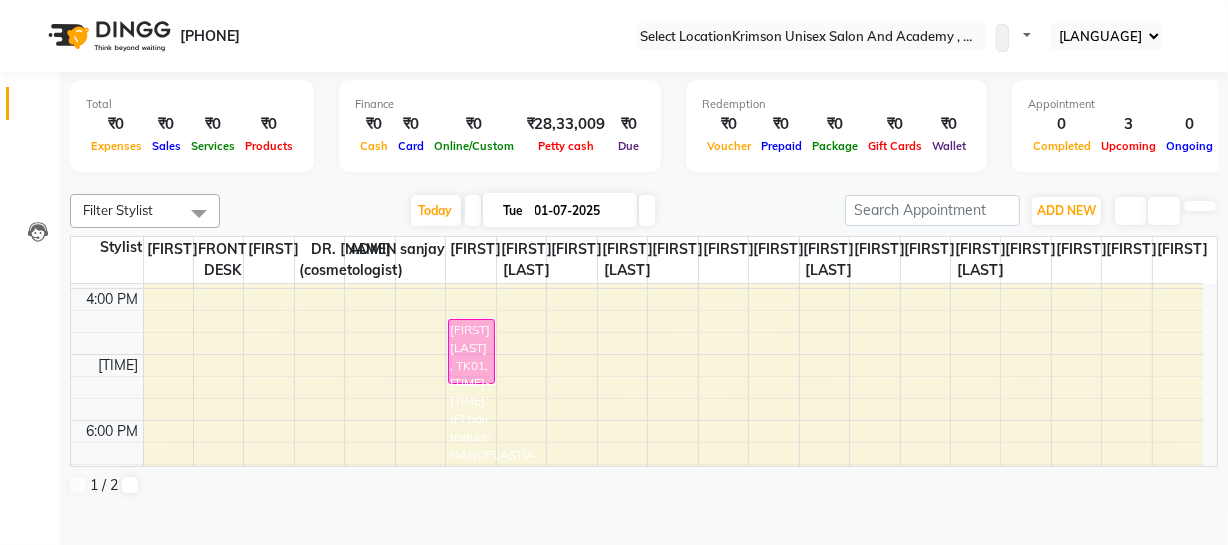 scroll, scrollTop: 589, scrollLeft: 0, axis: vertical 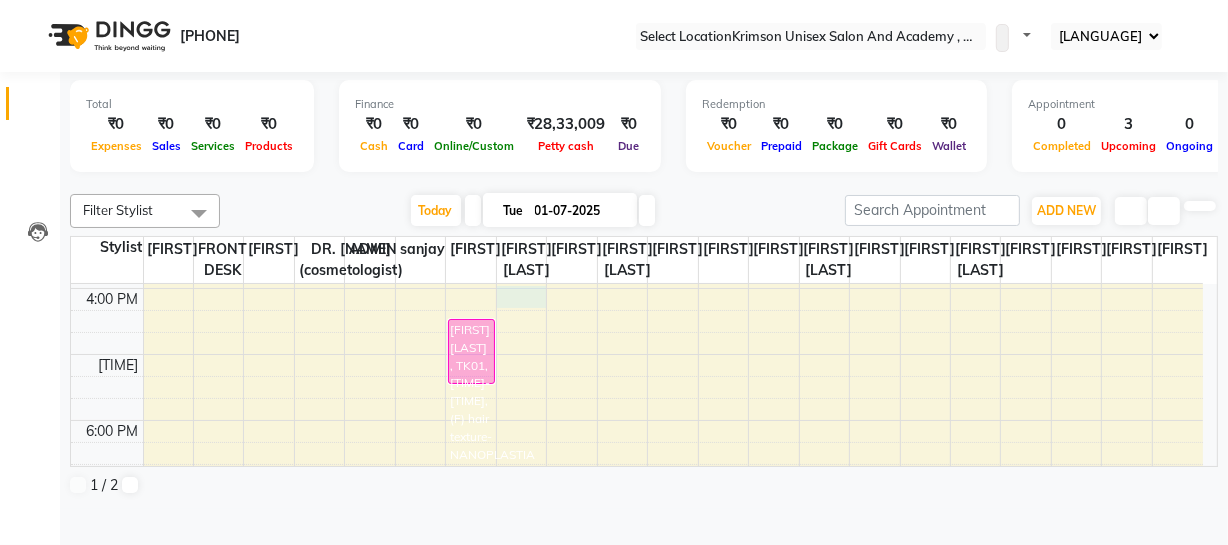 click on "[FIRST], TK01, [TIME]-[TIME], [SERVICE]     [FIRST], TK02, [TIME]-[TIME], [SERVICE]     [FIRST], TK03, [TIME]-[TIME], [SERVICE]" at bounding box center (637, 189) 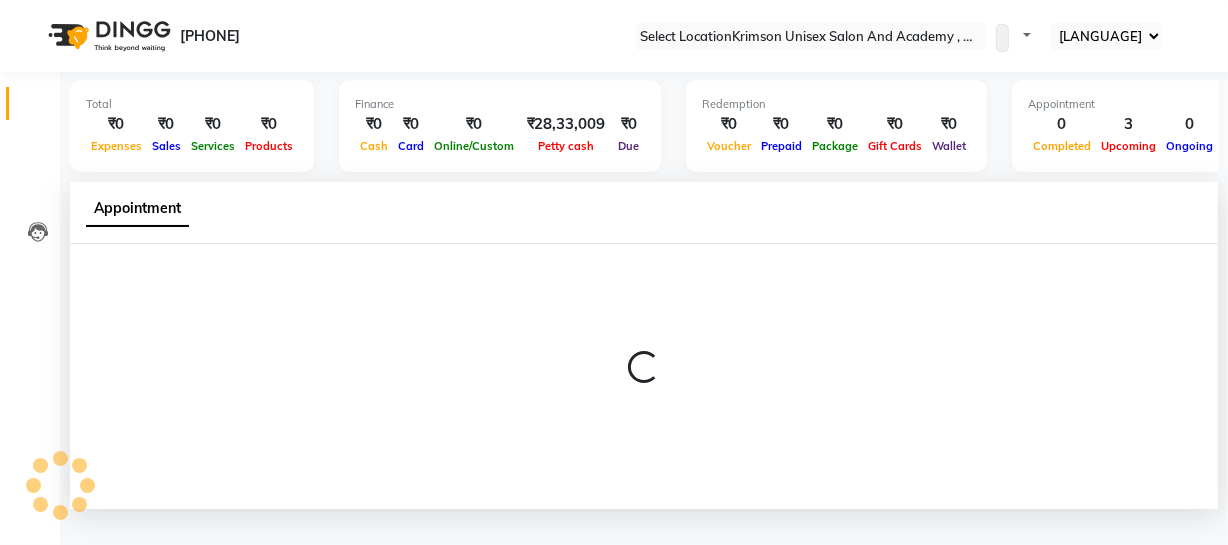 scroll, scrollTop: 1, scrollLeft: 0, axis: vertical 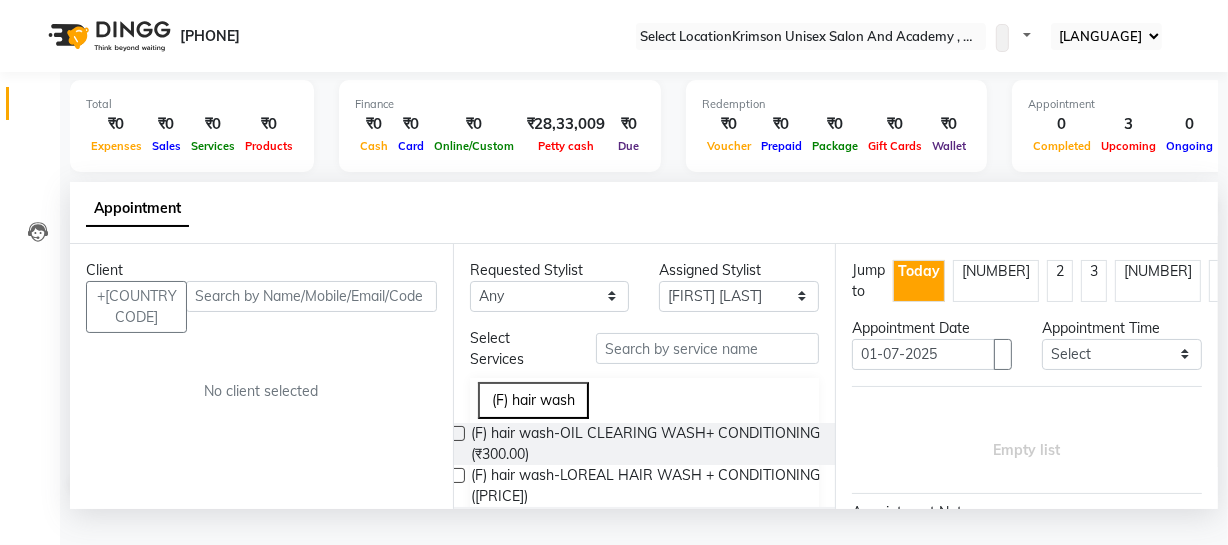 click at bounding box center [311, 296] 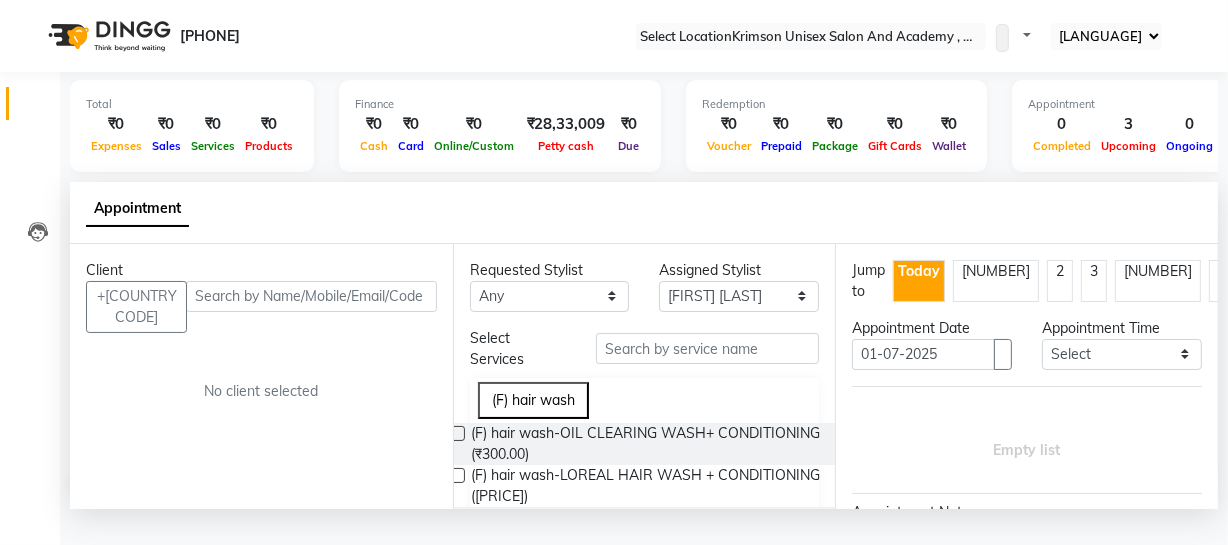 click at bounding box center (311, 296) 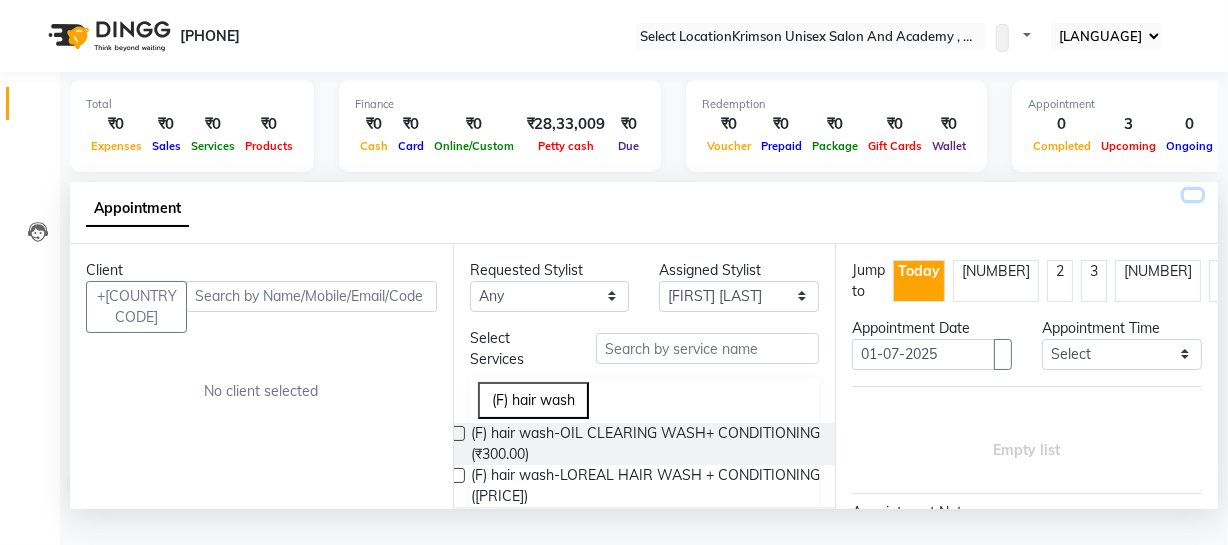 click at bounding box center (1193, 195) 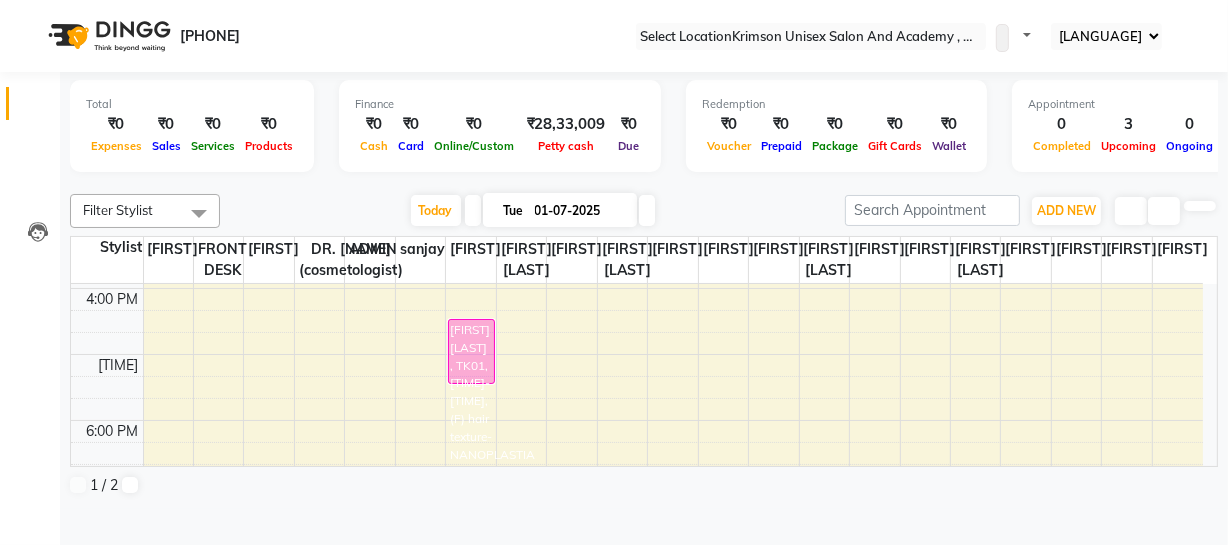 click at bounding box center (647, 210) 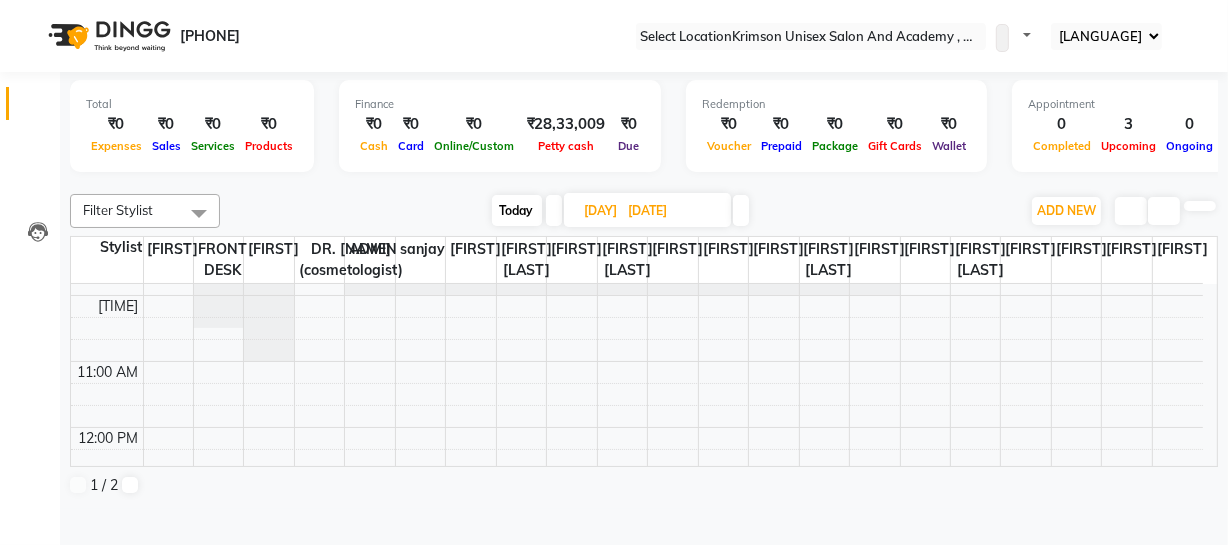scroll, scrollTop: 0, scrollLeft: 0, axis: both 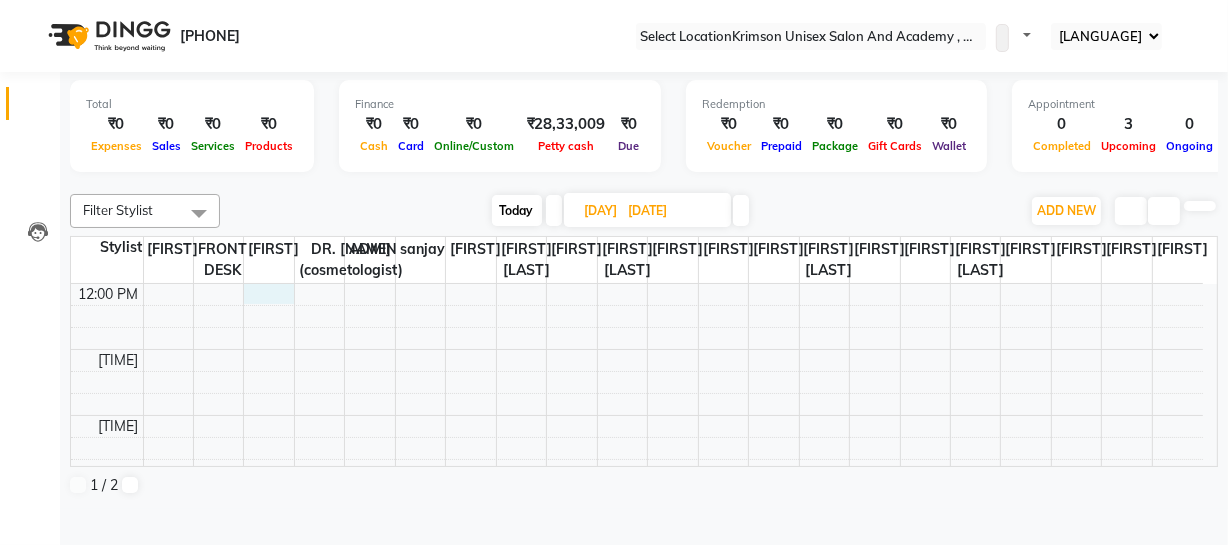 click on "[TIME] [TIME] [TIME] [TIME] [TIME] [TIME] [TIME] [TIME] [TIME] [TIME] [TIME] [TIME] [TIME] [TIME] [TIME]" at bounding box center [637, 448] 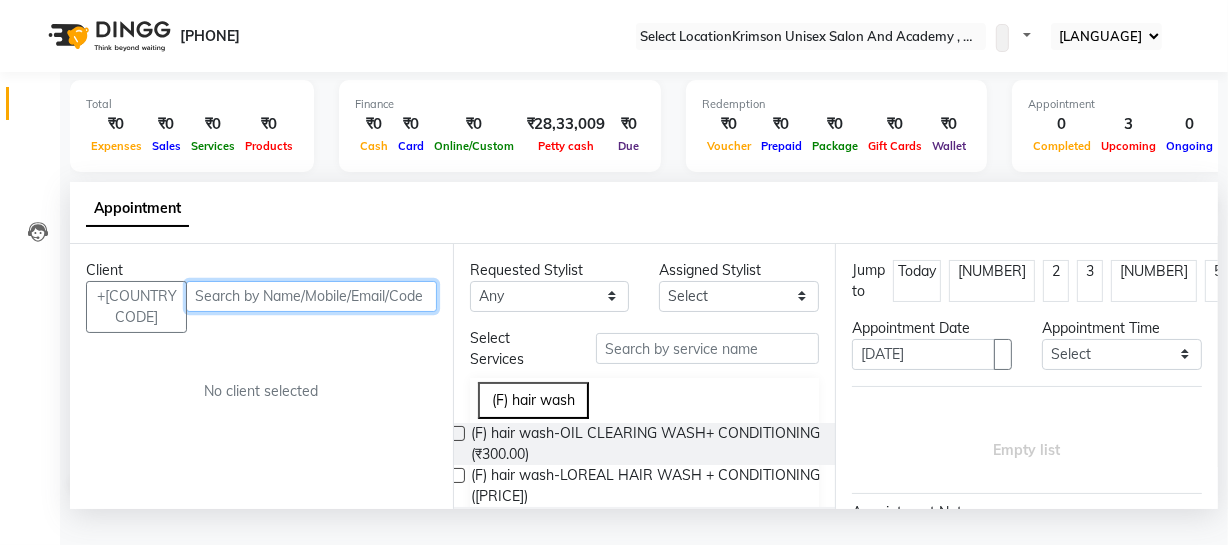click at bounding box center (311, 296) 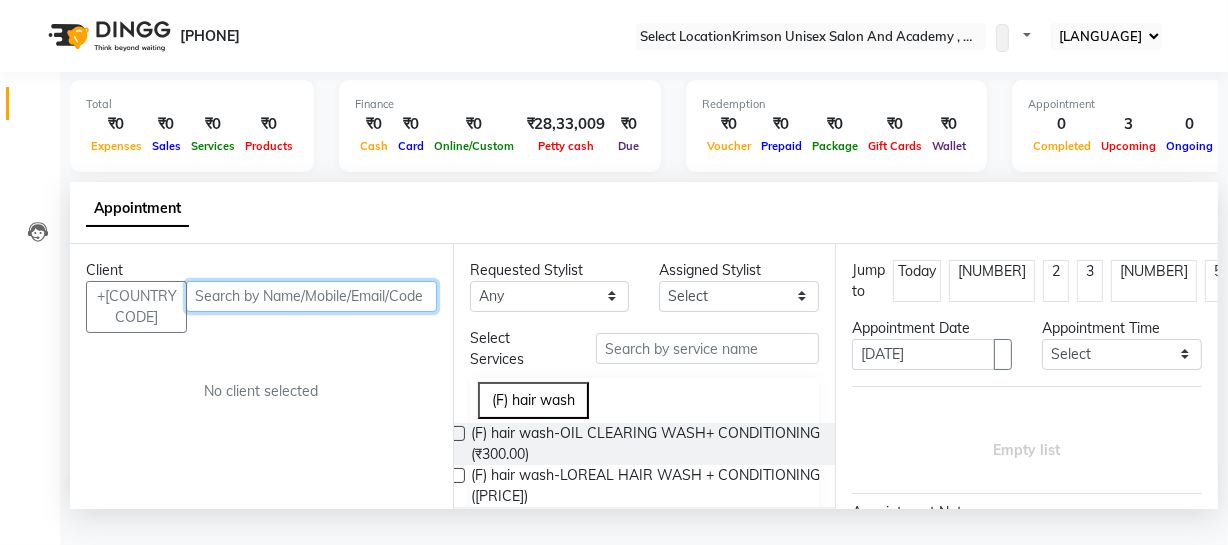 click at bounding box center (311, 296) 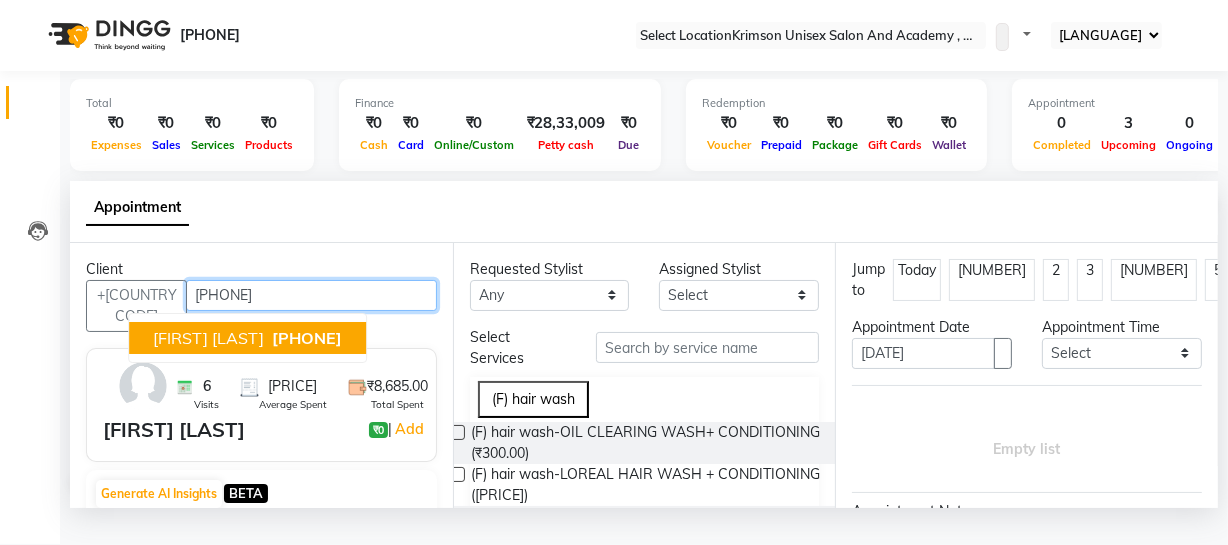 click on "[PHONE]" at bounding box center (307, 338) 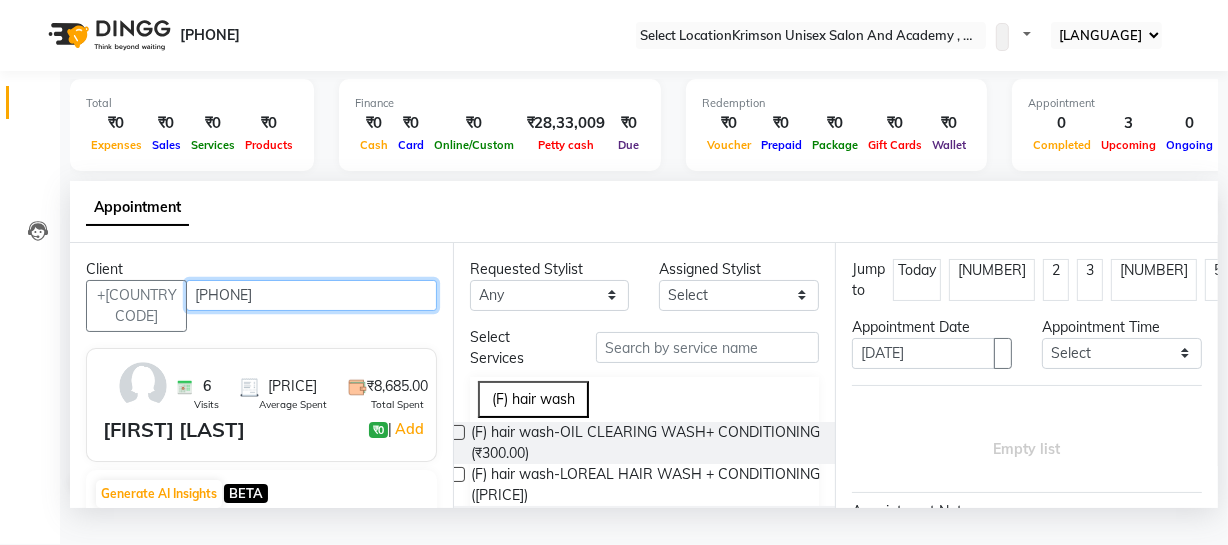 type on "[PHONE]" 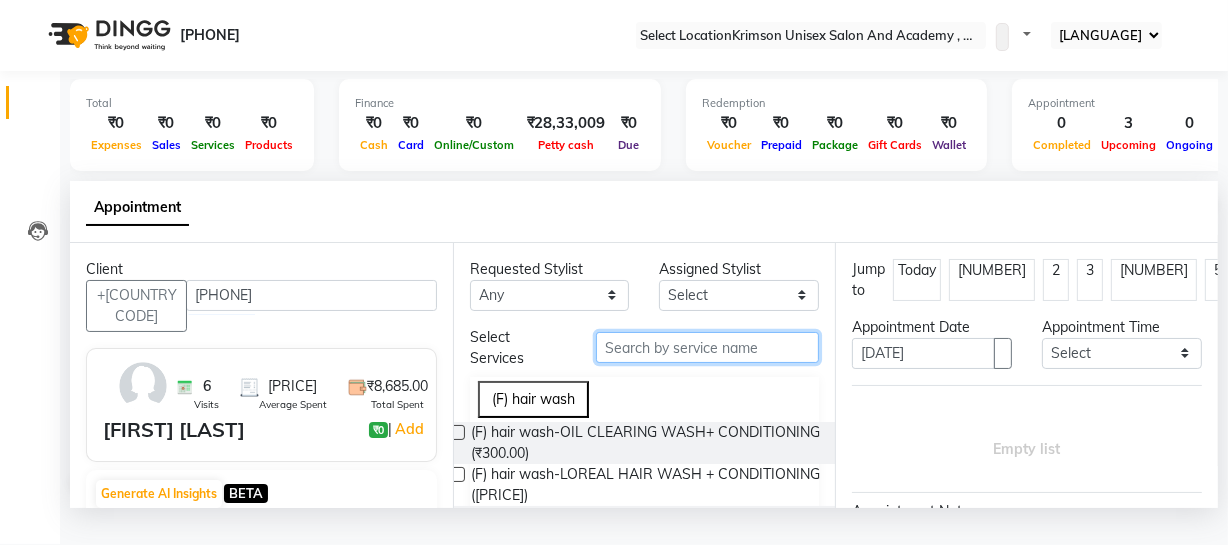 click at bounding box center (707, 347) 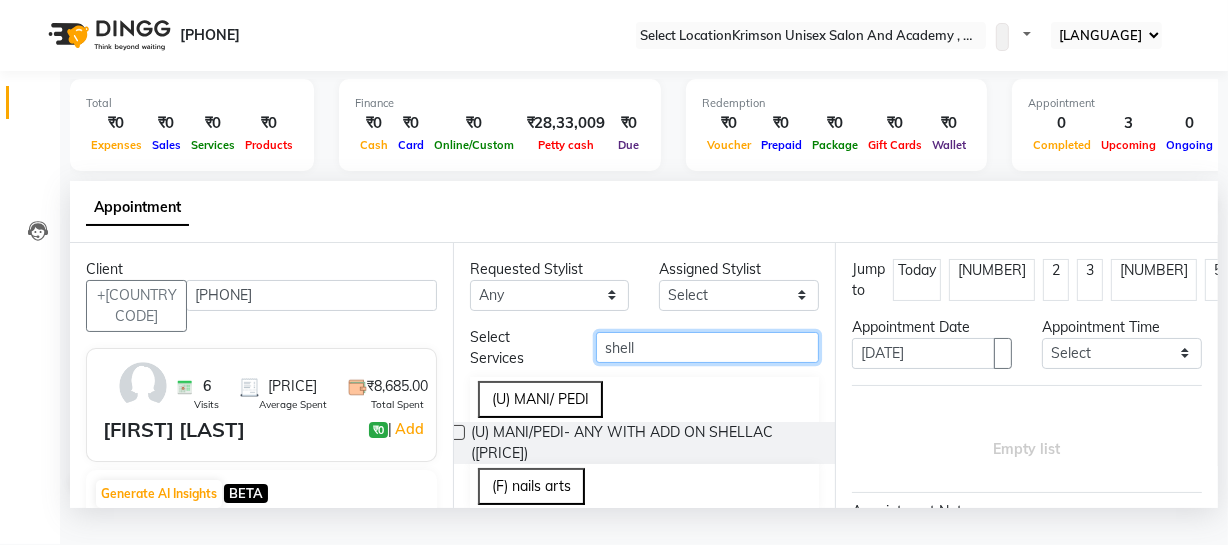 scroll, scrollTop: 46, scrollLeft: 0, axis: vertical 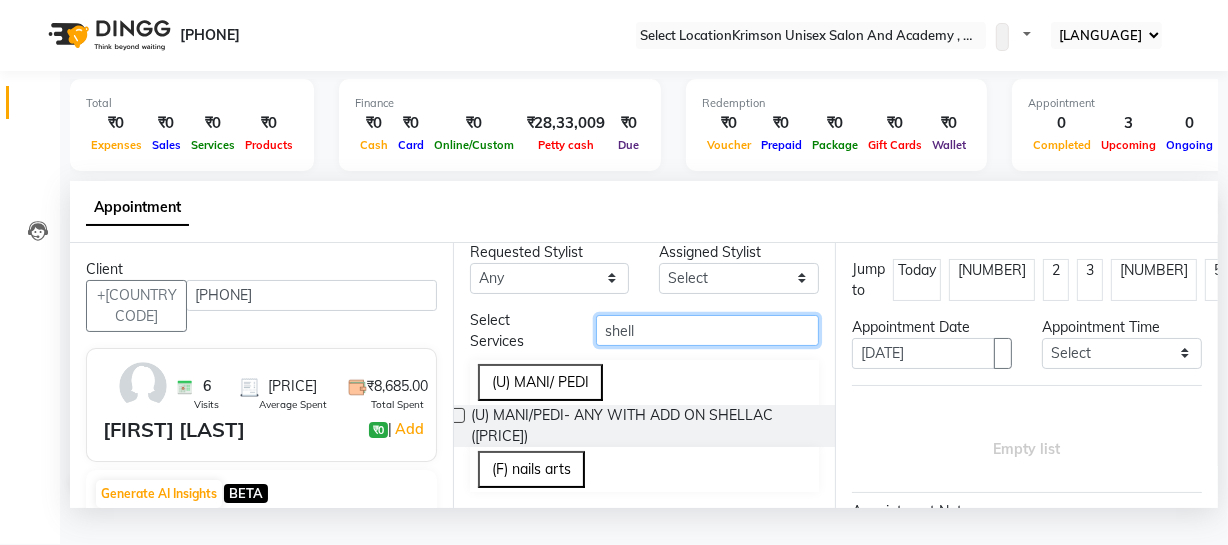 type on "shell" 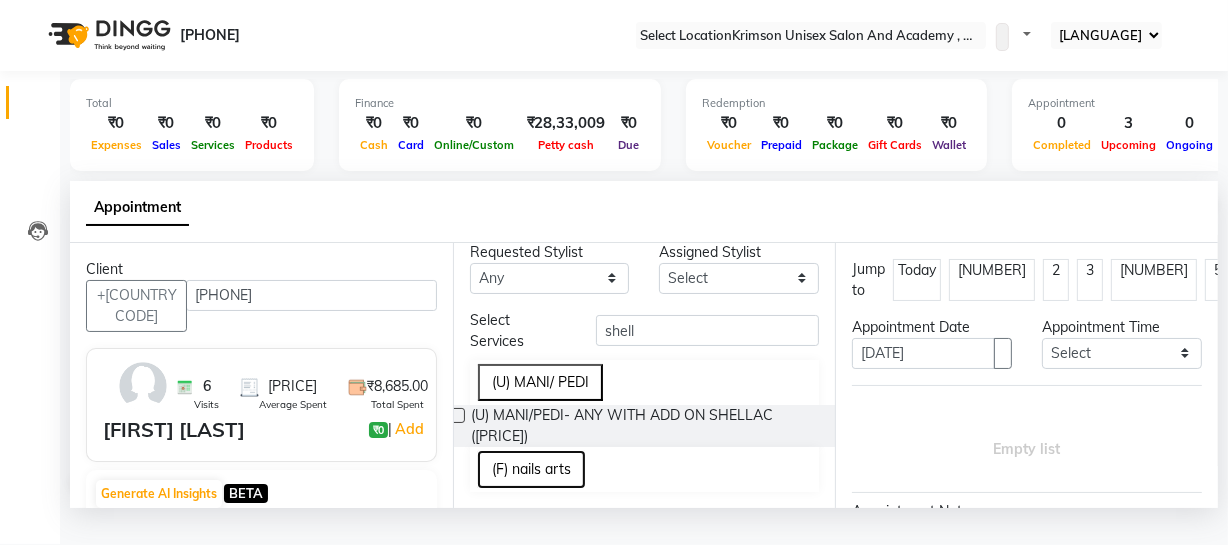 click on "(F) nails arts" at bounding box center (531, 469) 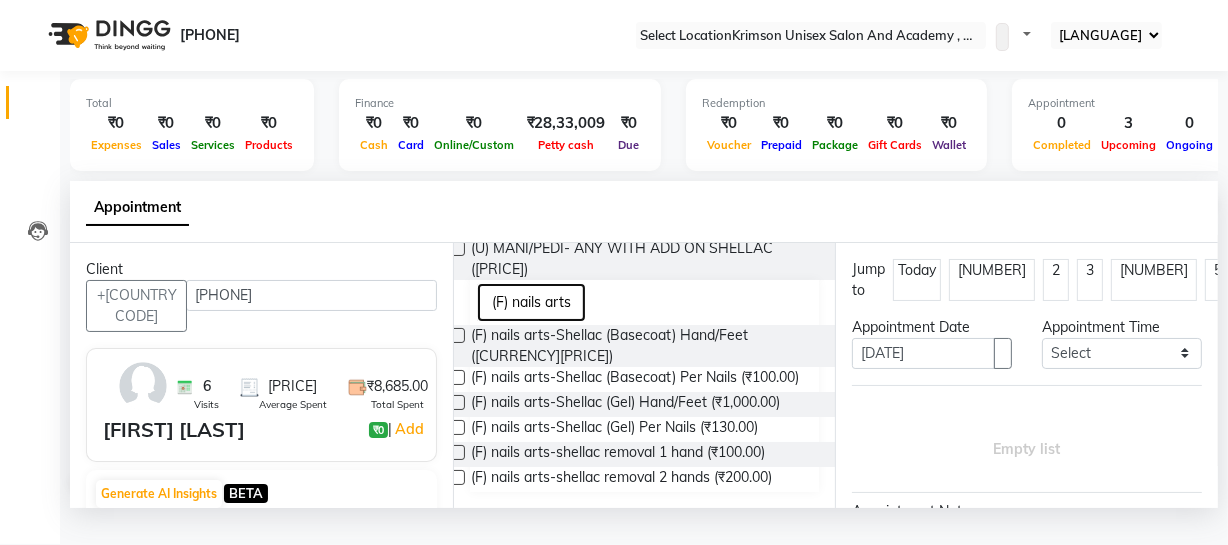 scroll, scrollTop: 194, scrollLeft: 0, axis: vertical 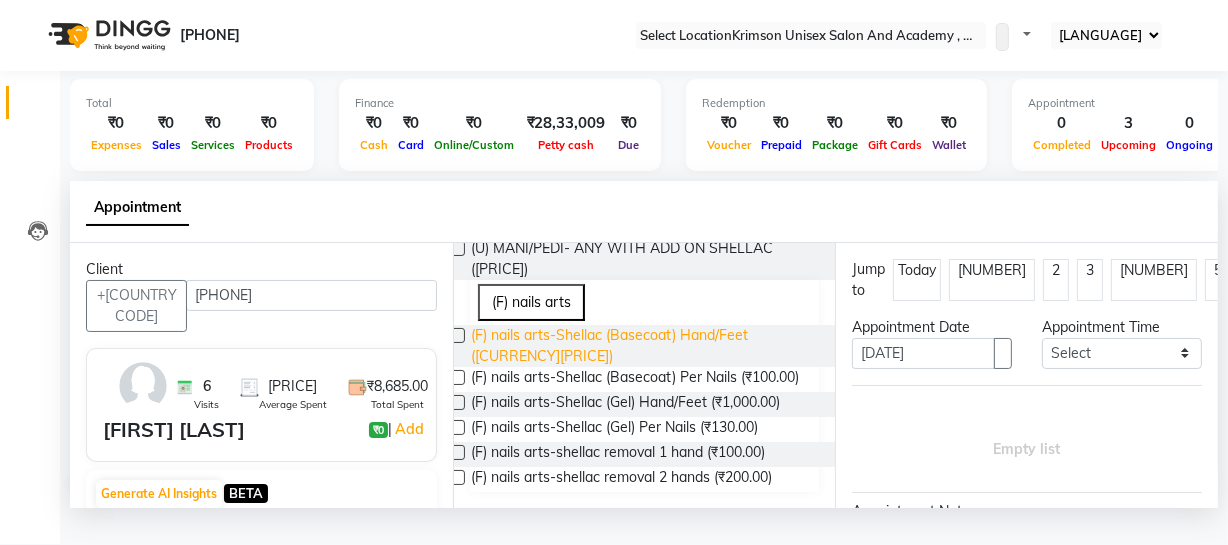 click on "(F) nails arts-Shellac (Basecoat) Hand/Feet ([CURRENCY][PRICE])" at bounding box center [647, 346] 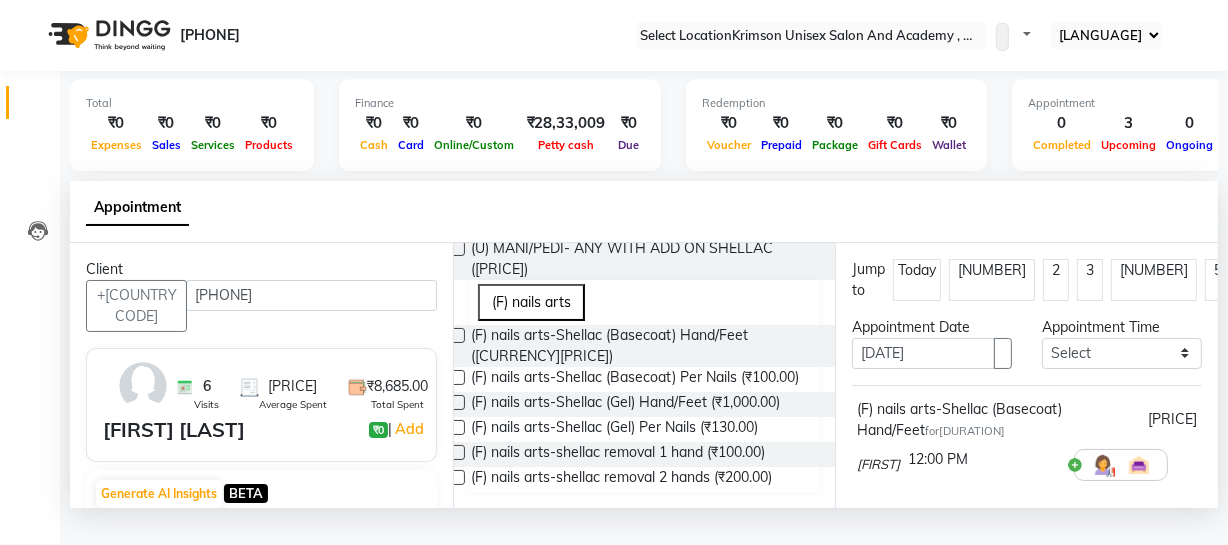 scroll, scrollTop: 333, scrollLeft: 0, axis: vertical 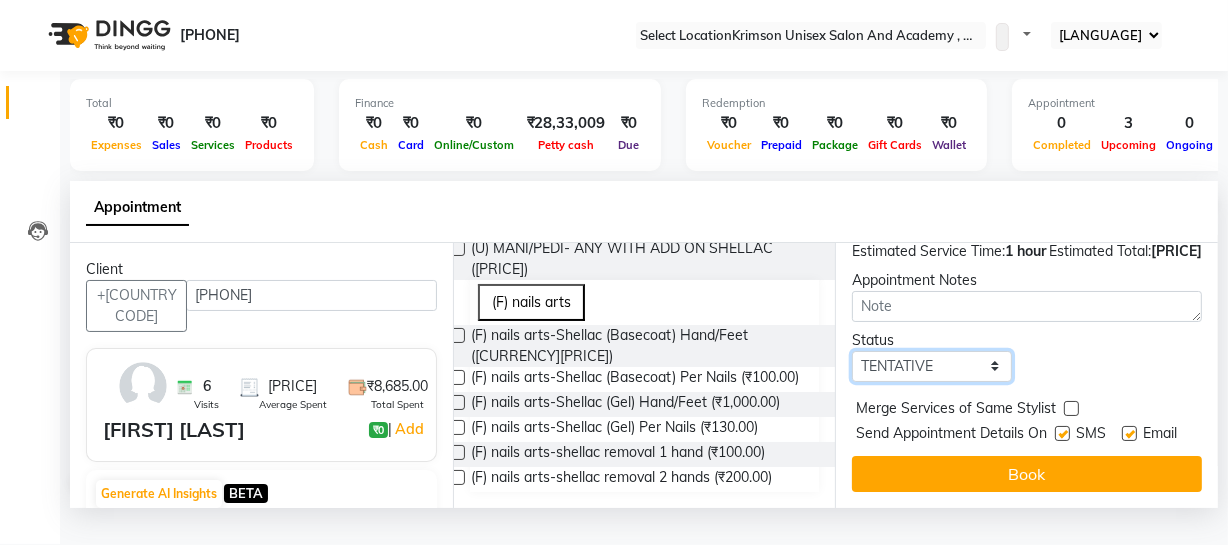 drag, startPoint x: 903, startPoint y: 367, endPoint x: 924, endPoint y: 443, distance: 78.84795 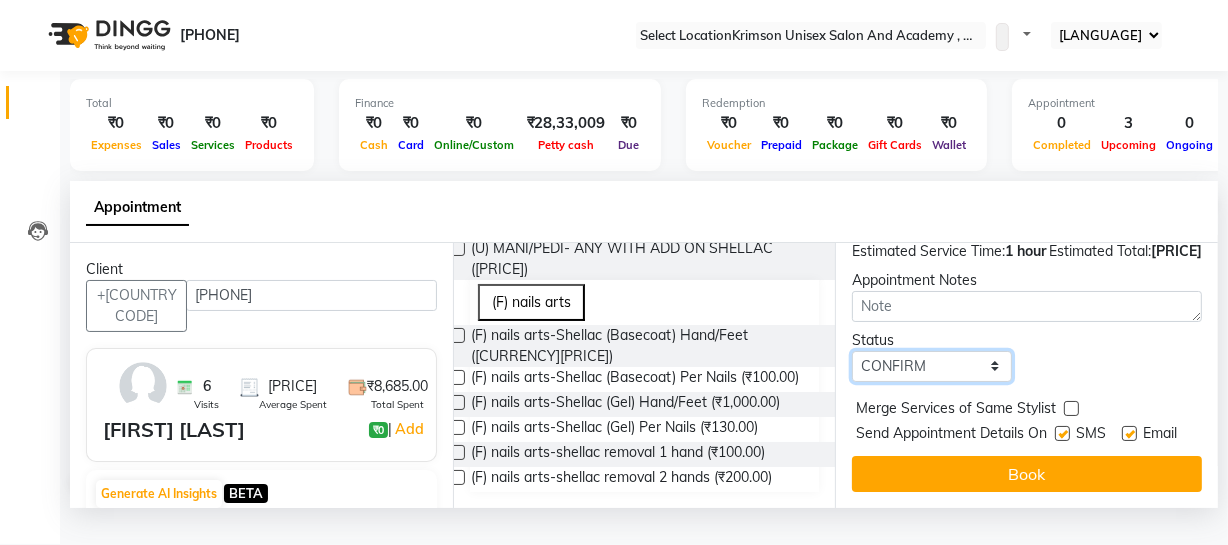 click on "Select TENTATIVE CONFIRM UPCOMING" at bounding box center (932, 366) 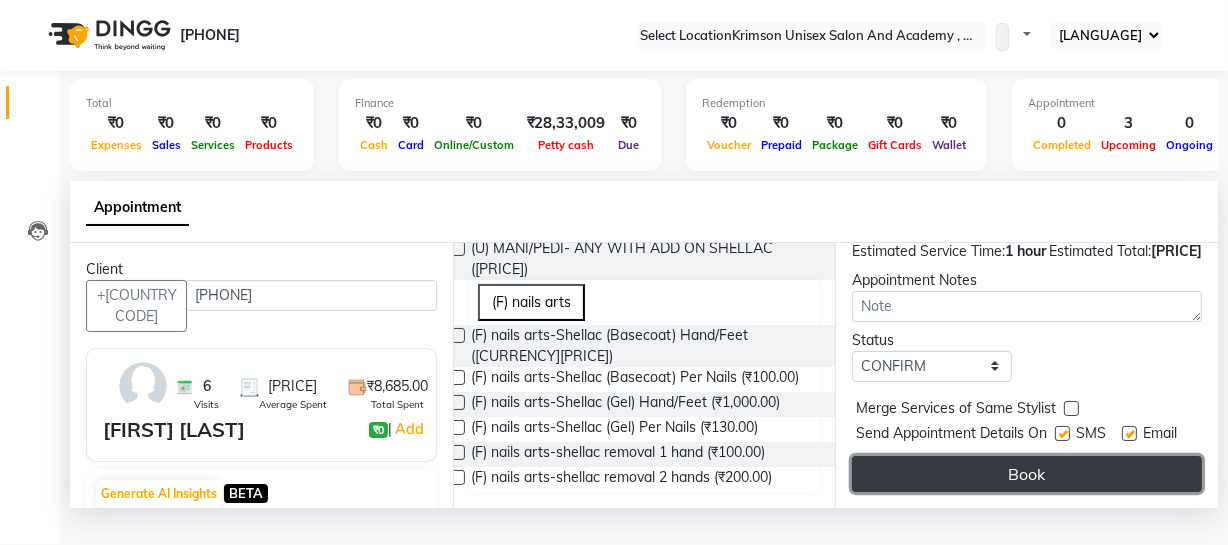 click on "Book" at bounding box center [1027, 474] 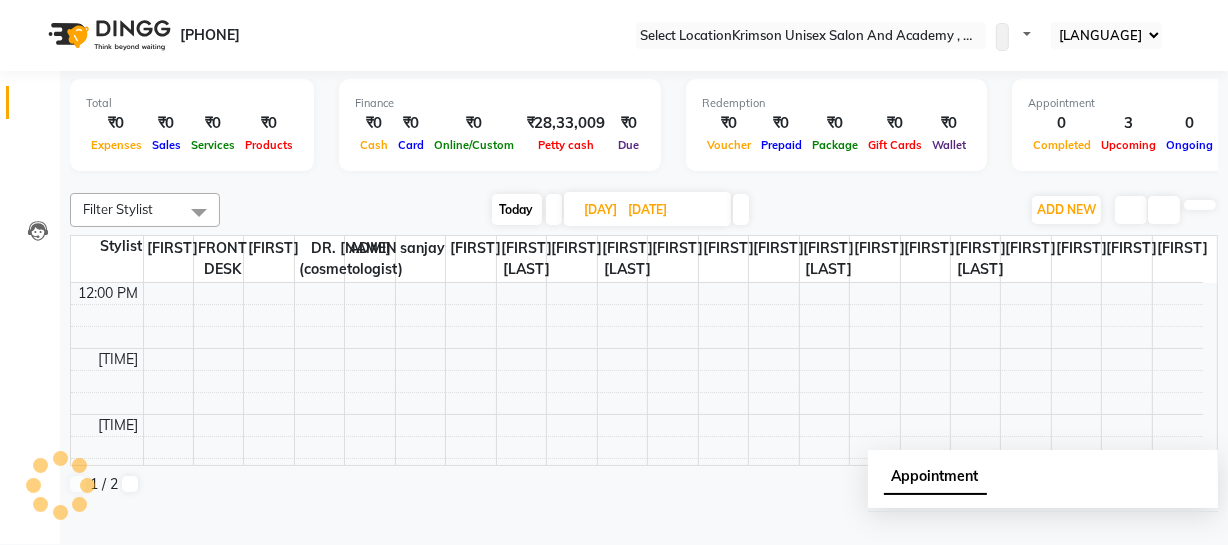 scroll, scrollTop: 0, scrollLeft: 0, axis: both 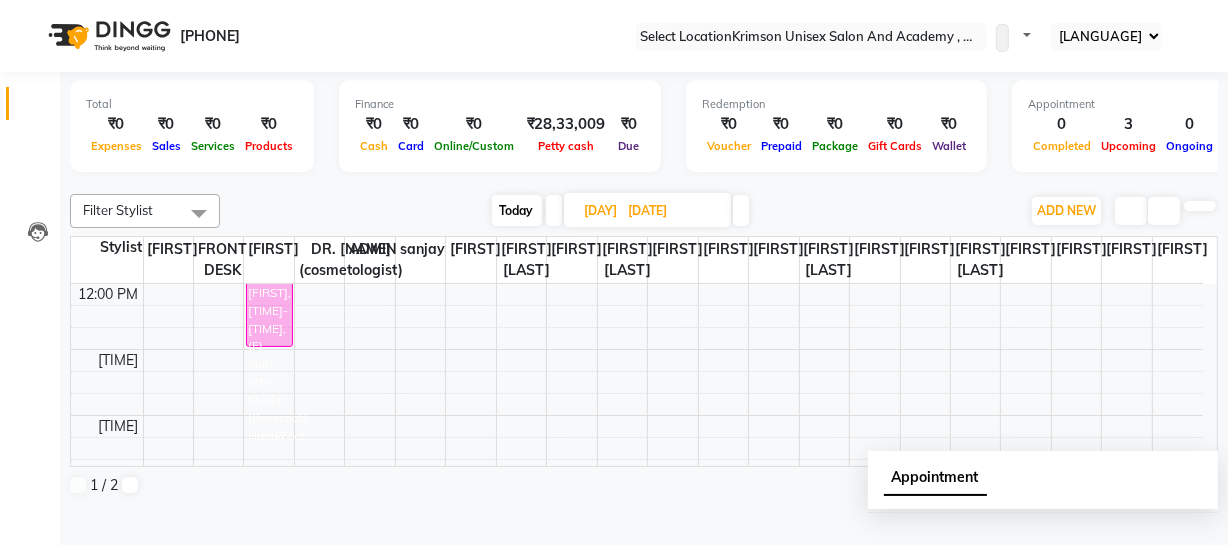 click on "Today" at bounding box center [517, 210] 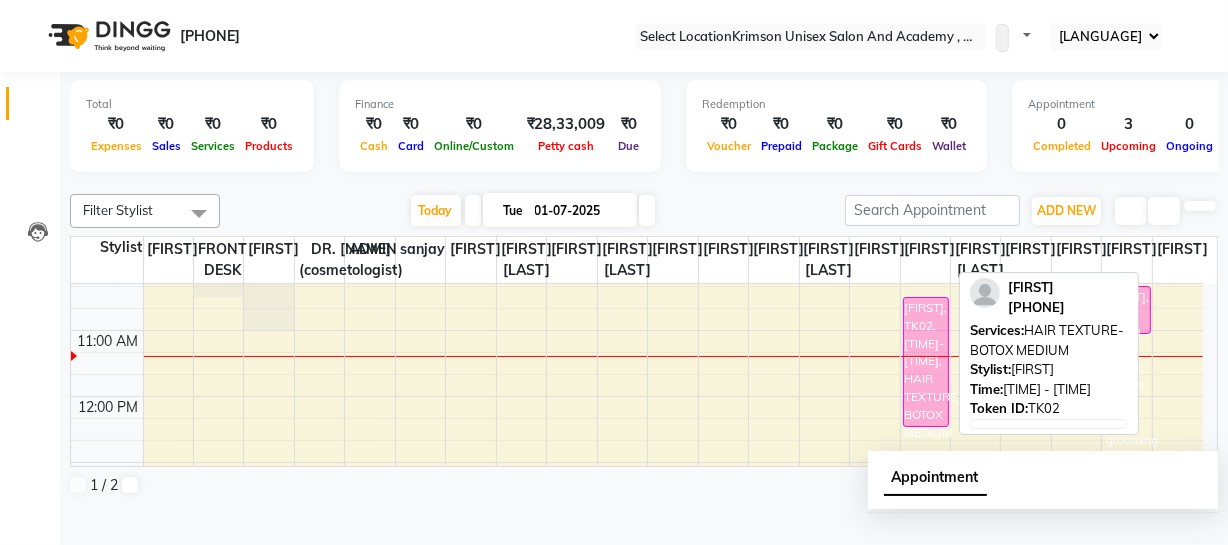 scroll, scrollTop: 216, scrollLeft: 0, axis: vertical 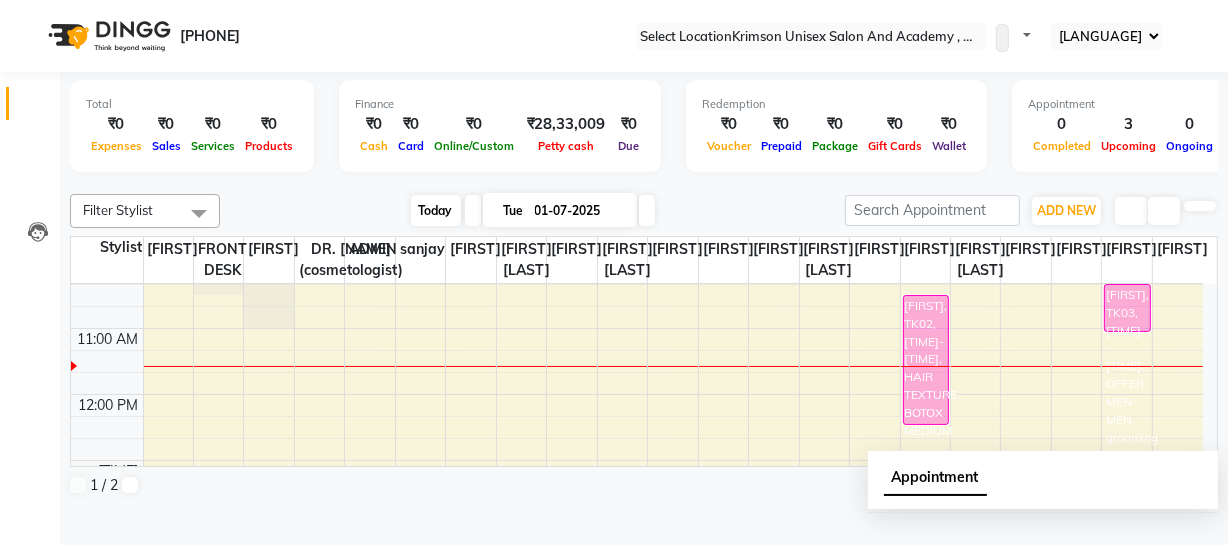 click on "Today" at bounding box center [436, 210] 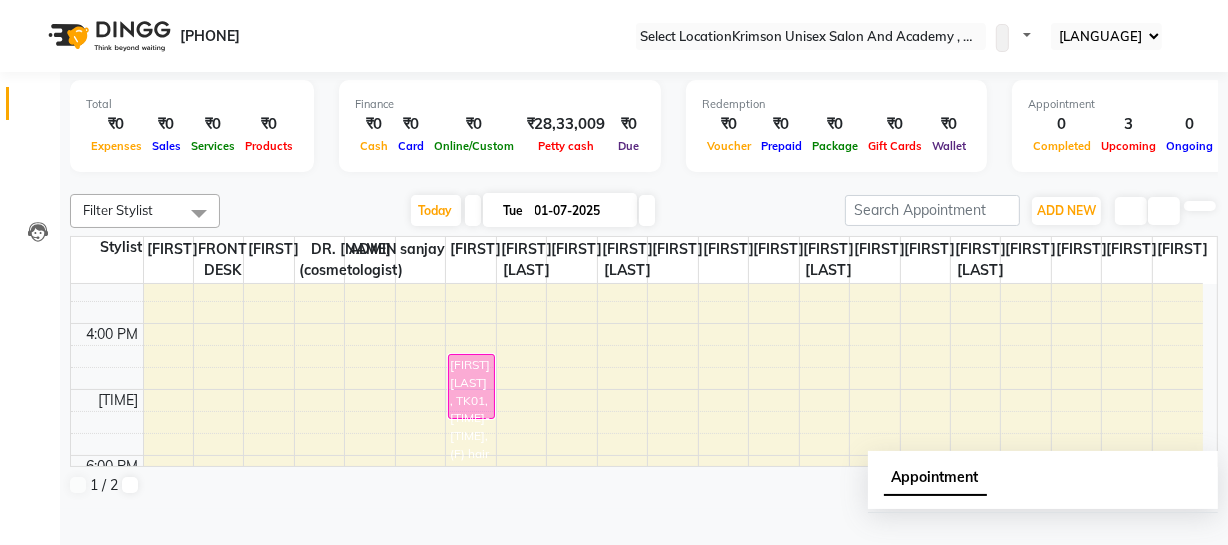 scroll, scrollTop: 553, scrollLeft: 0, axis: vertical 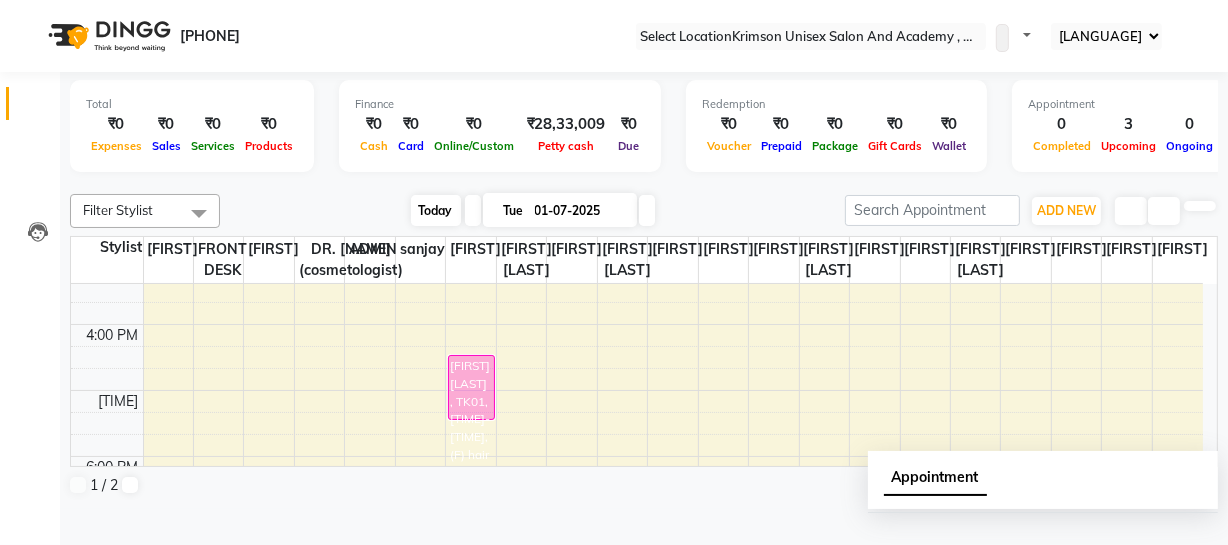 click on "Today" at bounding box center [436, 210] 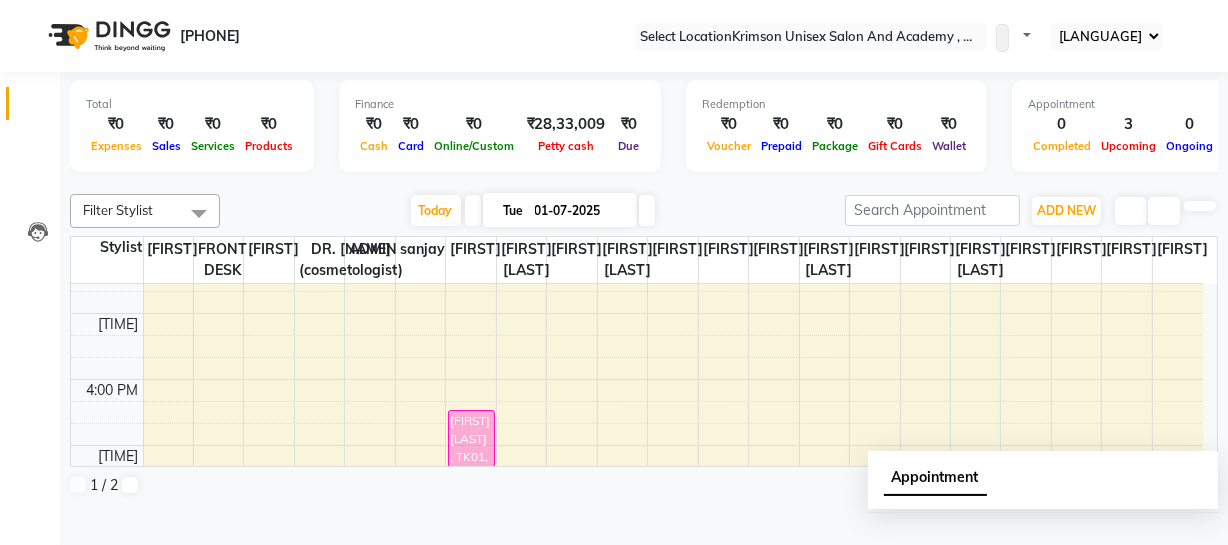scroll, scrollTop: 497, scrollLeft: 0, axis: vertical 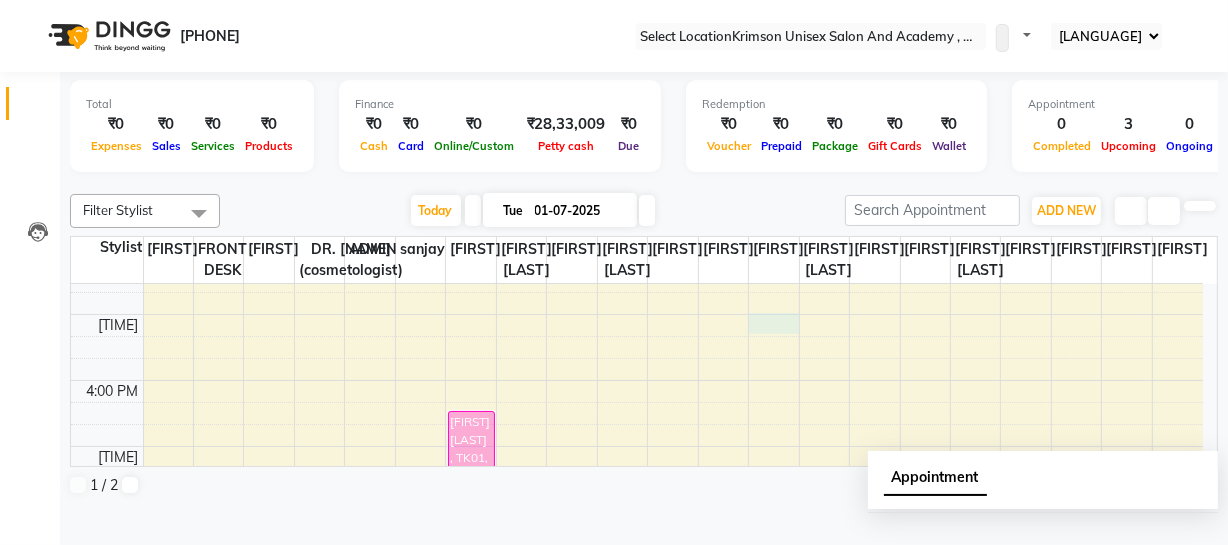 click on "[FIRST], TK01, [TIME]-[TIME], [SERVICE]     [FIRST], TK02, [TIME]-[TIME], [SERVICE]     [FIRST], TK03, [TIME]-[TIME], [SERVICE]" at bounding box center (637, 281) 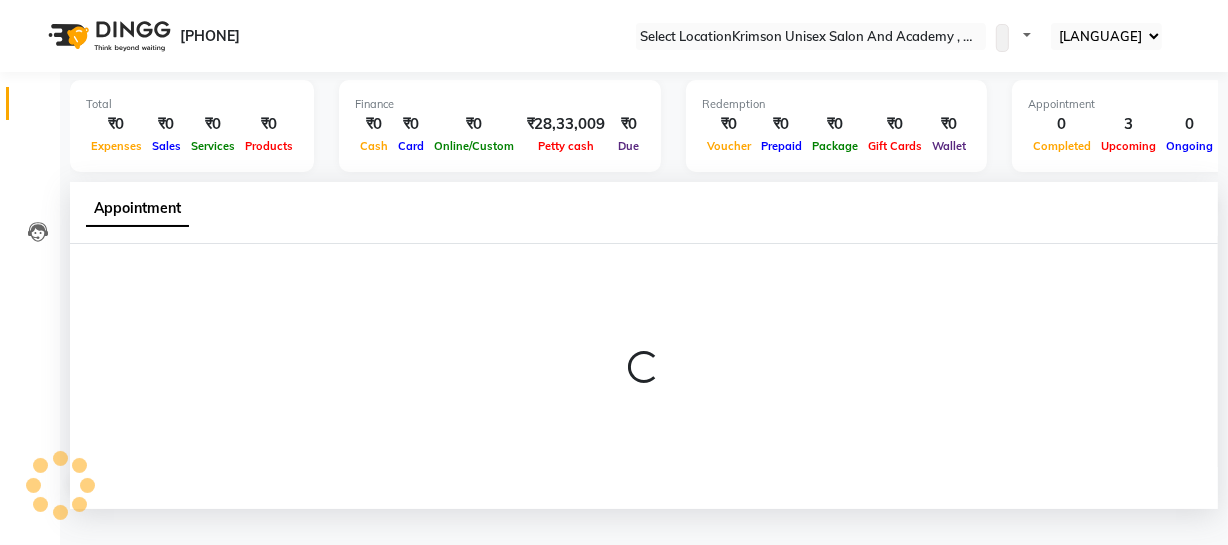 scroll, scrollTop: 1, scrollLeft: 0, axis: vertical 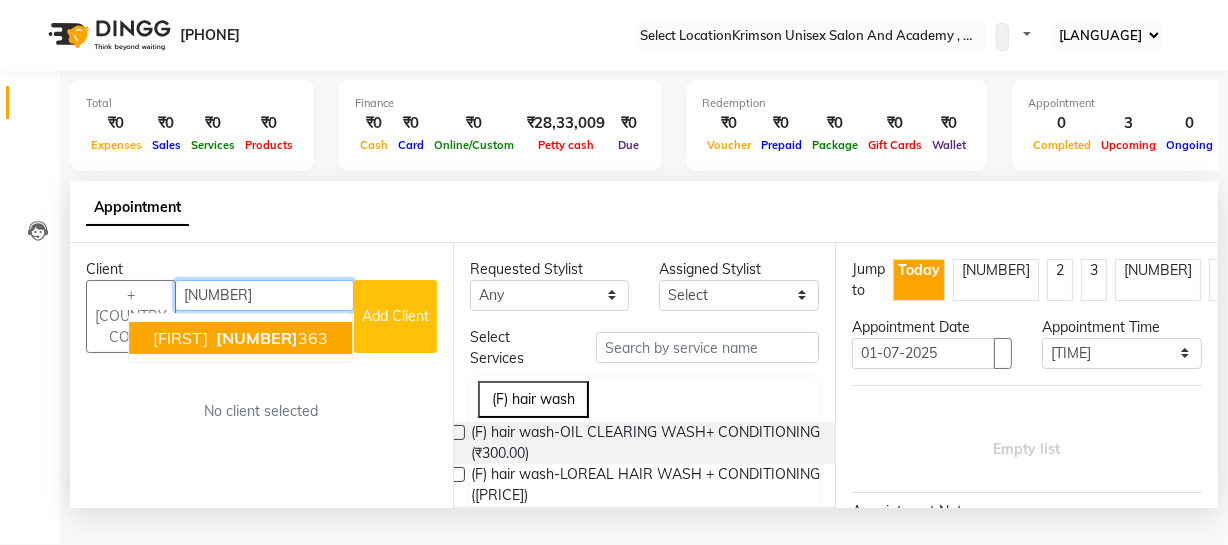 click on "[NAME] [PHONE]" at bounding box center (240, 338) 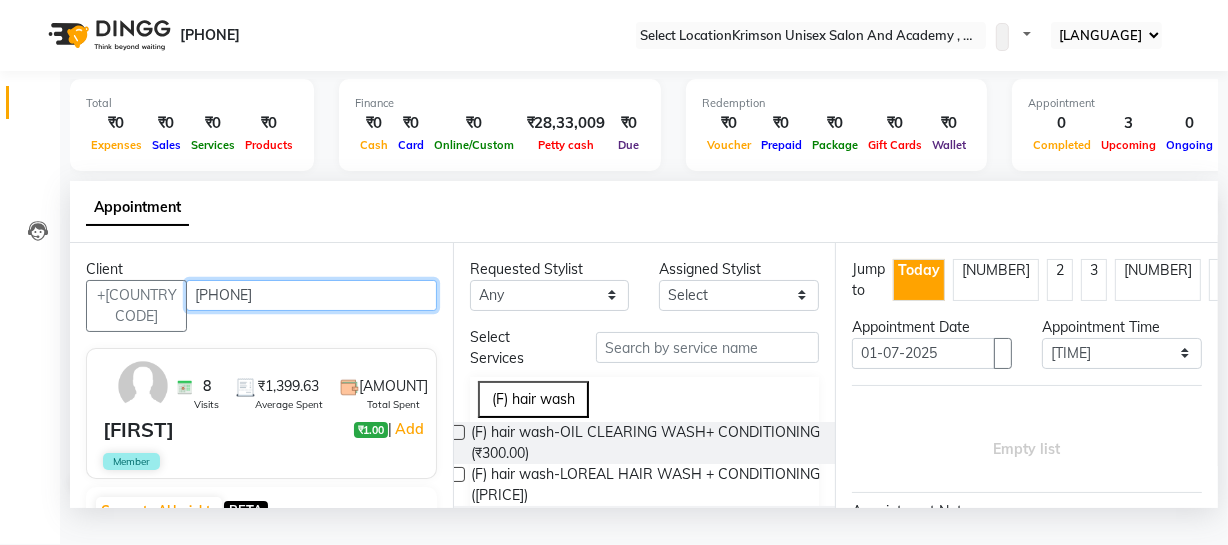 type on "[PHONE]" 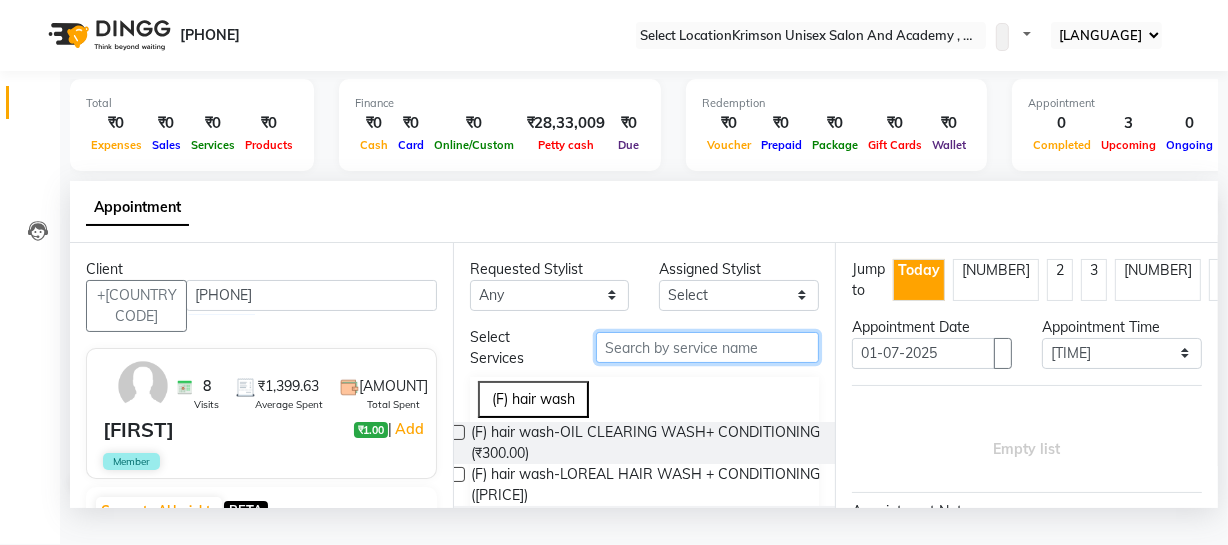 click at bounding box center (707, 347) 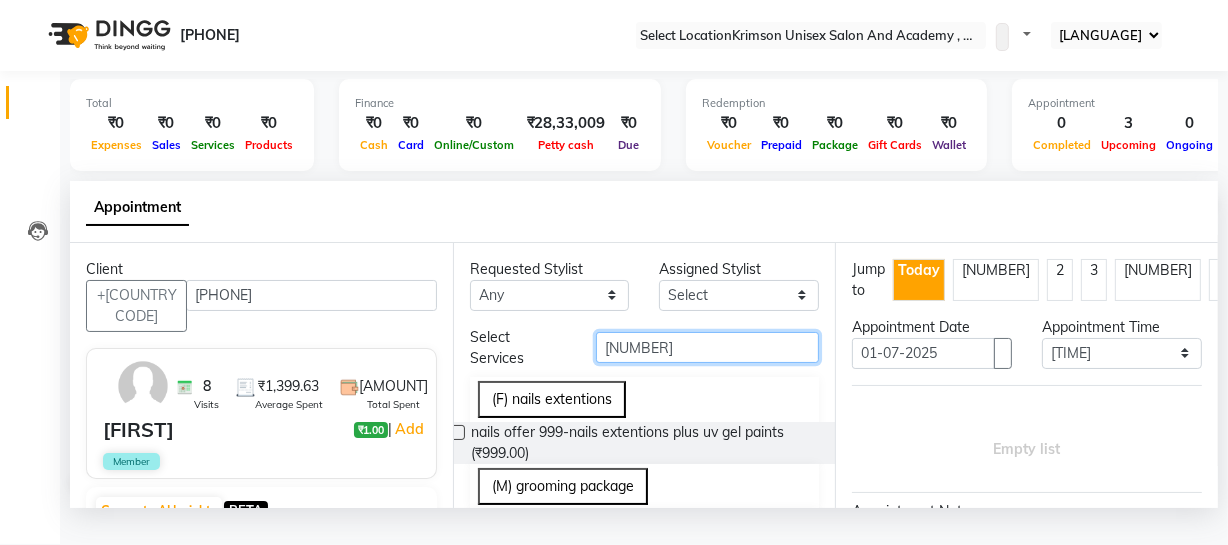 scroll, scrollTop: 134, scrollLeft: 0, axis: vertical 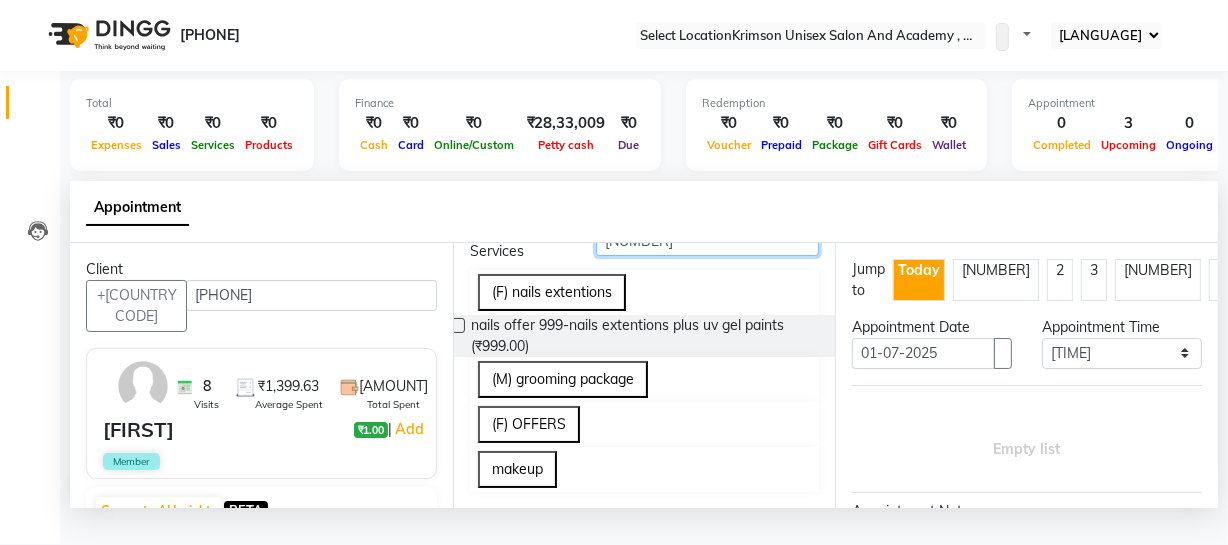 type on "[NUMBER]" 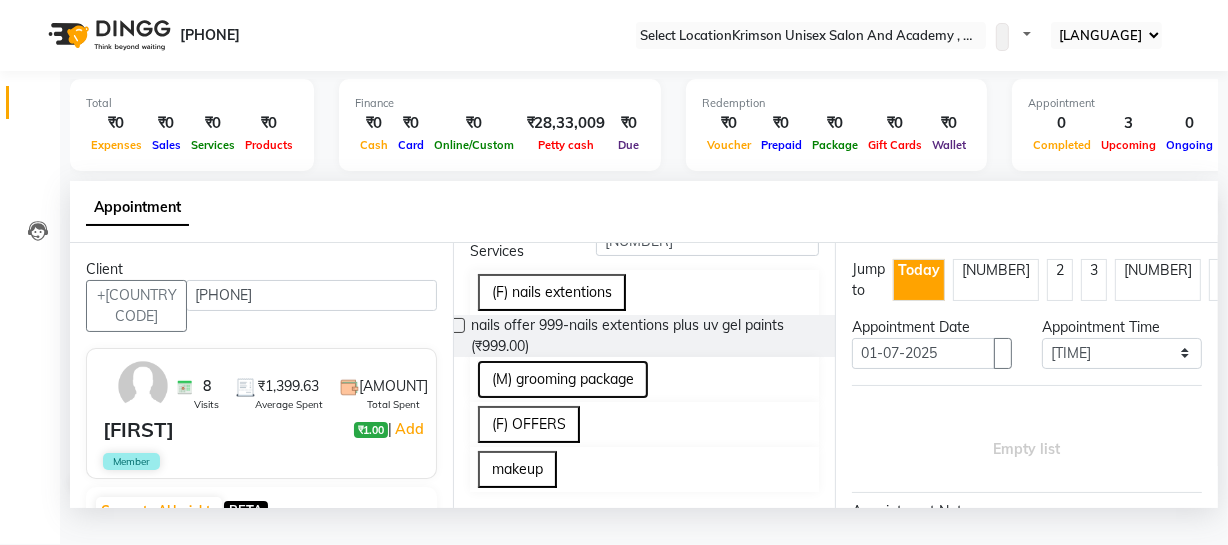 click on "(M) grooming package" at bounding box center [563, 379] 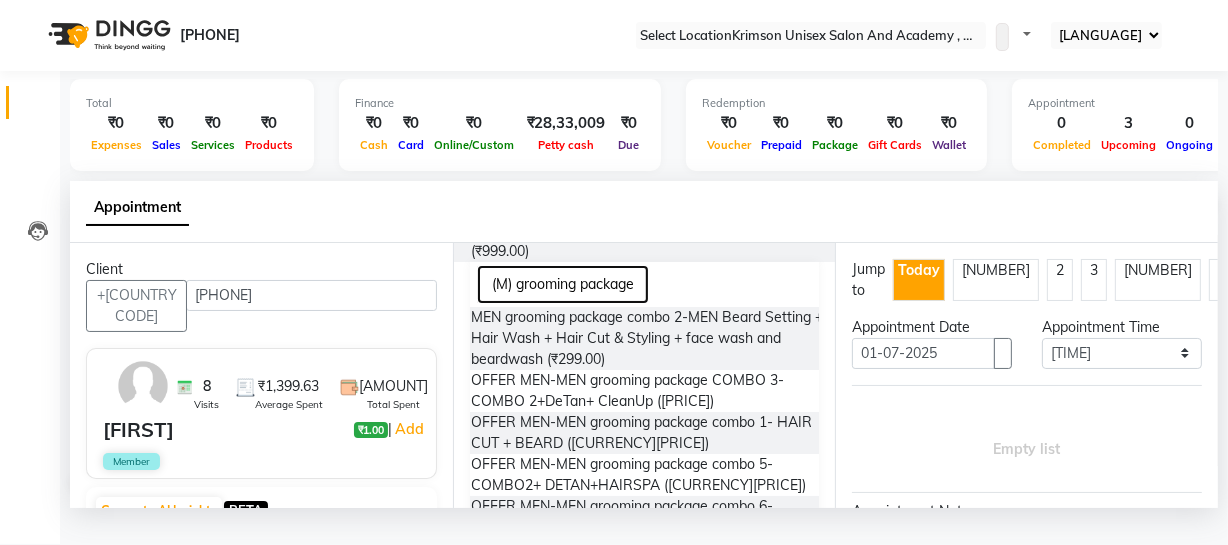 scroll, scrollTop: 213, scrollLeft: 0, axis: vertical 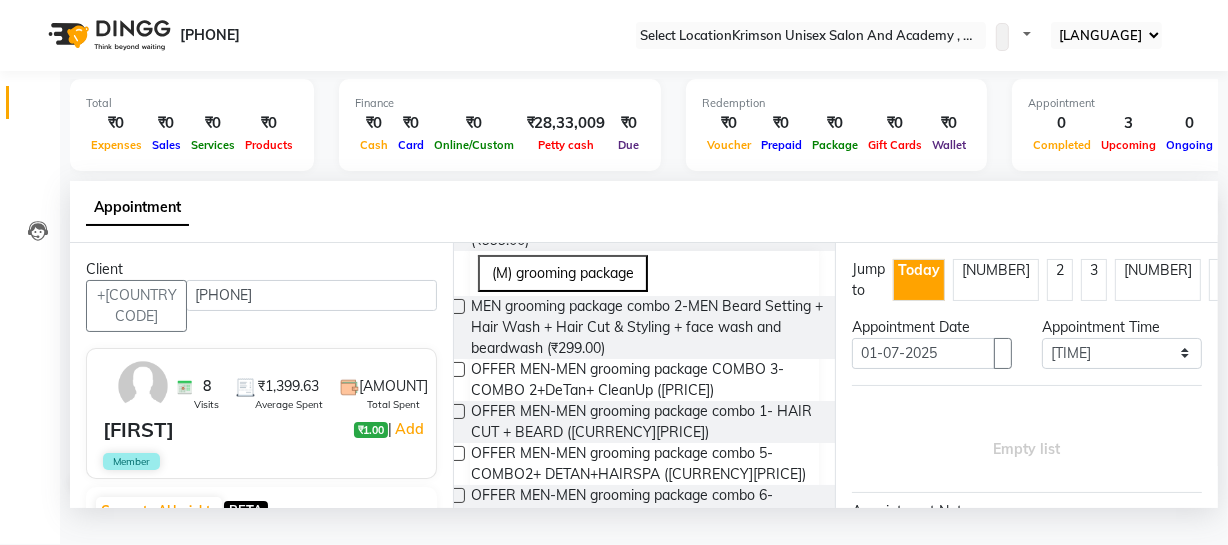 click at bounding box center (457, 411) 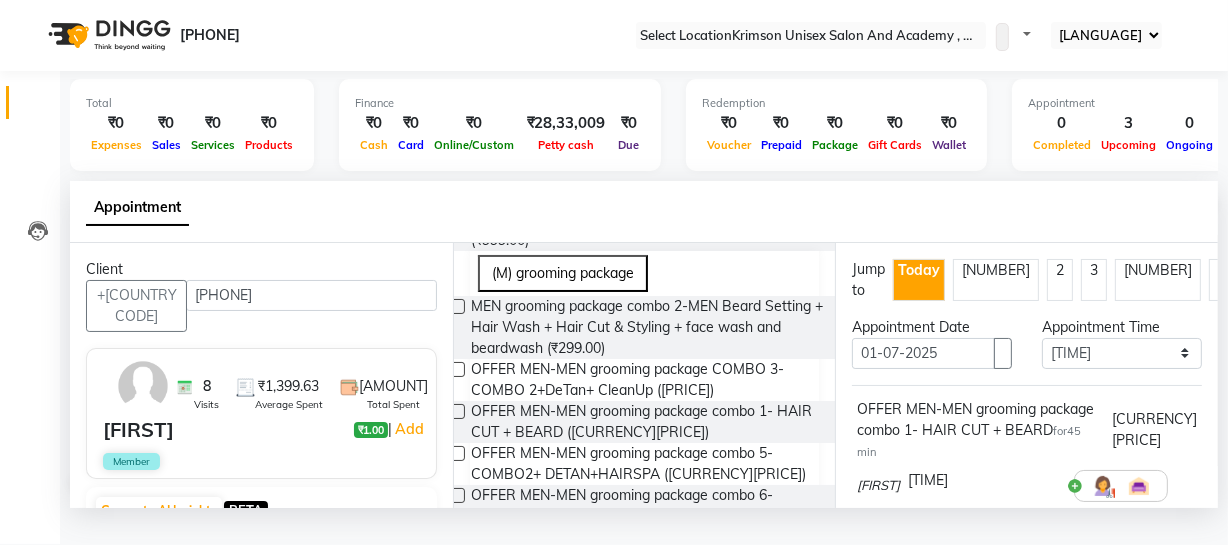 scroll, scrollTop: 333, scrollLeft: 0, axis: vertical 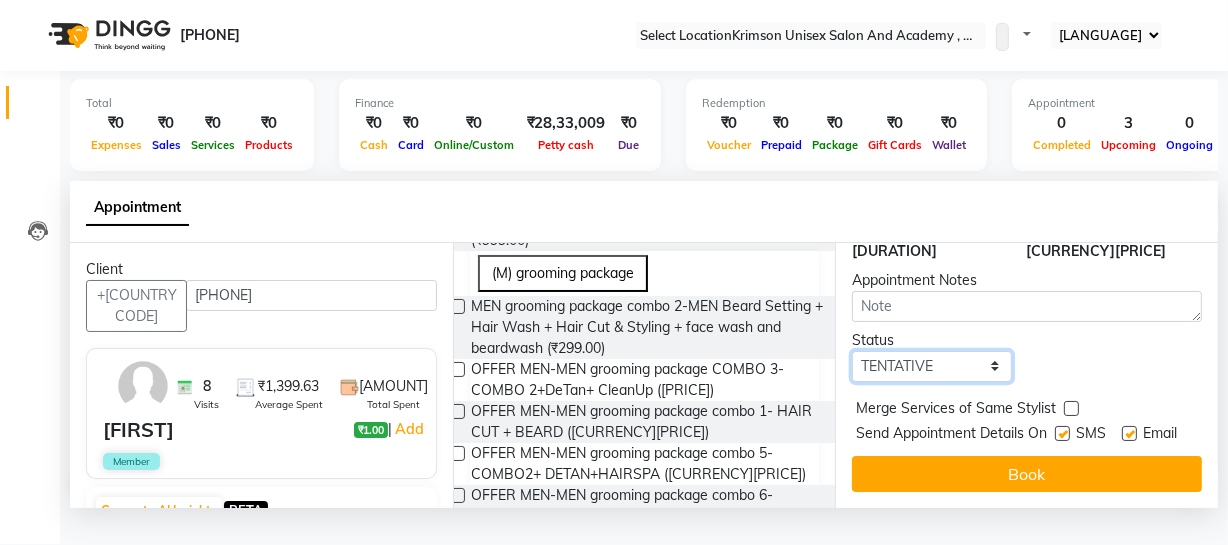 click on "Select TENTATIVE CONFIRM CHECK-IN UPCOMING" at bounding box center (932, 366) 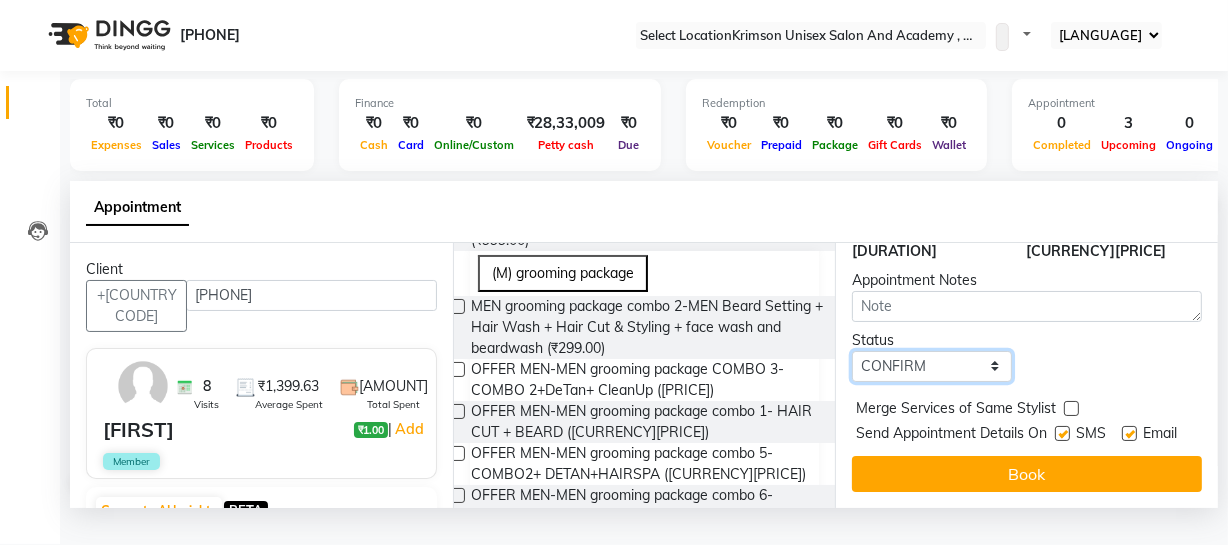 click on "Select TENTATIVE CONFIRM CHECK-IN UPCOMING" at bounding box center [932, 366] 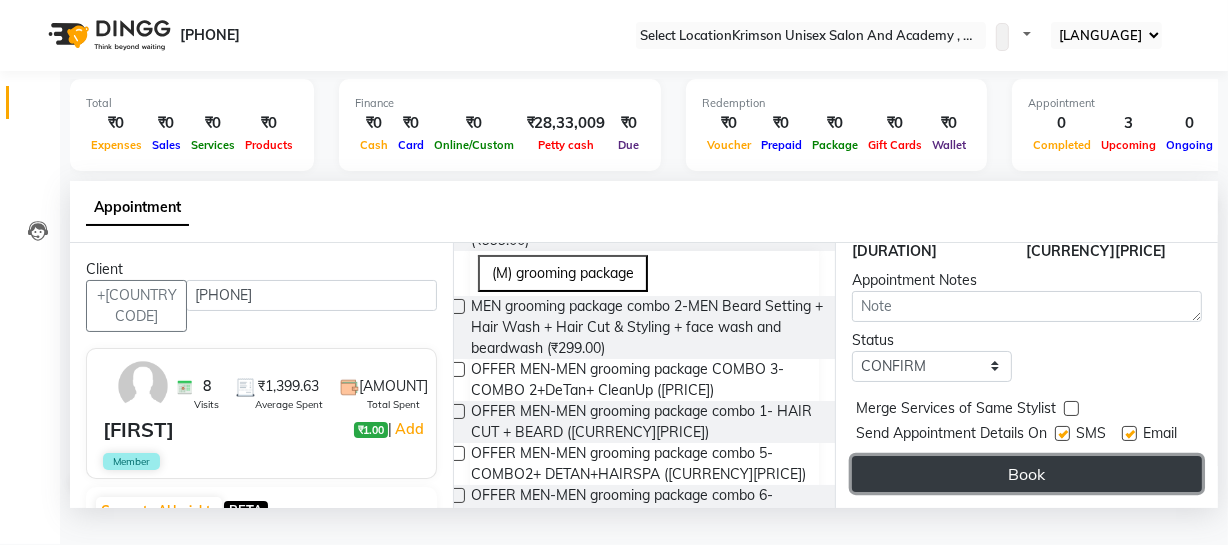 click on "Book" at bounding box center (1027, 474) 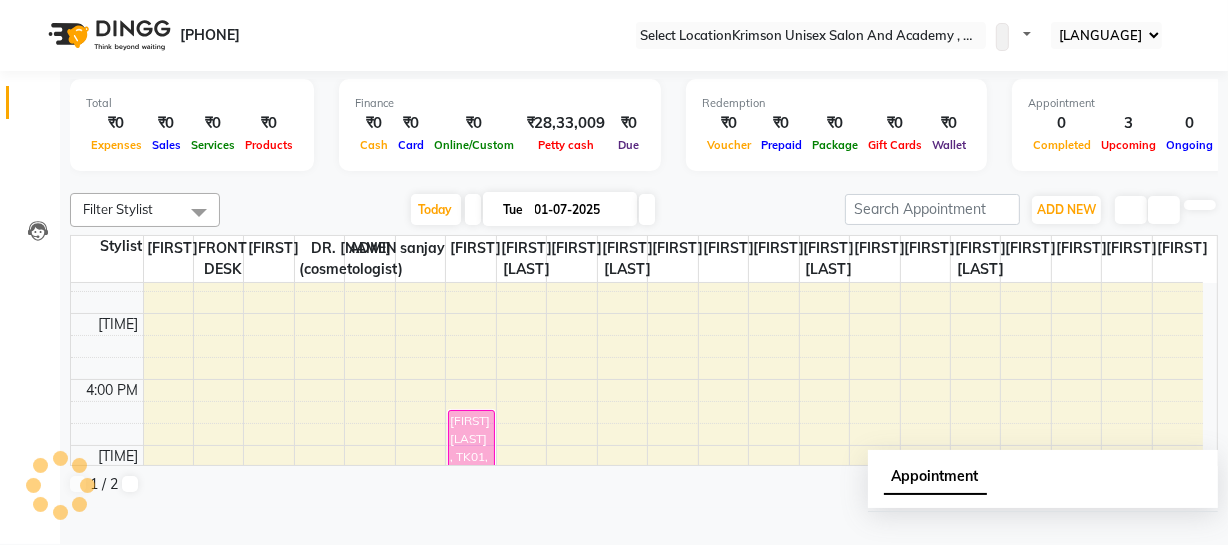scroll, scrollTop: 0, scrollLeft: 0, axis: both 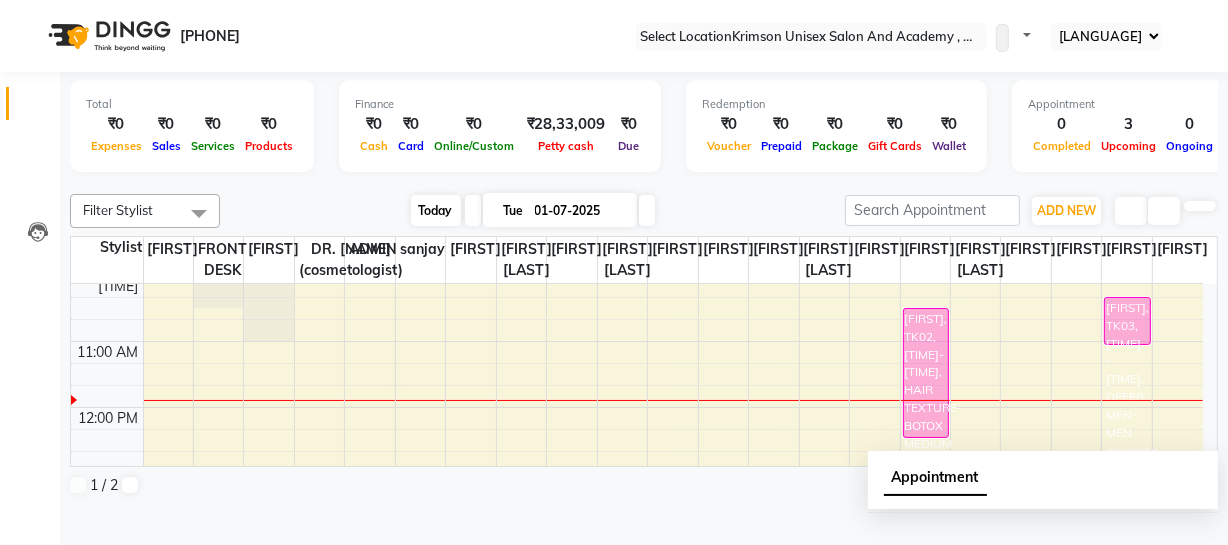 click on "Today" at bounding box center [436, 210] 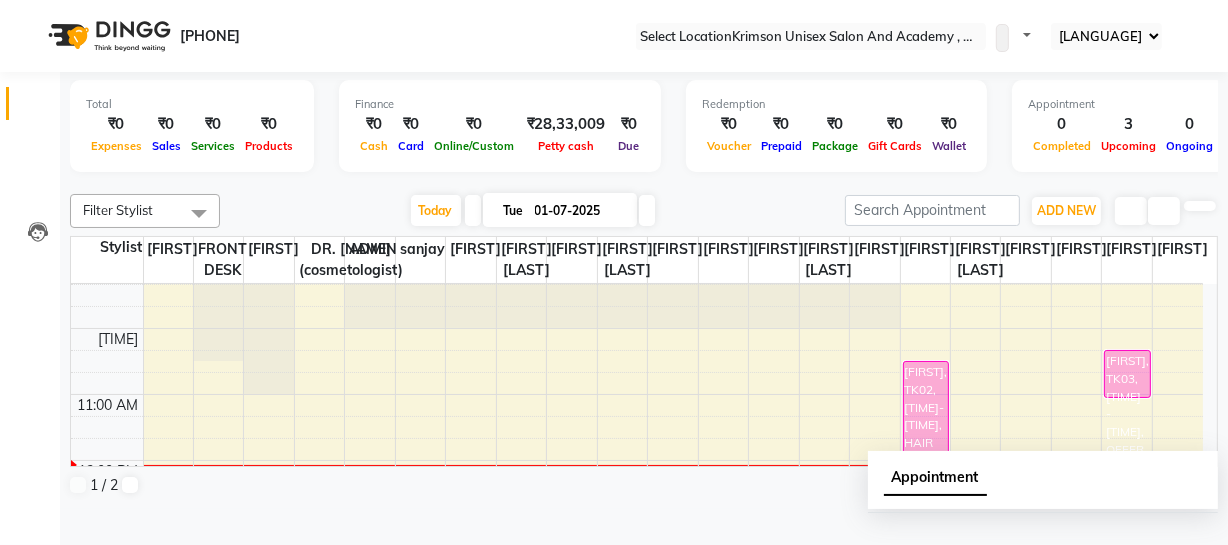 scroll, scrollTop: 0, scrollLeft: 0, axis: both 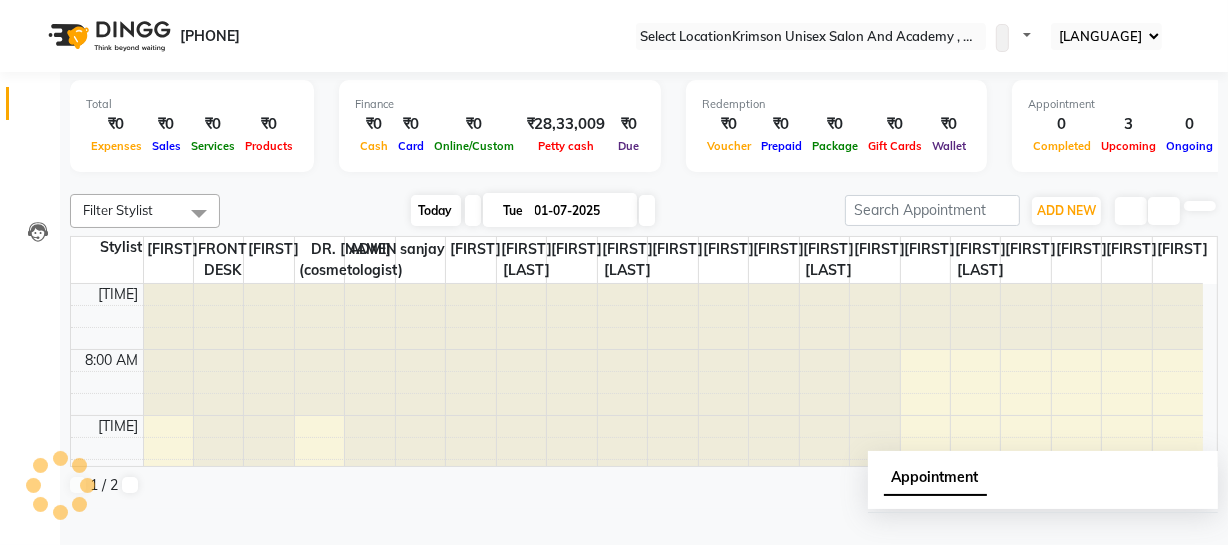 click on "Today" at bounding box center (436, 210) 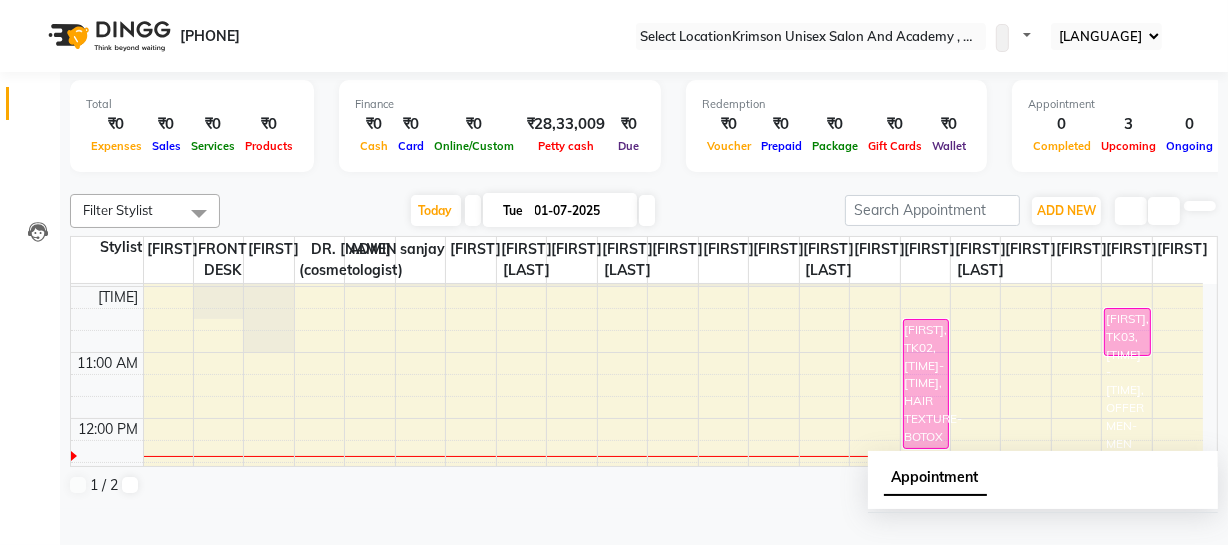 scroll, scrollTop: 197, scrollLeft: 0, axis: vertical 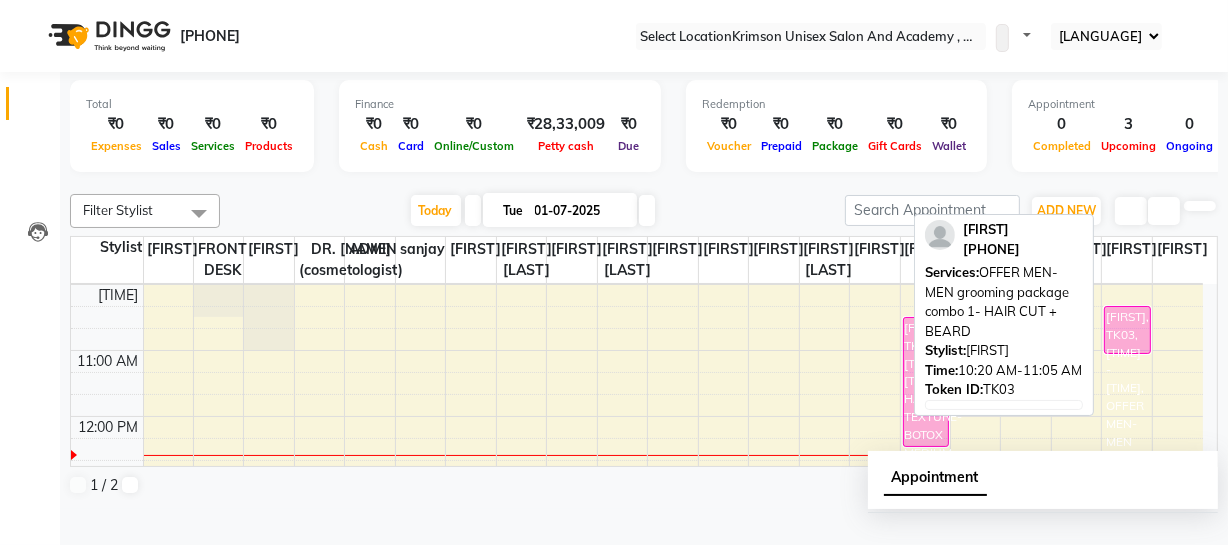 click on "[FIRST], TK03, [TIME] - [TIME], OFFER MEN-MEN grooming package combo 1- HAIR CUT + BEARD" at bounding box center [926, 382] 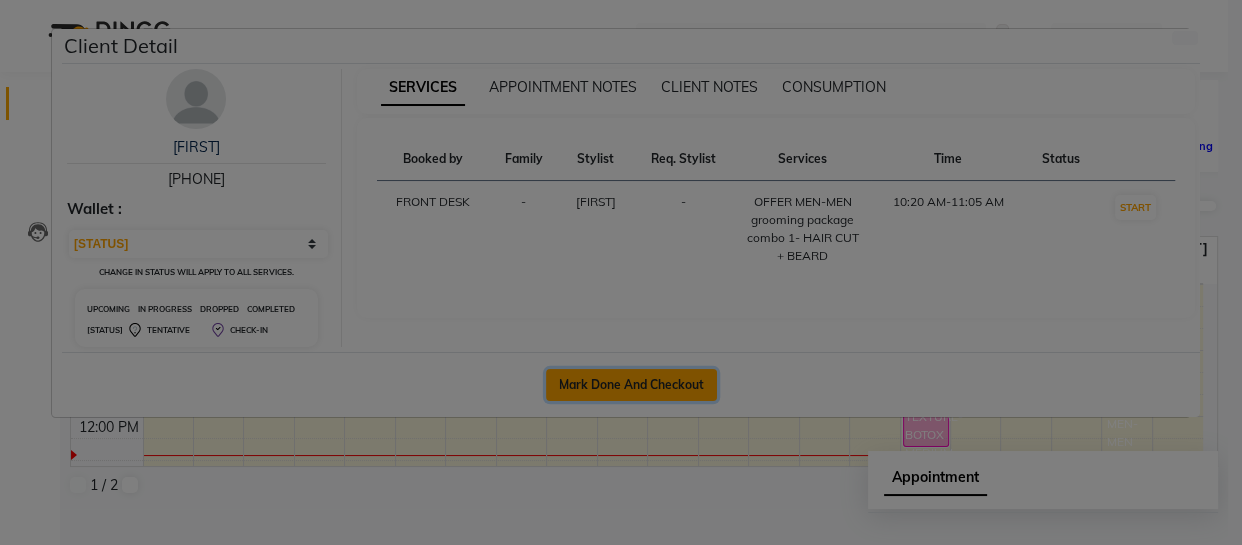 click on "Mark Done And Checkout" at bounding box center [631, 385] 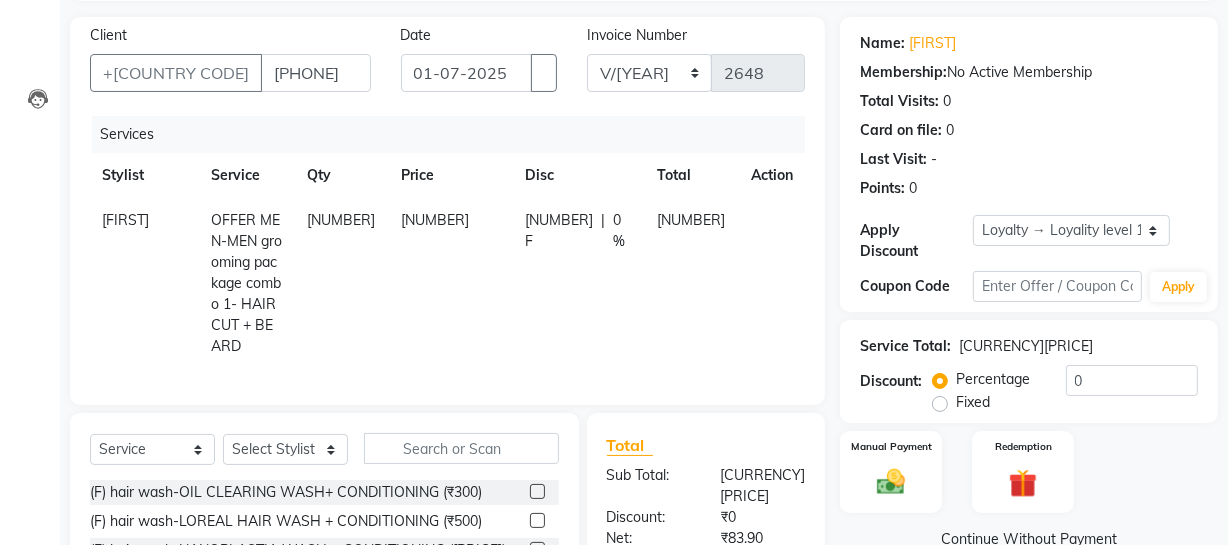 scroll, scrollTop: 157, scrollLeft: 0, axis: vertical 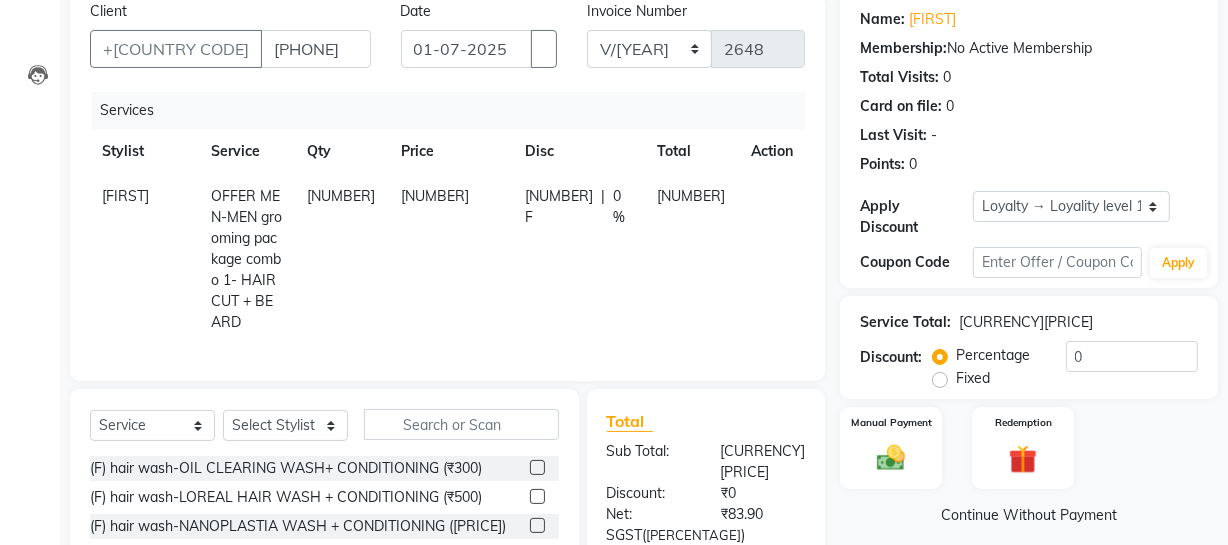 click at bounding box center [759, 198] 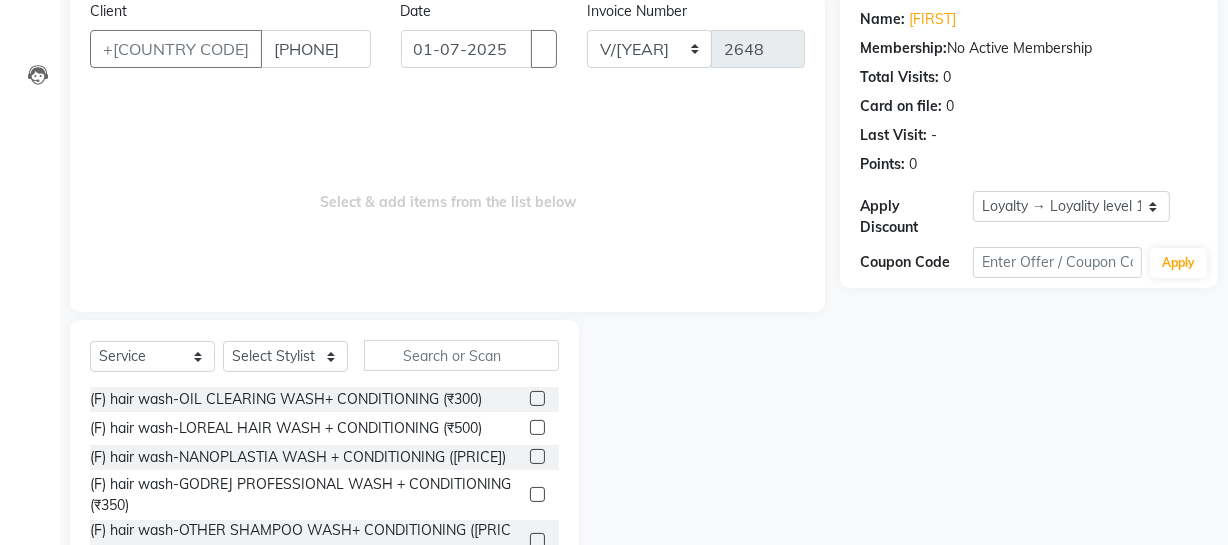 scroll, scrollTop: 257, scrollLeft: 0, axis: vertical 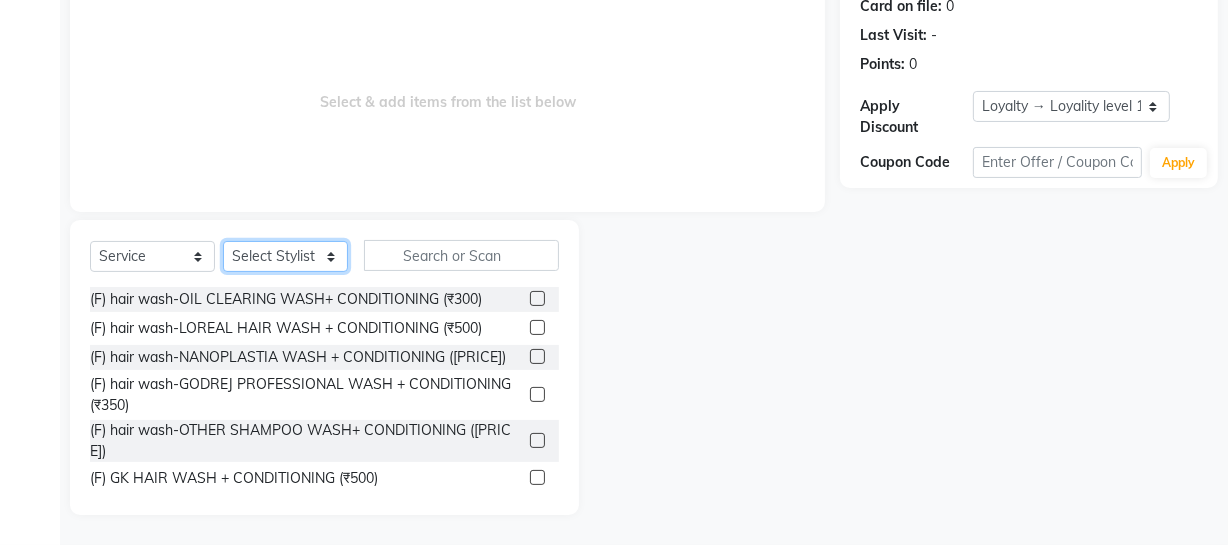 click on "Select Stylist ADMIN [NAME] [NAME] [NAME] [NAME] (cosmetologist) FRONT DESK [NAME] [NAME] [NAME] [NAME] [NAME] [NAME] [NAME] [NAME] [NAME] [NAME] [NAME] [NAME] [NAME] [NAME] [NAME] [NAME]" at bounding box center [285, 256] 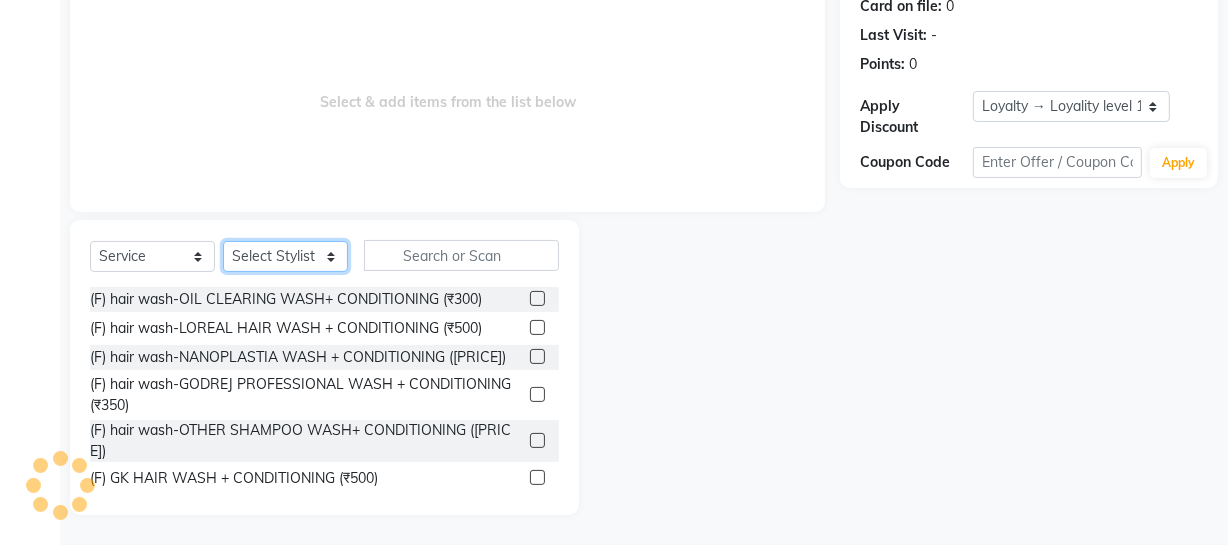 click on "Select Stylist ADMIN [NAME] [NAME] [NAME] [NAME] (cosmetologist) FRONT DESK [NAME] [NAME] [NAME] [NAME] [NAME] [NAME] [NAME] [NAME] [NAME] [NAME] [NAME] [NAME] [NAME] [NAME] [NAME] [NAME]" at bounding box center [285, 256] 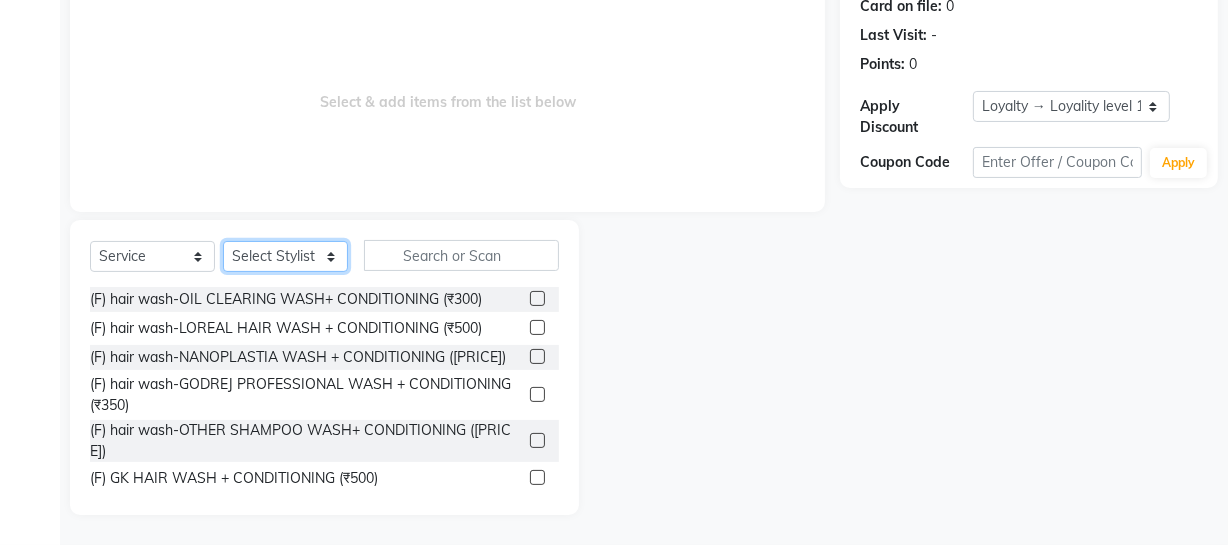 click on "Select Stylist ADMIN [NAME] [NAME] [NAME] [NAME] (cosmetologist) FRONT DESK [NAME] [NAME] [NAME] [NAME] [NAME] [NAME] [NAME] [NAME] [NAME] [NAME] [NAME] [NAME] [NAME] [NAME] [NAME] [NAME]" at bounding box center [285, 256] 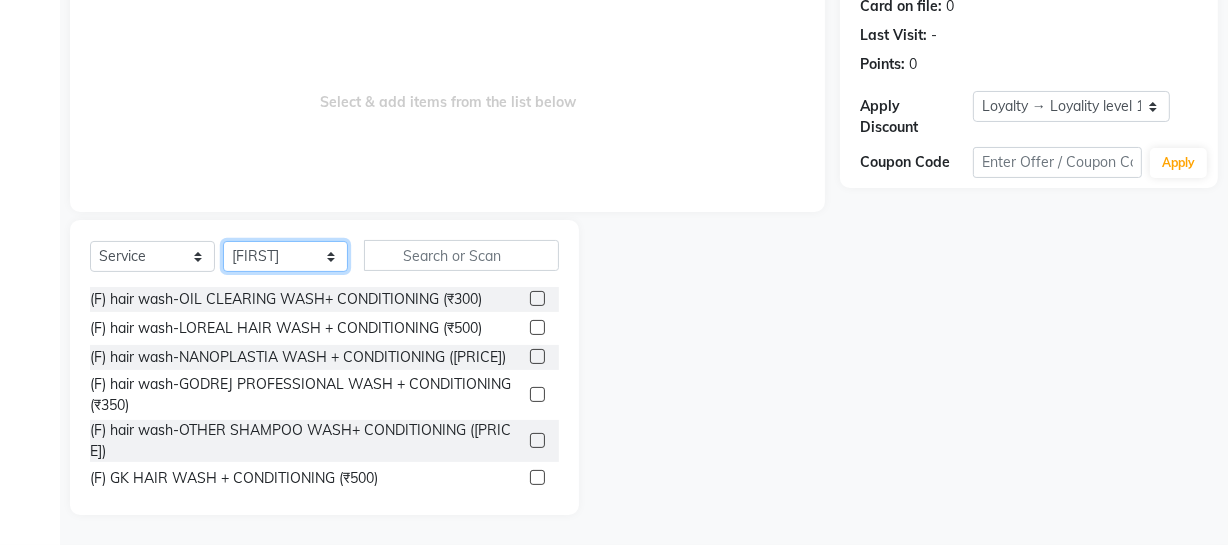 click on "Select Stylist ADMIN [NAME] [NAME] [NAME] [NAME] (cosmetologist) FRONT DESK [NAME] [NAME] [NAME] [NAME] [NAME] [NAME] [NAME] [NAME] [NAME] [NAME] [NAME] [NAME] [NAME] [NAME] [NAME] [NAME]" at bounding box center [285, 256] 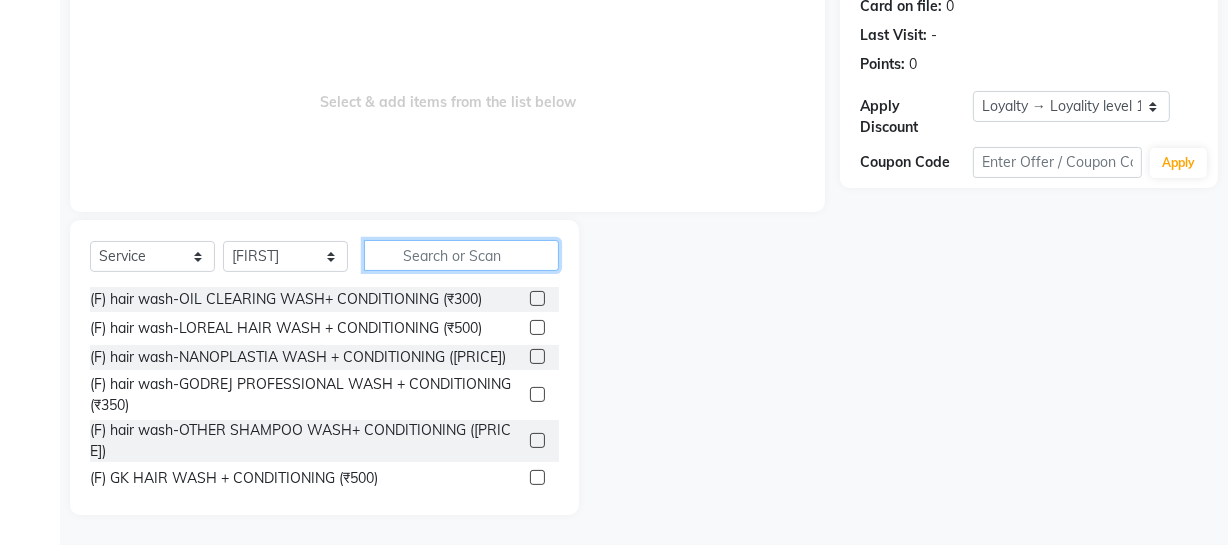 click at bounding box center (461, 255) 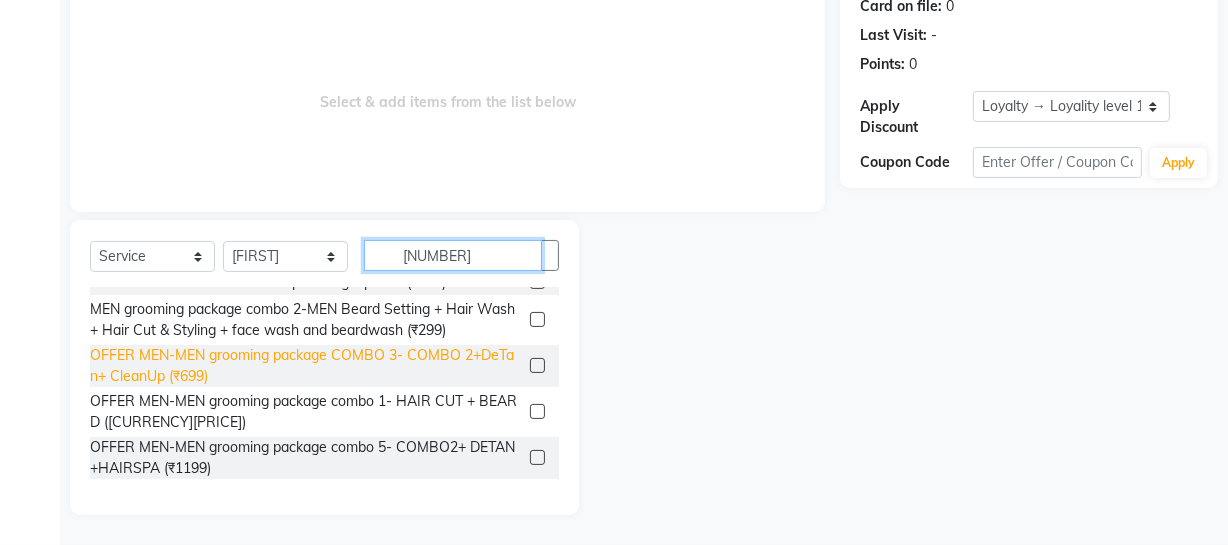 scroll, scrollTop: 21, scrollLeft: 0, axis: vertical 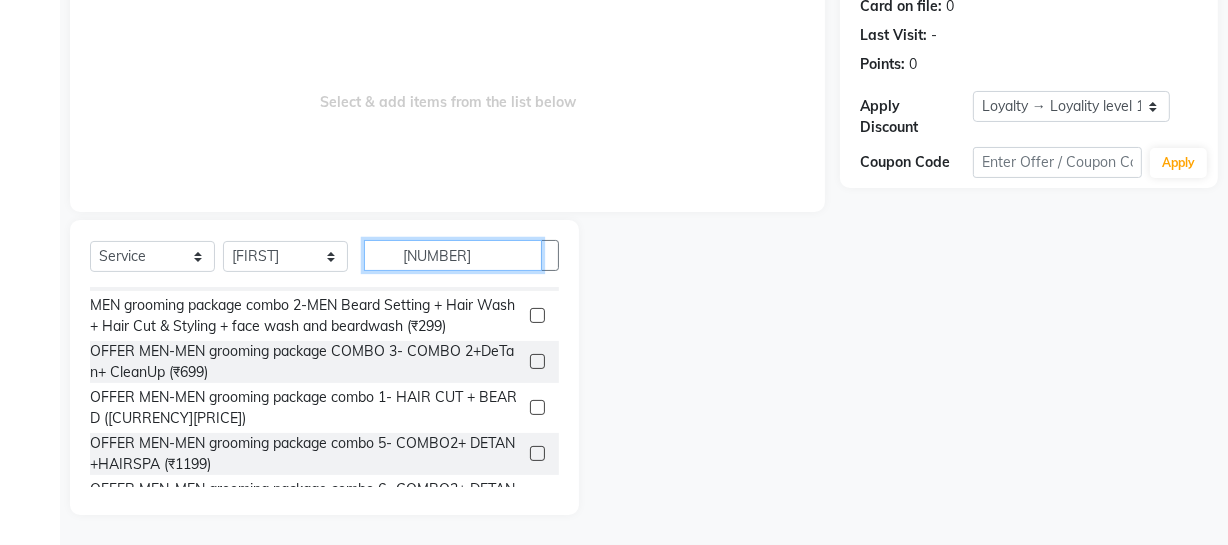 type on "[NUMBER]" 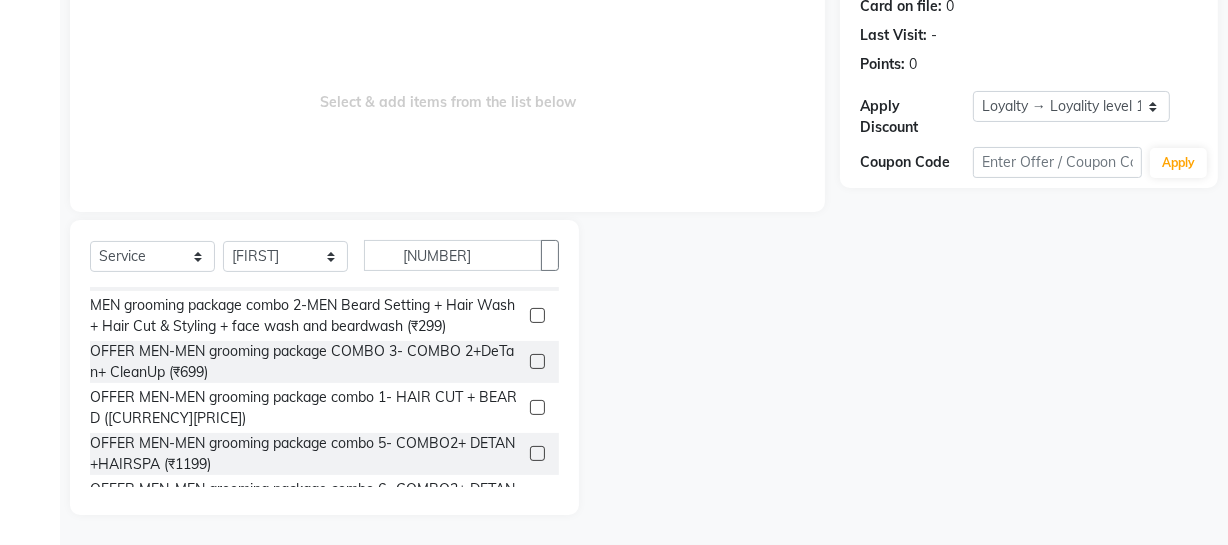 click at bounding box center [537, 407] 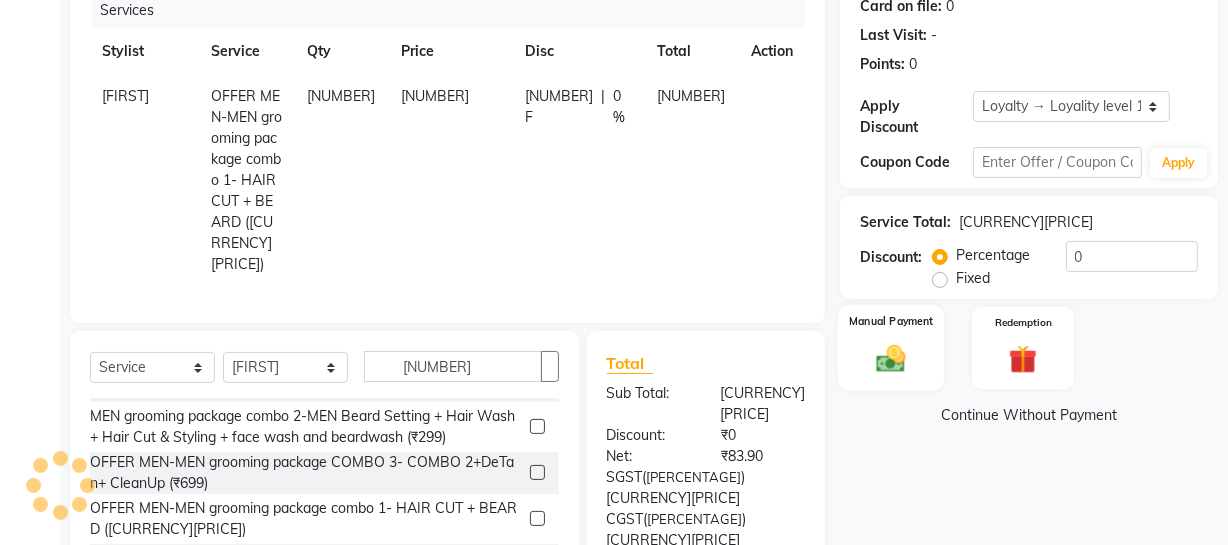 scroll, scrollTop: 318, scrollLeft: 0, axis: vertical 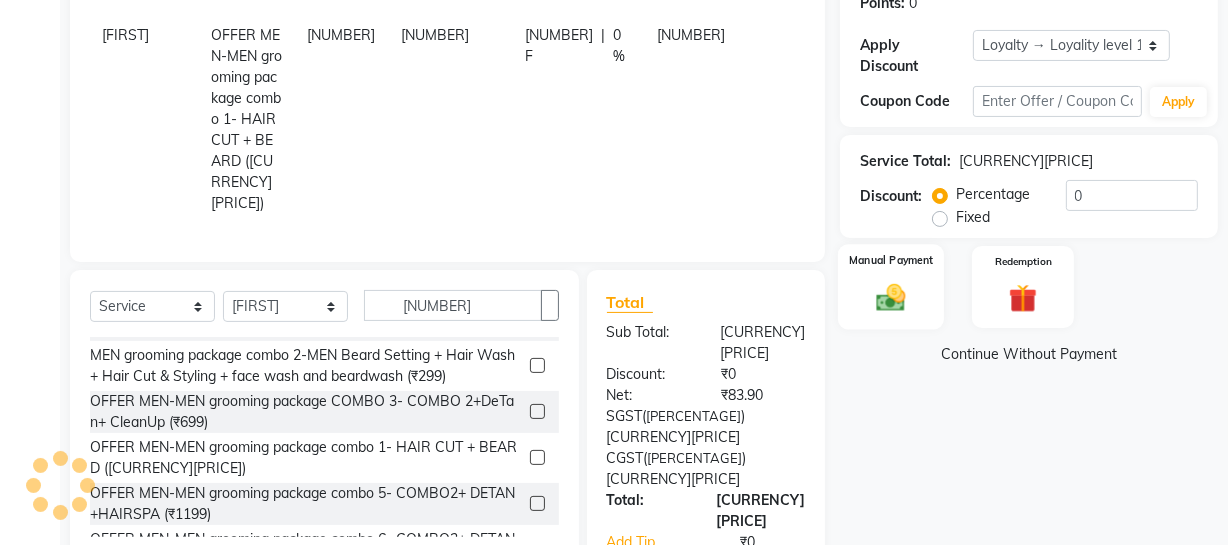 click at bounding box center (891, 297) 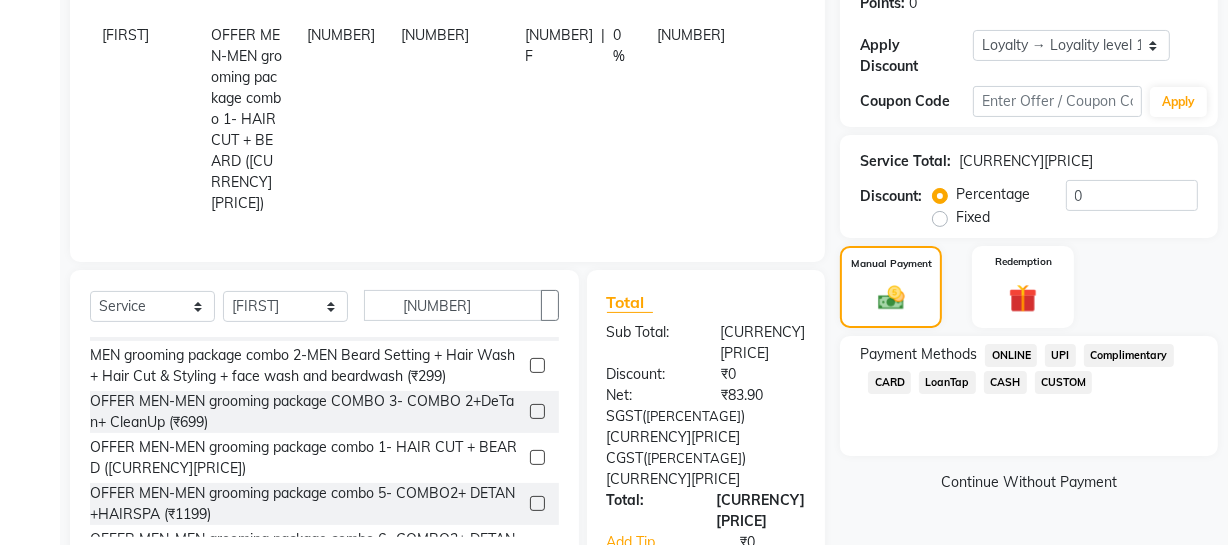 click on "ONLINE" at bounding box center (1011, 355) 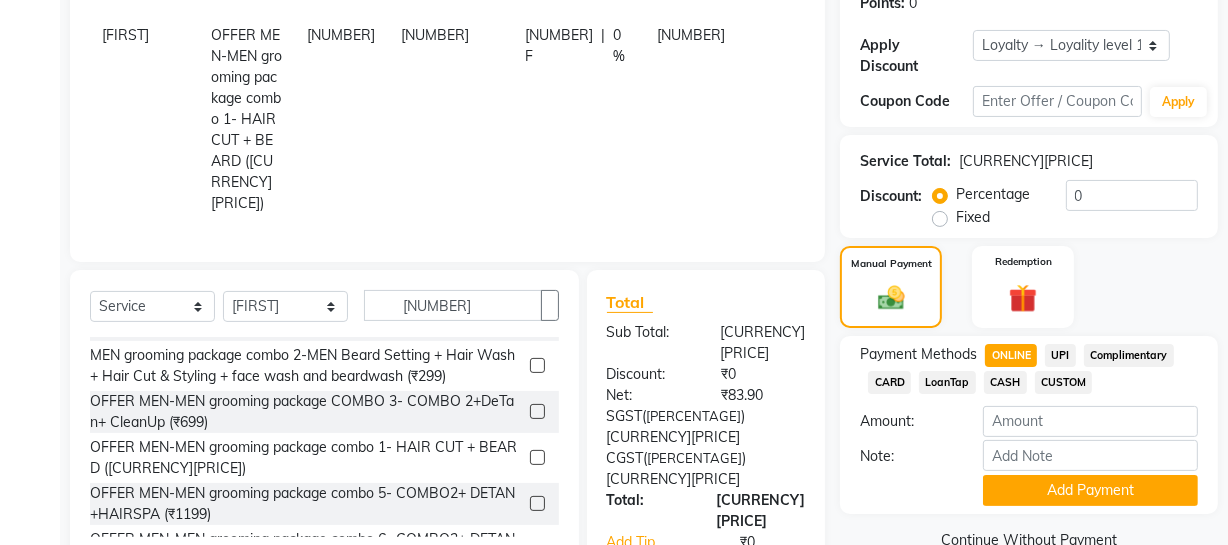 scroll, scrollTop: 360, scrollLeft: 0, axis: vertical 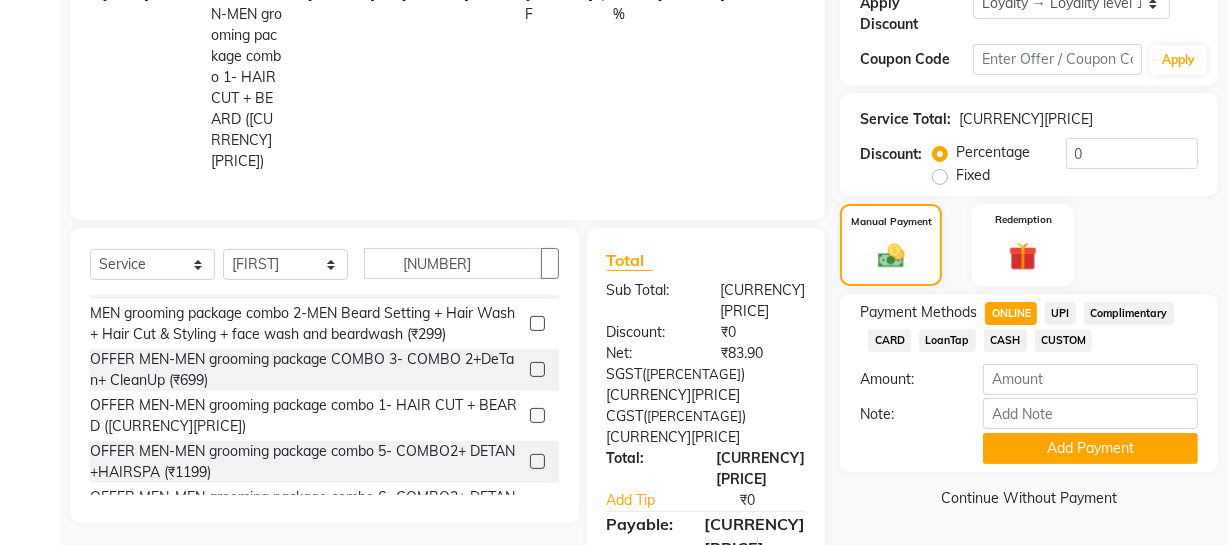 click on "Amount:" at bounding box center [906, 379] 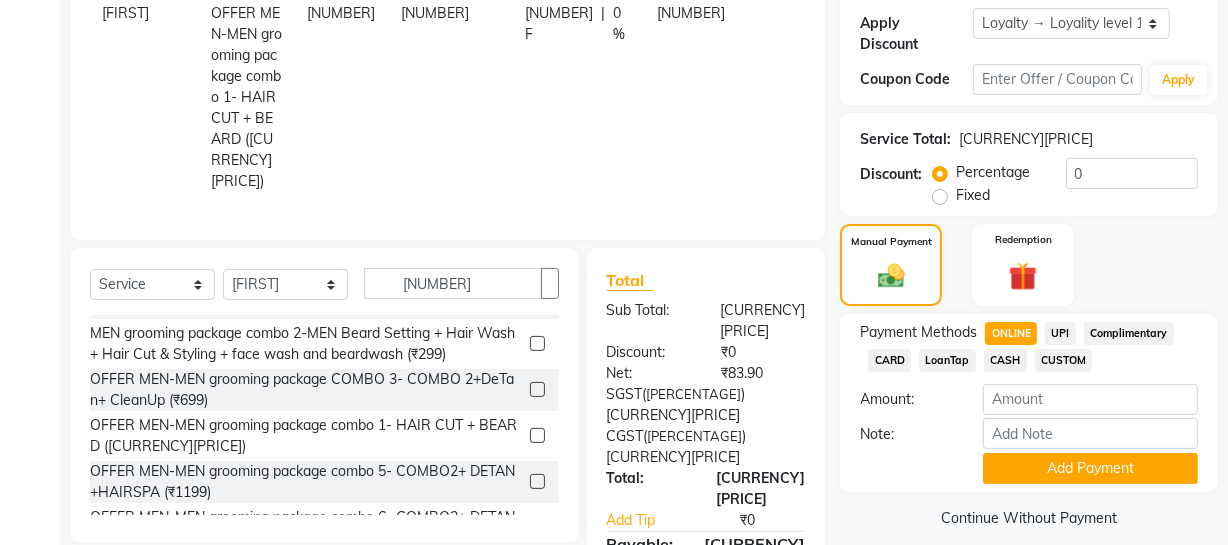scroll, scrollTop: 343, scrollLeft: 0, axis: vertical 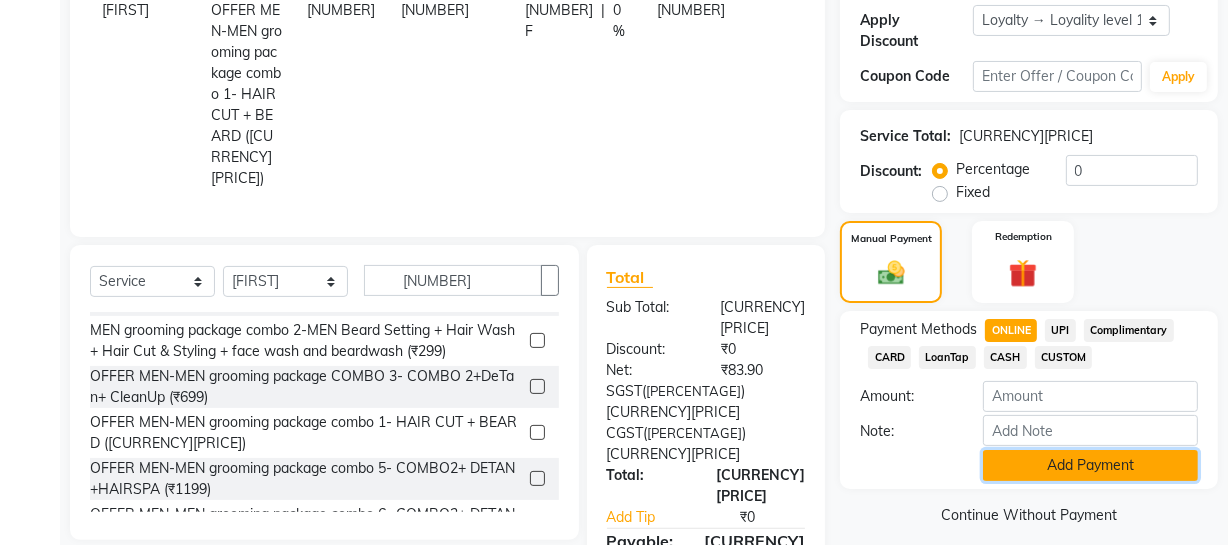 click on "Add Payment" at bounding box center [1090, 465] 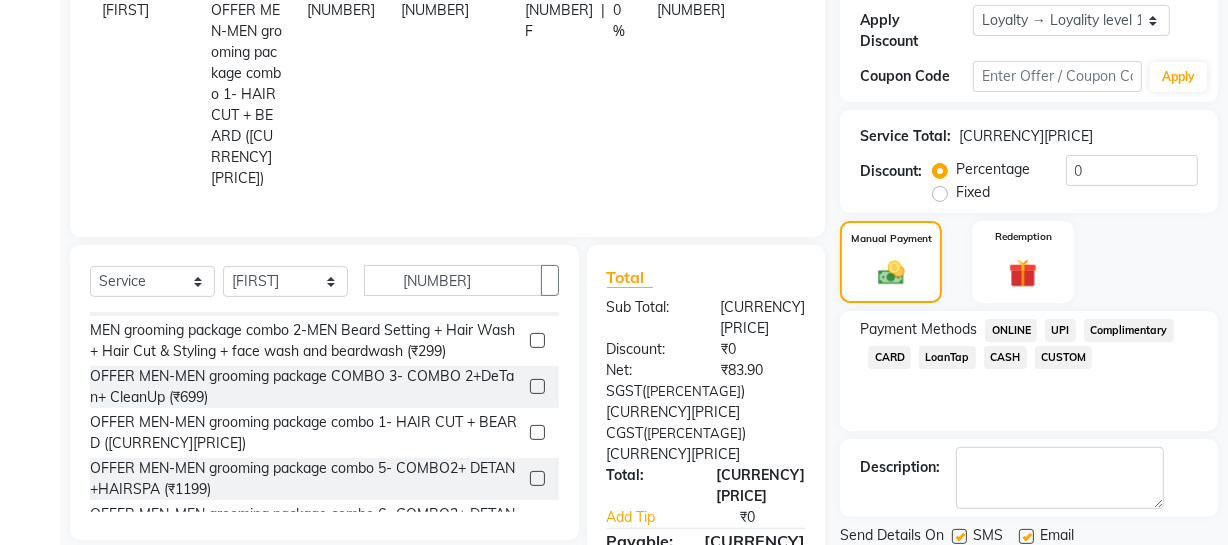 scroll, scrollTop: 520, scrollLeft: 0, axis: vertical 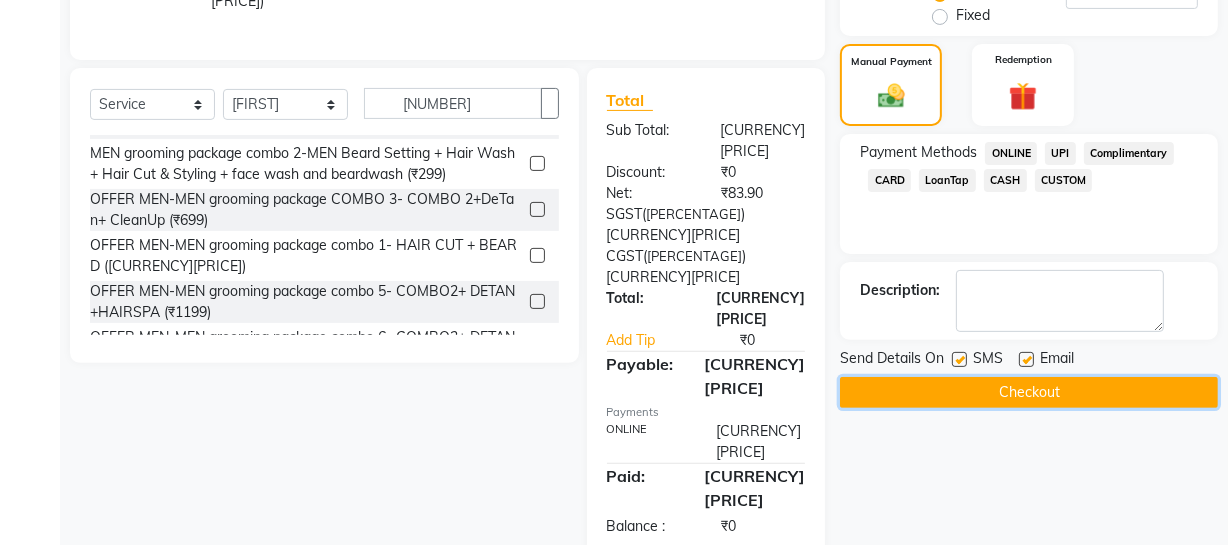 click on "Checkout" at bounding box center (1029, 392) 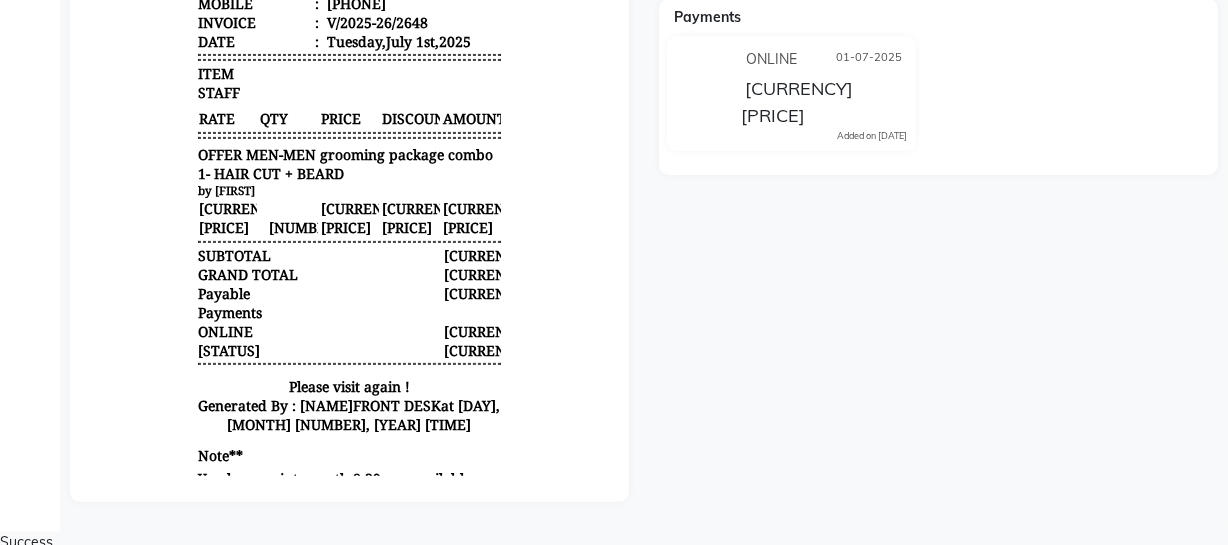 scroll, scrollTop: 0, scrollLeft: 0, axis: both 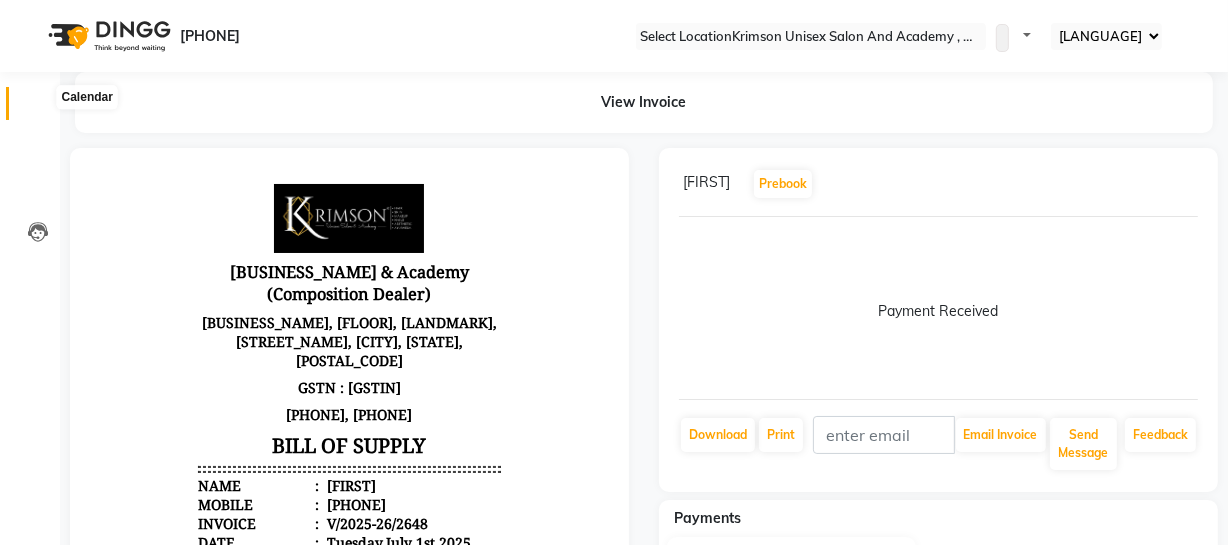 click at bounding box center [38, 108] 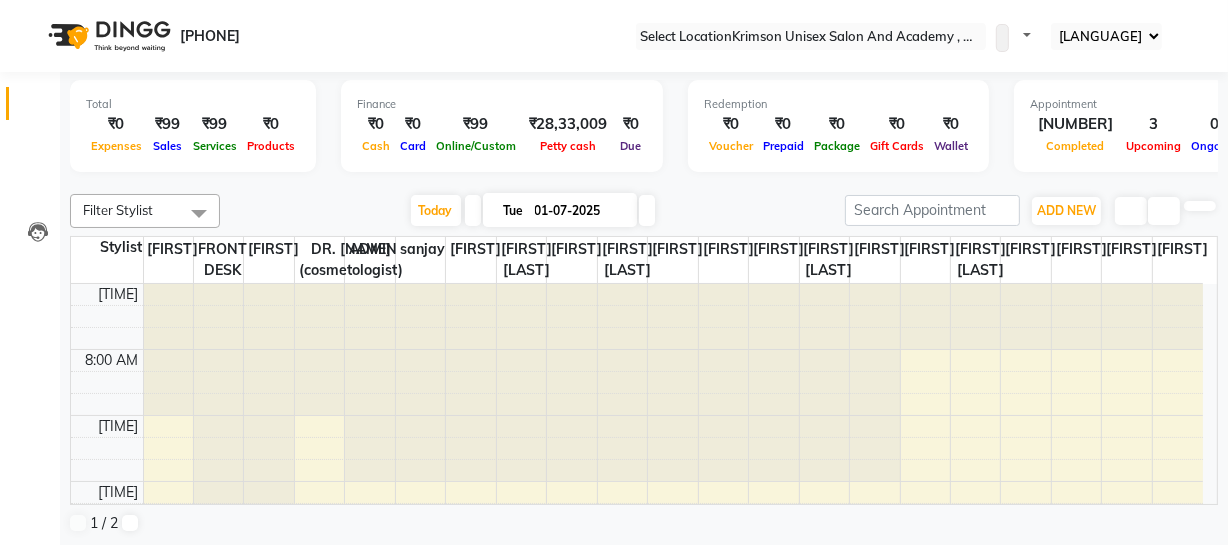 scroll, scrollTop: 330, scrollLeft: 0, axis: vertical 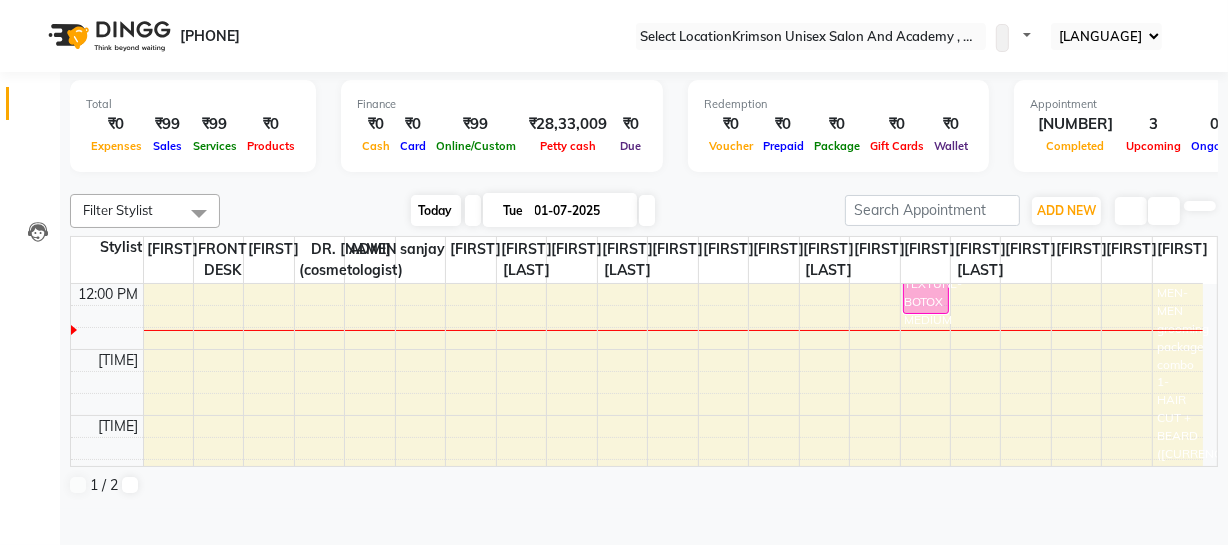 click on "Today" at bounding box center [436, 210] 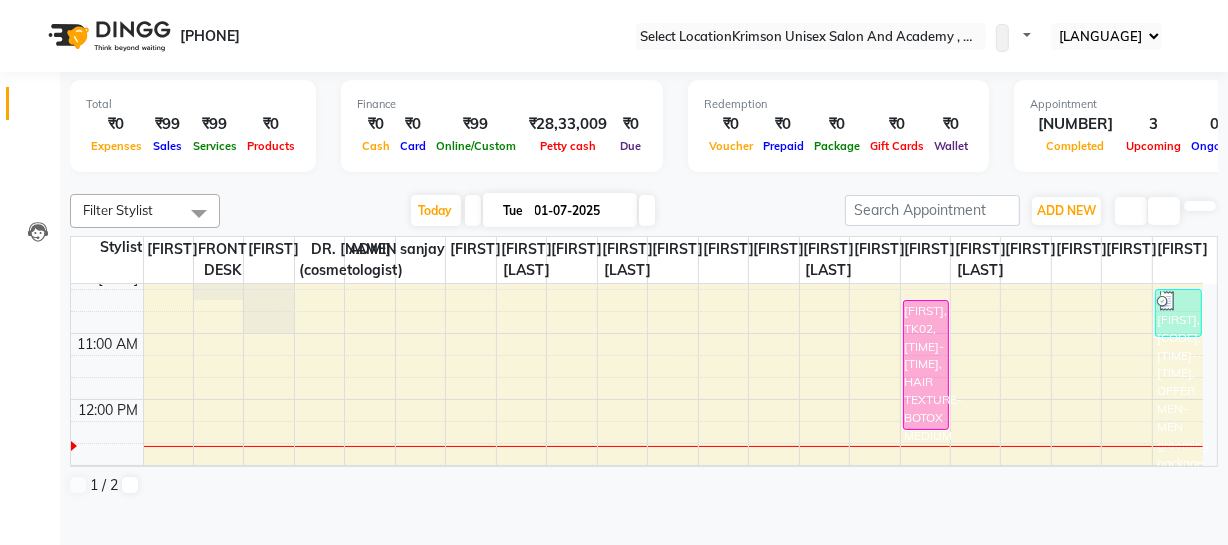scroll, scrollTop: 214, scrollLeft: 0, axis: vertical 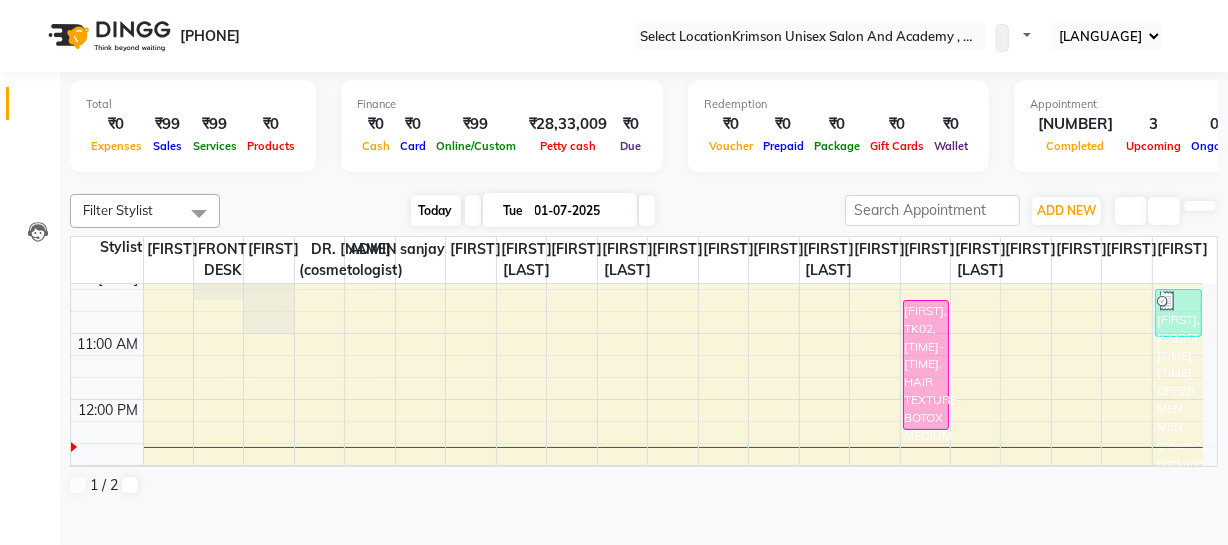 click on "Today" at bounding box center [436, 210] 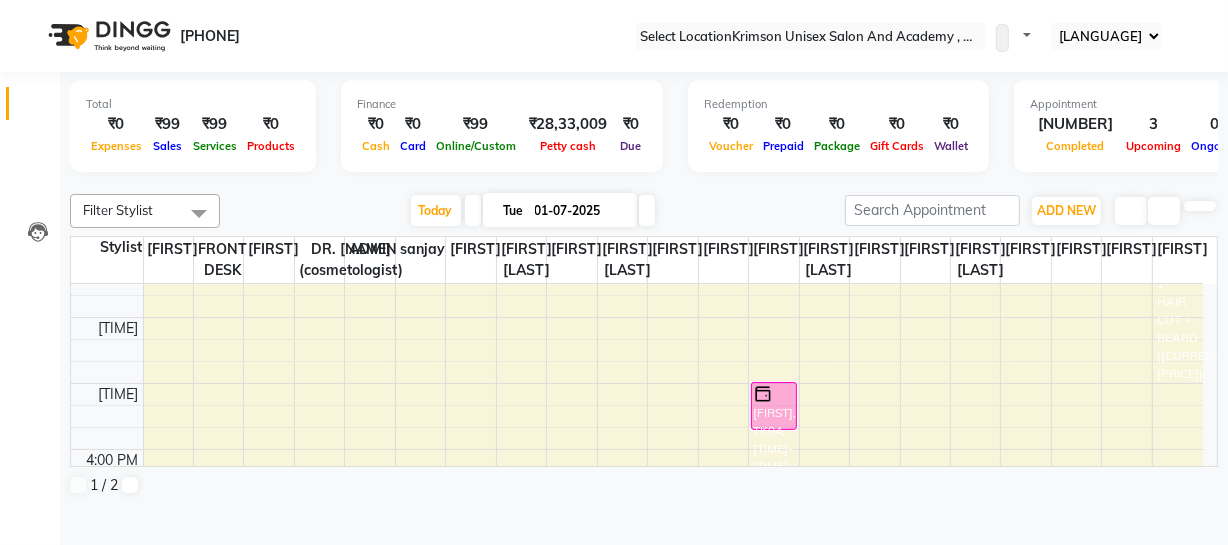 scroll, scrollTop: 429, scrollLeft: 0, axis: vertical 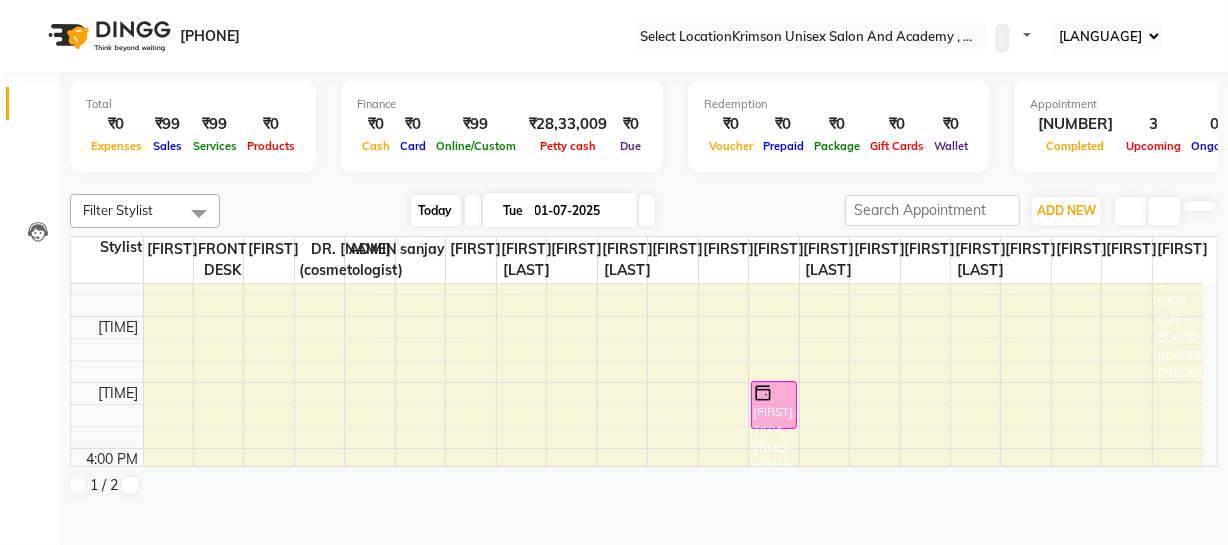 click on "Today" at bounding box center [436, 210] 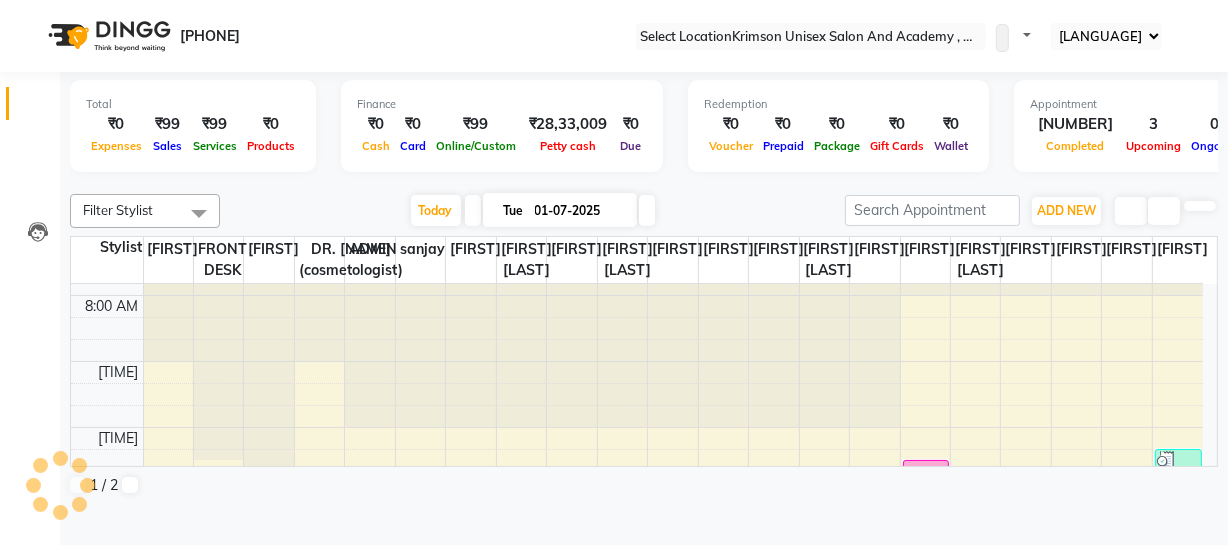 scroll, scrollTop: 0, scrollLeft: 0, axis: both 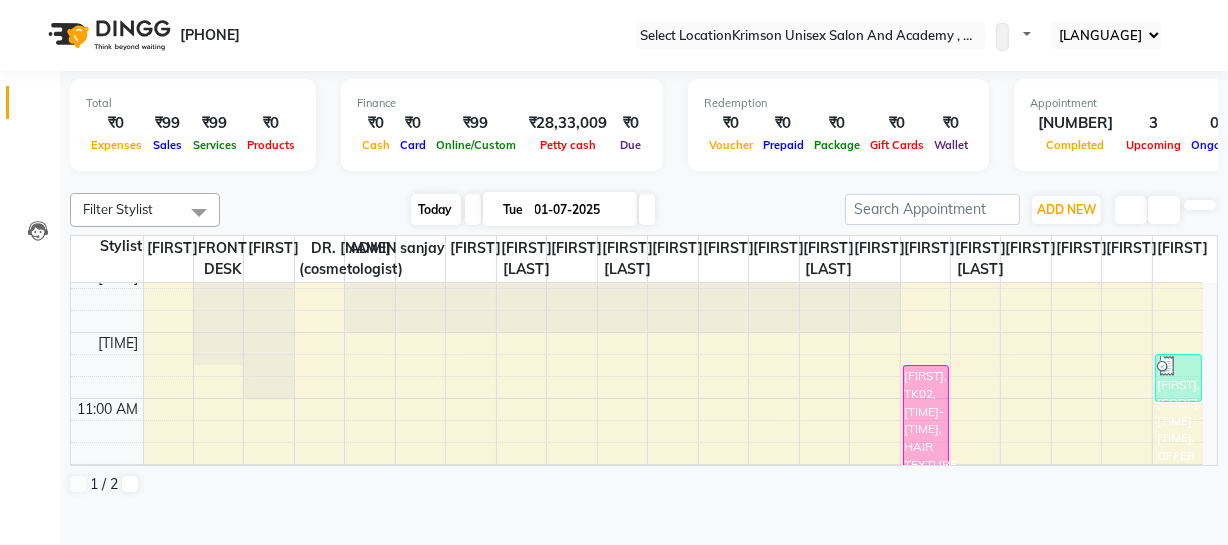 click on "Today" at bounding box center [436, 209] 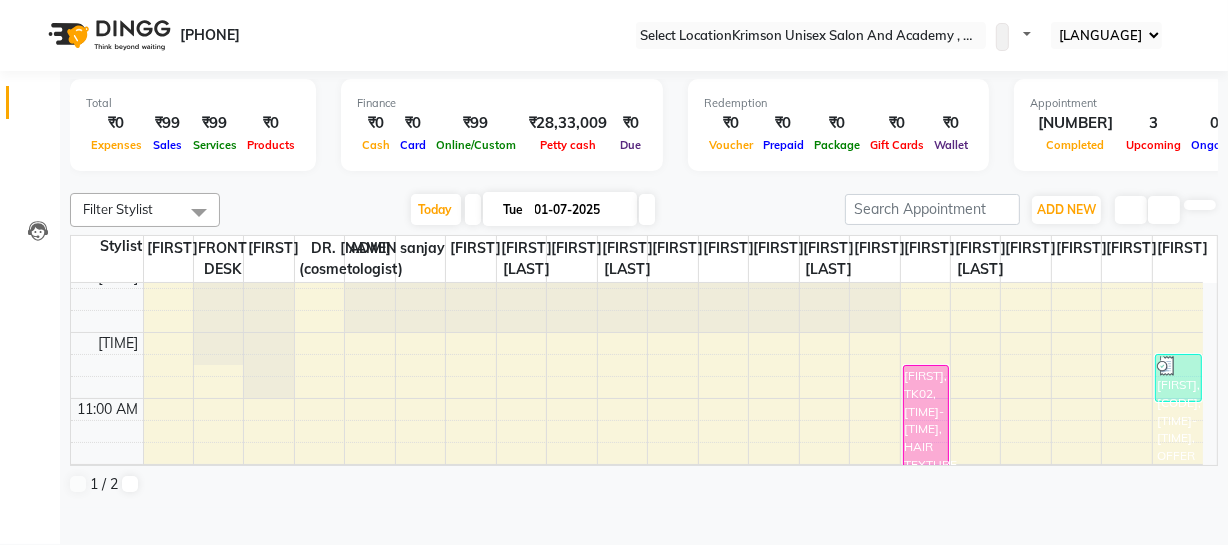 scroll, scrollTop: 157, scrollLeft: 0, axis: vertical 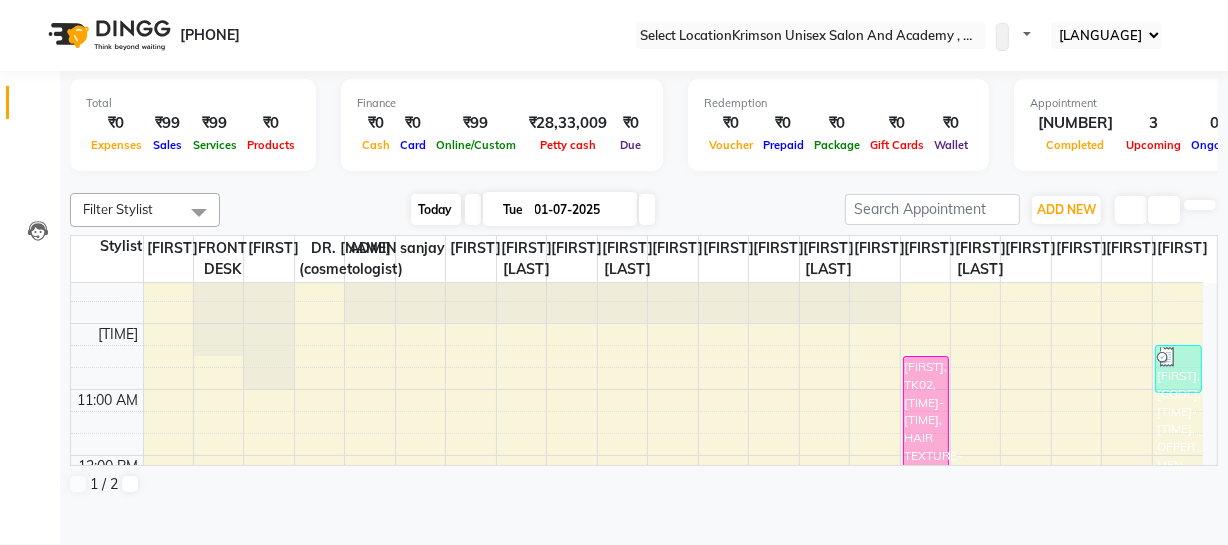 click on "Today" at bounding box center (436, 209) 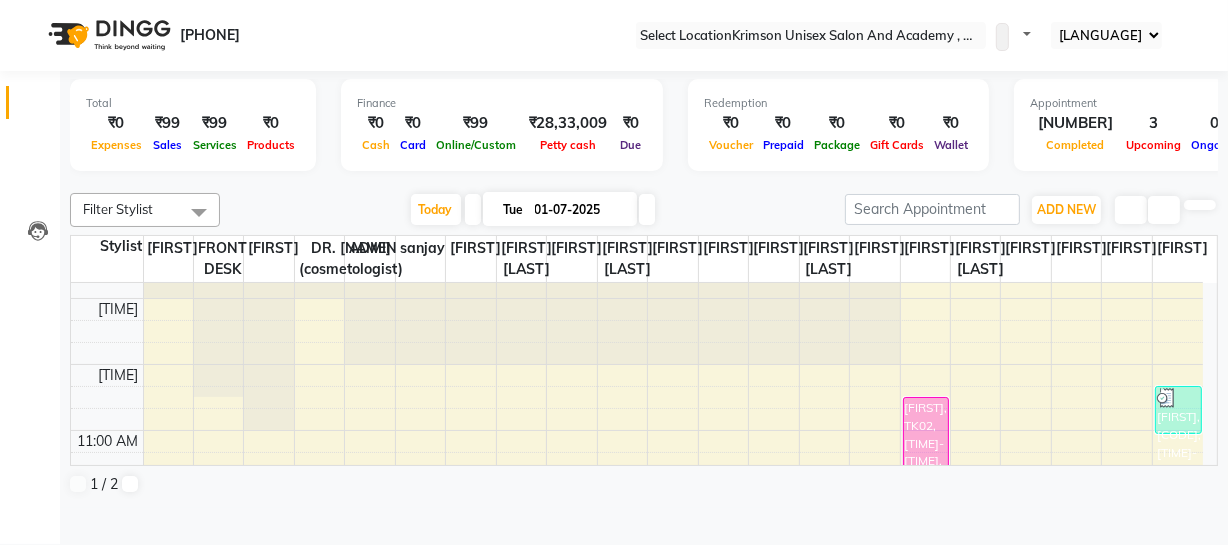scroll, scrollTop: 115, scrollLeft: 0, axis: vertical 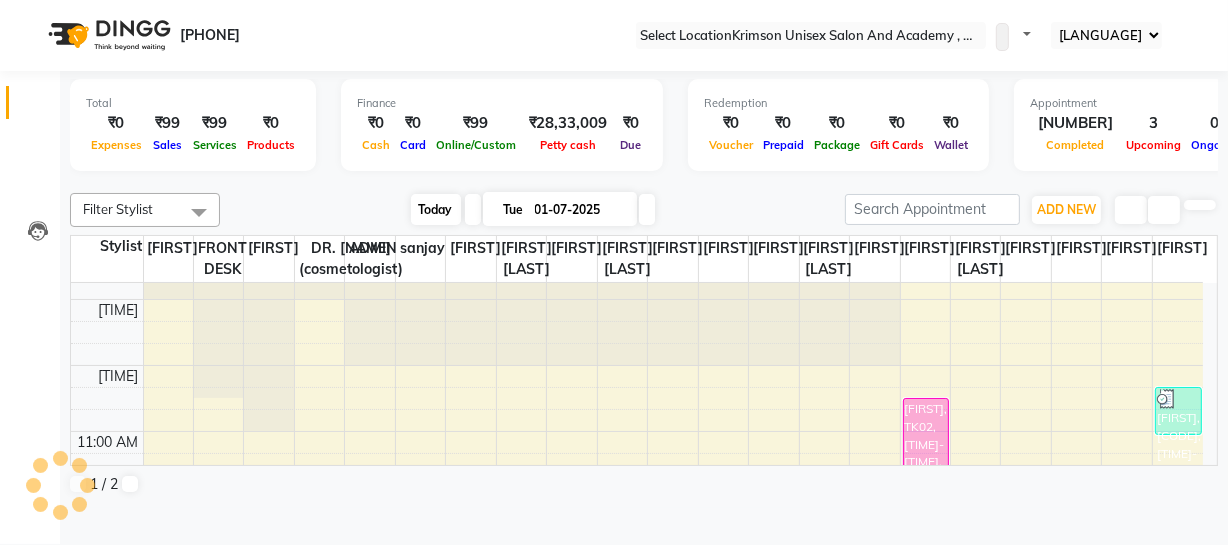click on "Today" at bounding box center (436, 209) 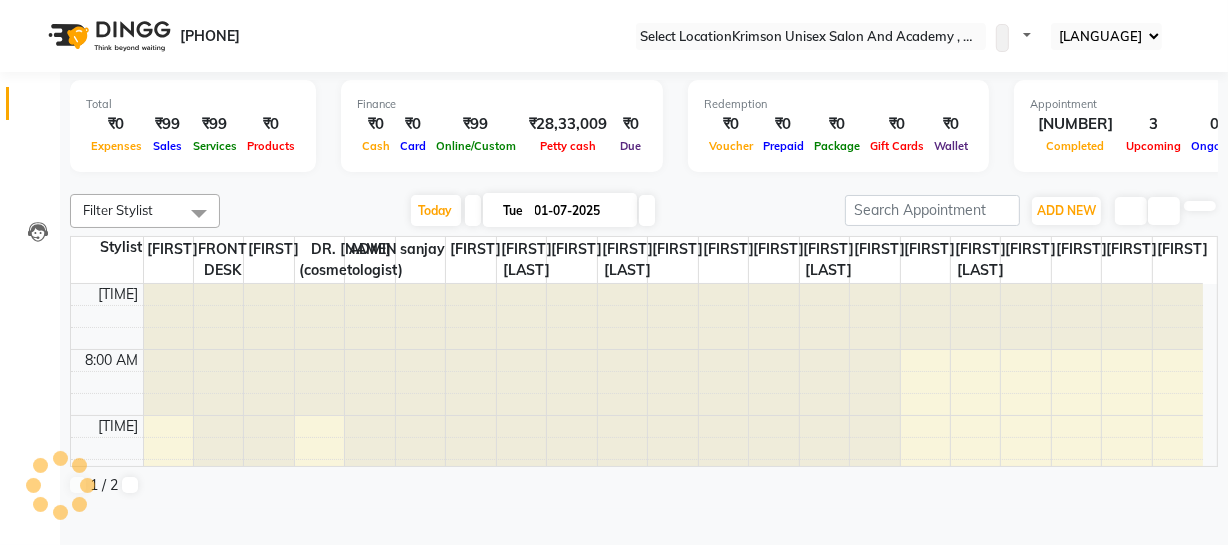 scroll, scrollTop: 1, scrollLeft: 0, axis: vertical 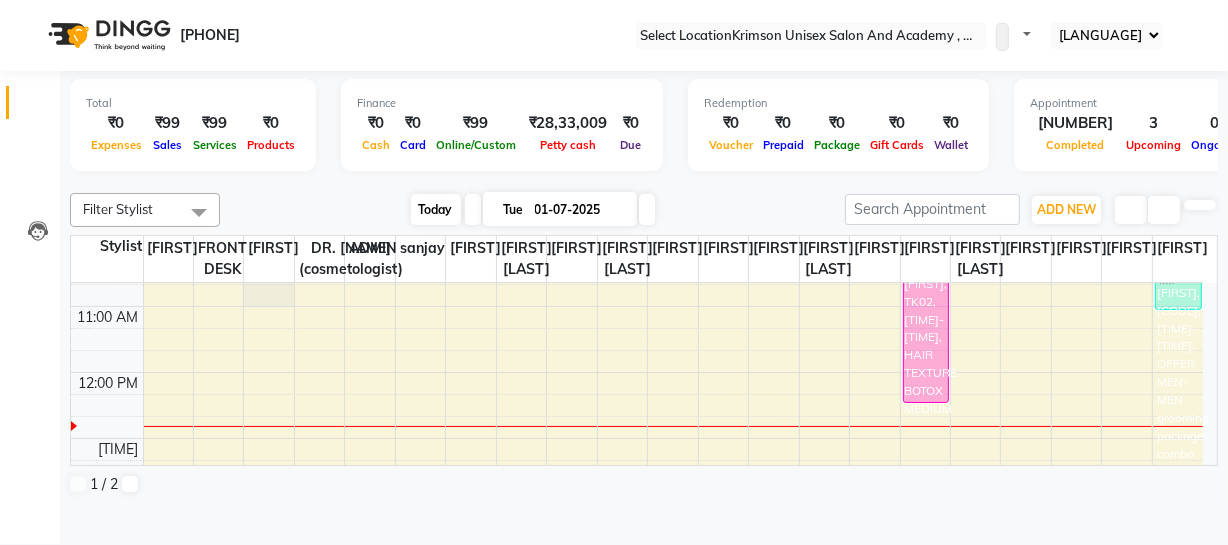 click on "Today" at bounding box center (436, 209) 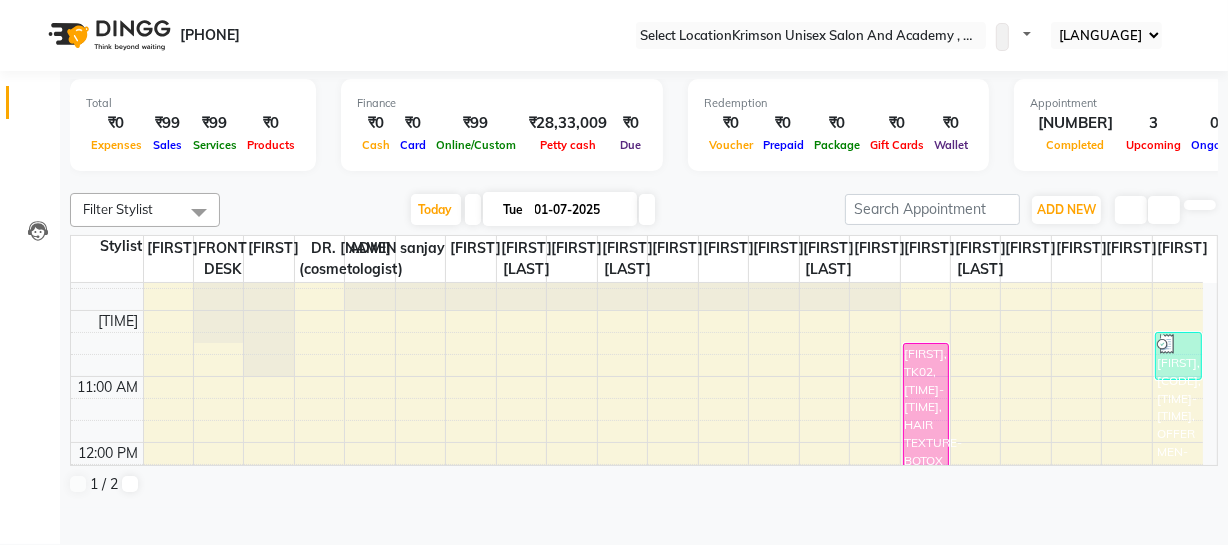 scroll, scrollTop: 169, scrollLeft: 0, axis: vertical 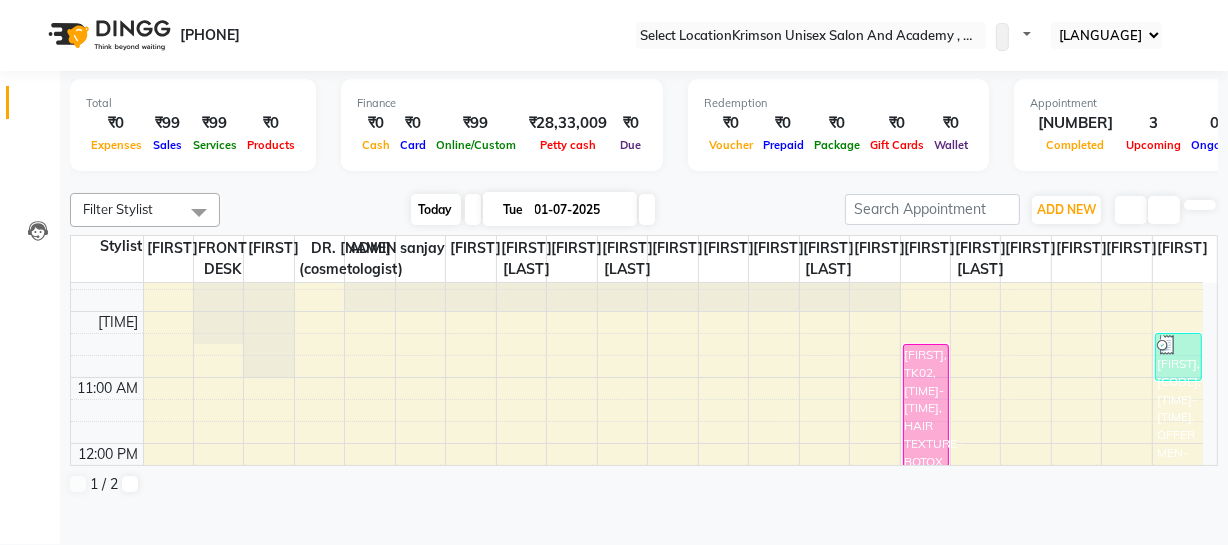 click on "Today" at bounding box center (436, 209) 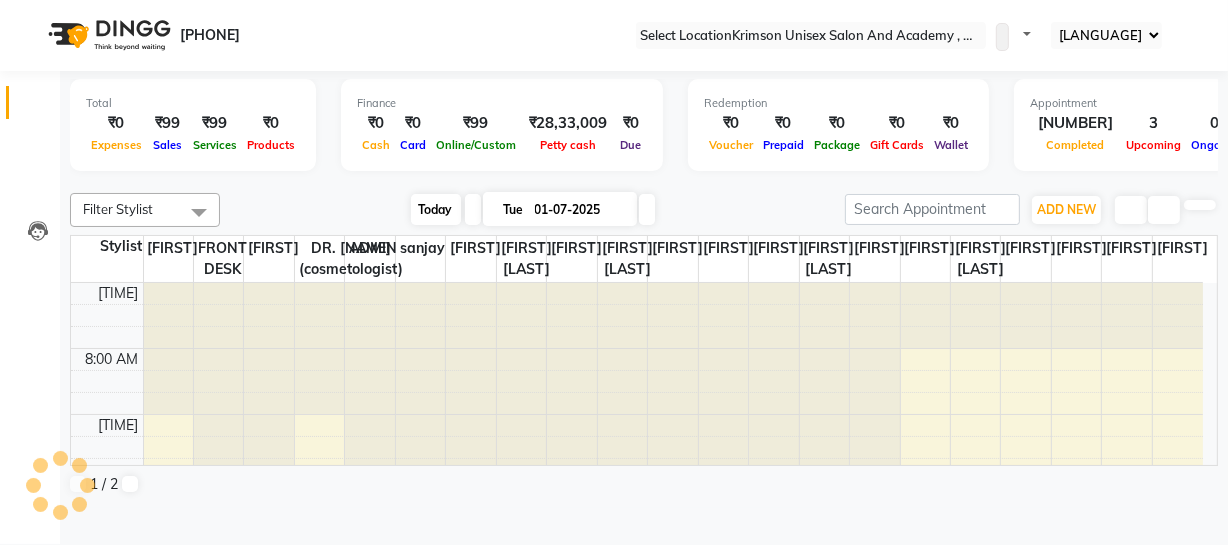 scroll, scrollTop: 330, scrollLeft: 0, axis: vertical 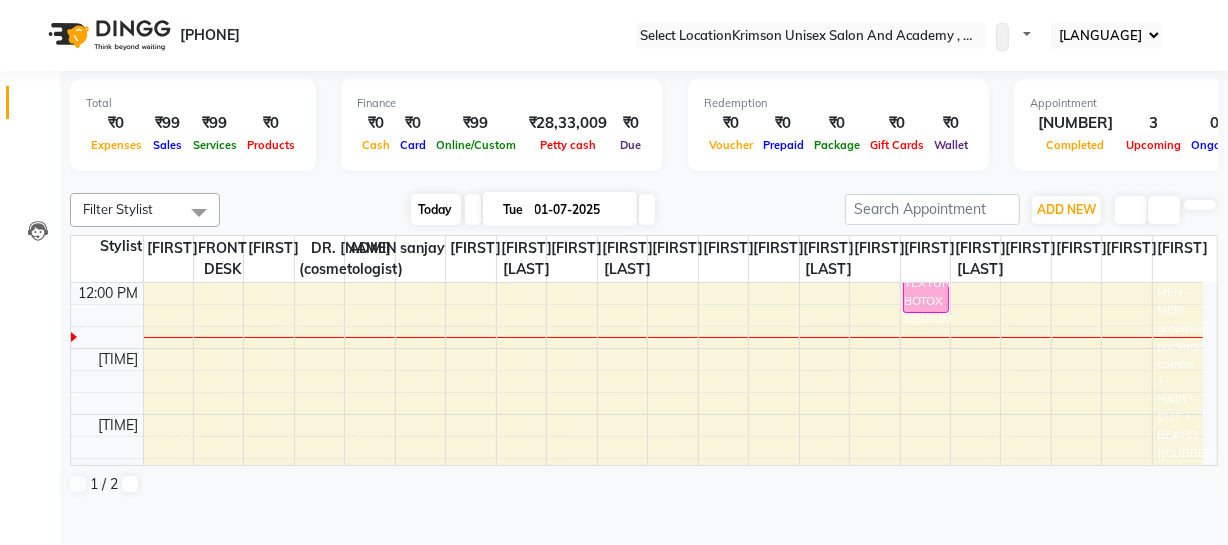 click on "Today" at bounding box center [436, 209] 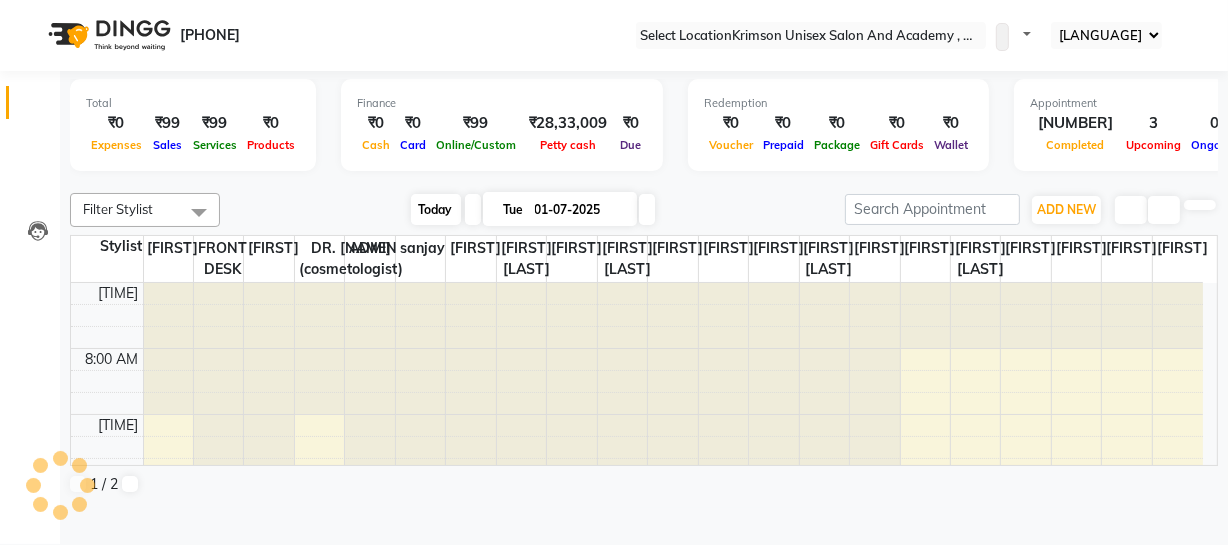 scroll, scrollTop: 330, scrollLeft: 0, axis: vertical 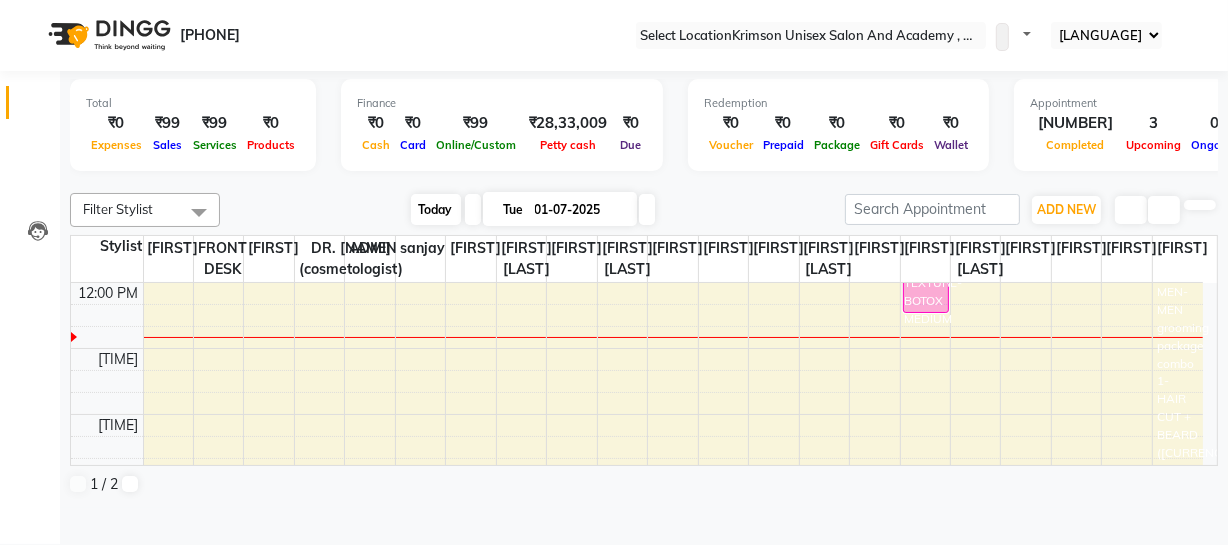 click on "Today" at bounding box center (436, 209) 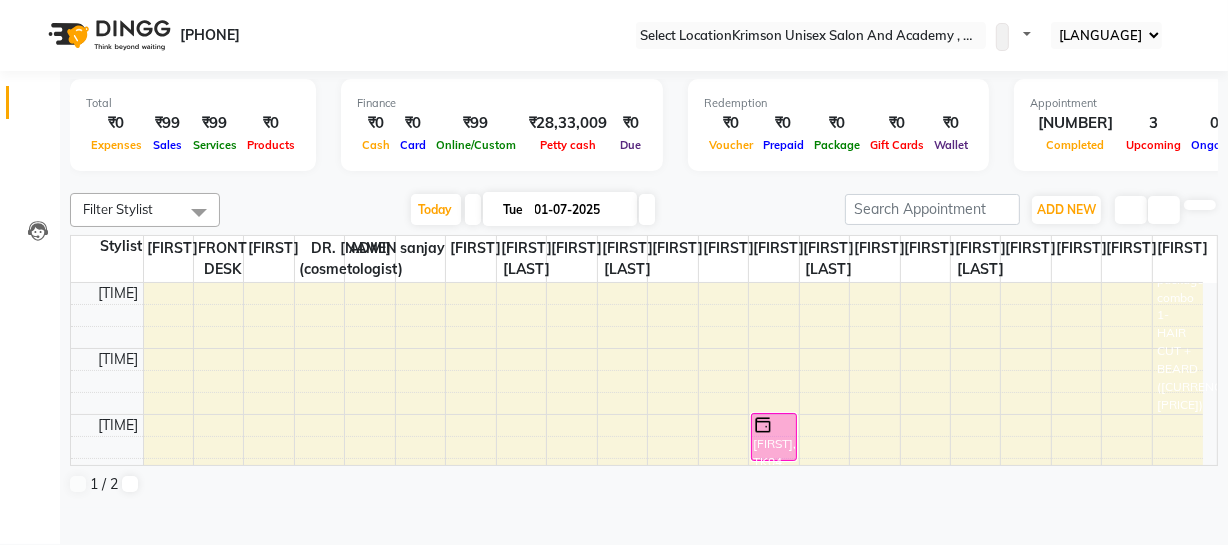 scroll, scrollTop: 391, scrollLeft: 0, axis: vertical 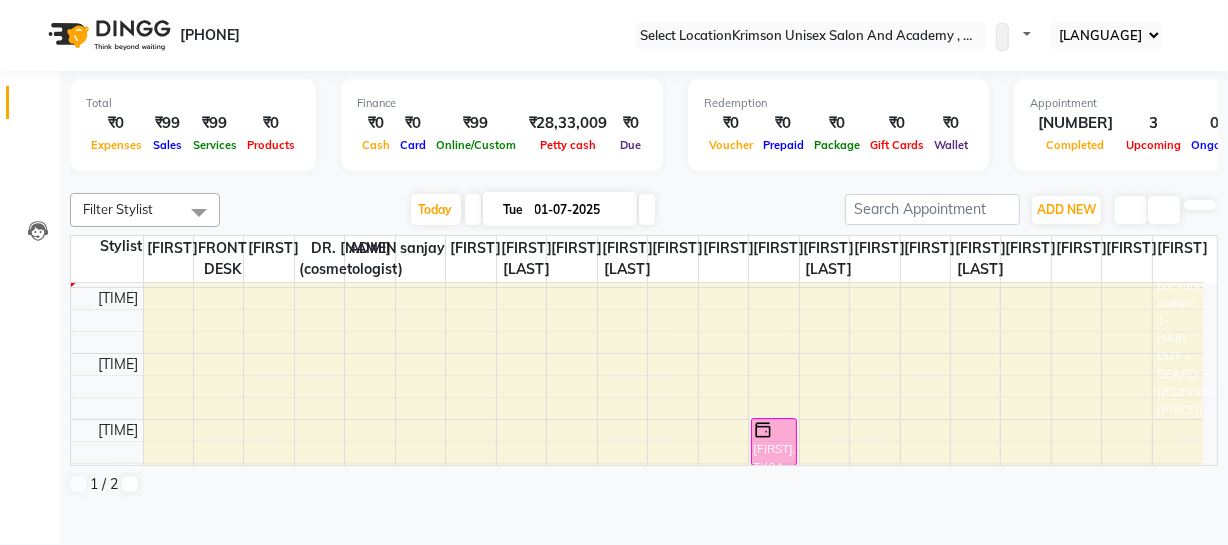 click on "Filter Stylist Select All ADMIN [FIRST] [FIRST] [FIRST] [FIRST] [FIRST] [FIRST] [FIRST] [FIRST] [FIRST] [FIRST] [FIRST] [FIRST] [FIRST] [FIRST] [FIRST] [FIRST] [FIRST] Toggle Dropdown Add Appointment Add Invoice Add Client Add Appointment Add Invoice Add Client Filter Stylist Select All ADMIN [FIRST] [FIRST] [FIRST] [FIRST] [FIRST] [FIRST] [FIRST] [FIRST] [FIRST] [FIRST] [FIRST] [FIRST] [FIRST] [FIRST] [FIRST] [FIRST] [FIRST] Group By  Staff View   Room View  View as Vertical  Vertical - Week View  Horizontal  Horizontal - Week View  List  Toggle Dropdown Calendar Settings Manage Tags   Arrange Stylists   Reset Stylists  Full Screen Appointment Form Zoom 75% Staff/Room Display Count 21 Stylist [FIRST] [FIRST] [FIRST] [FIRST] [FIRST] [FIRST] [FIRST] [FIRST] [FIRST] [FIRST] [FIRST] [FIRST]" at bounding box center (644, 344) 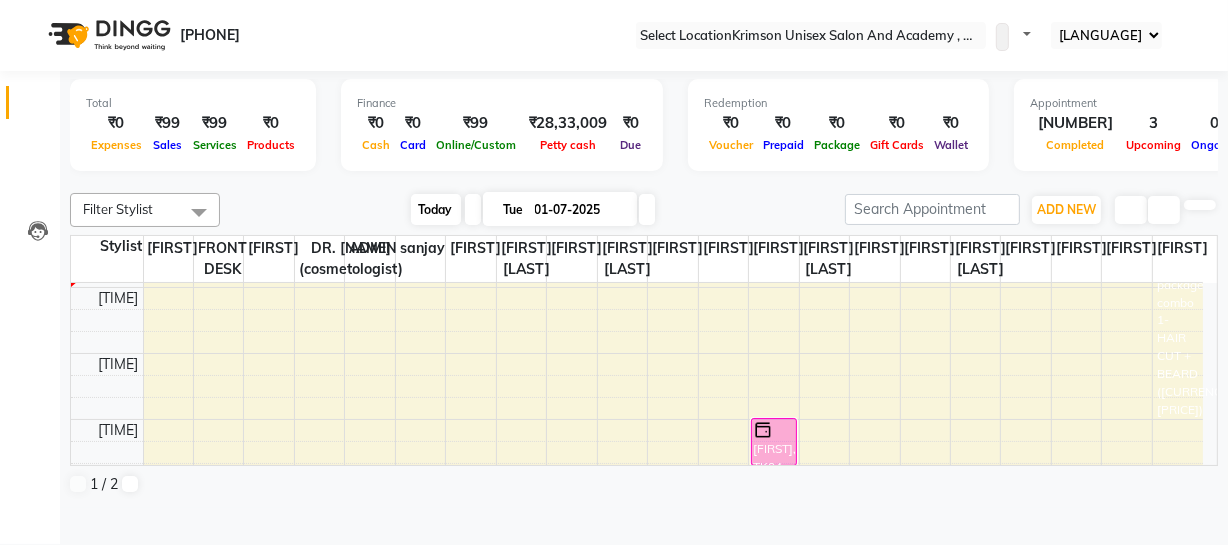 click on "Today" at bounding box center [436, 209] 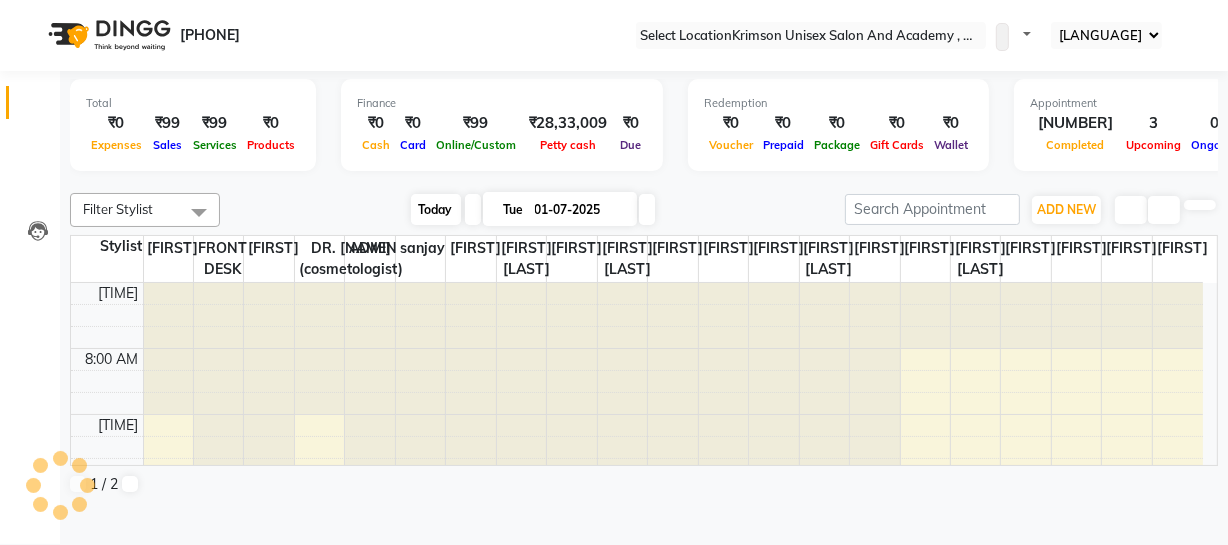 scroll, scrollTop: 330, scrollLeft: 0, axis: vertical 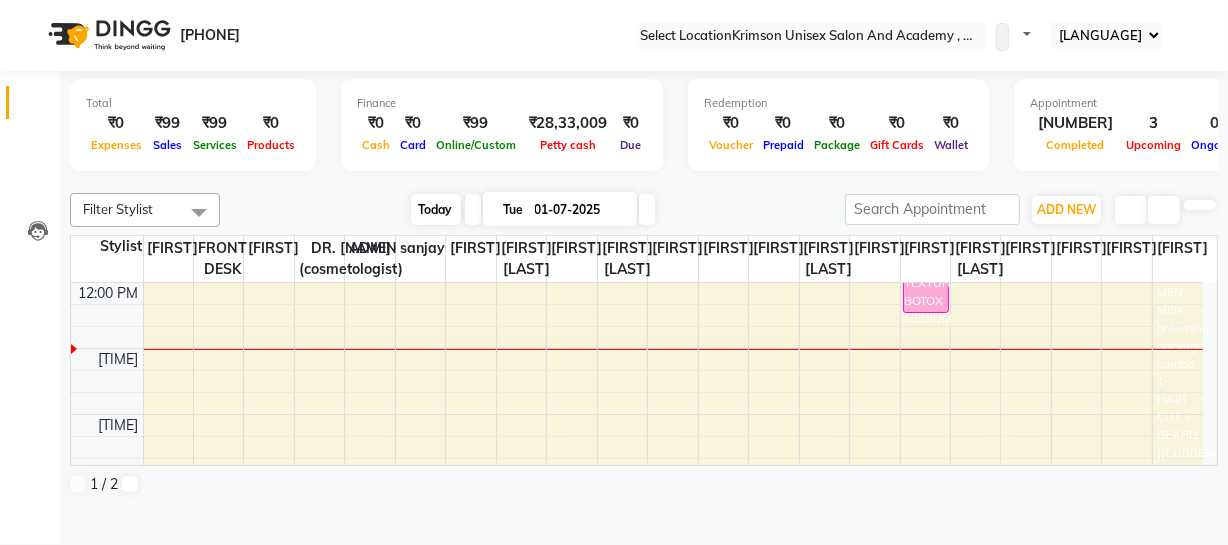 click on "Today" at bounding box center (436, 209) 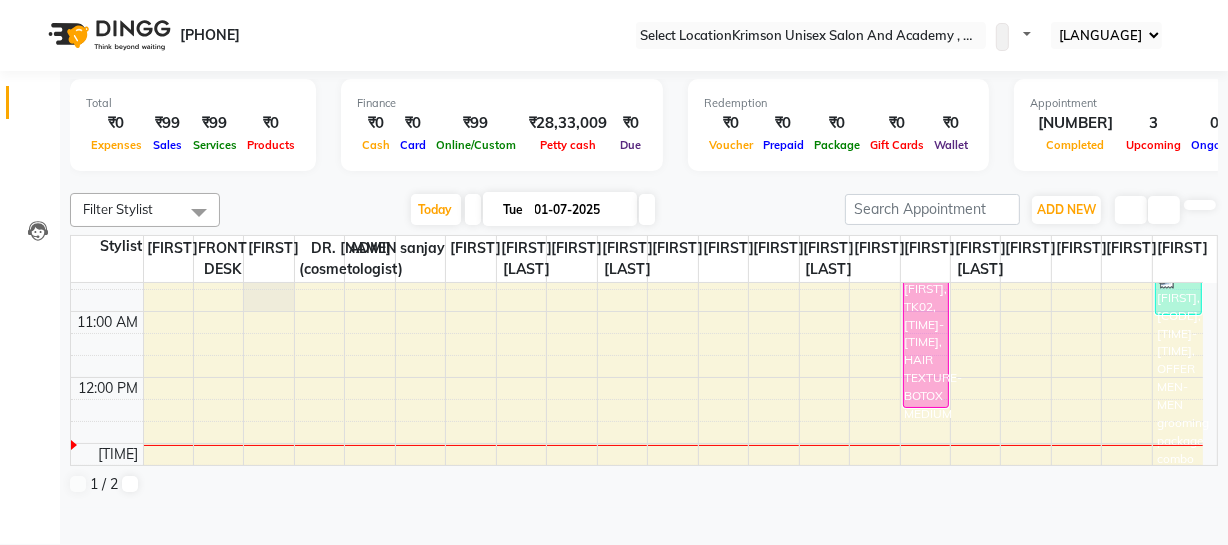 scroll, scrollTop: 236, scrollLeft: 0, axis: vertical 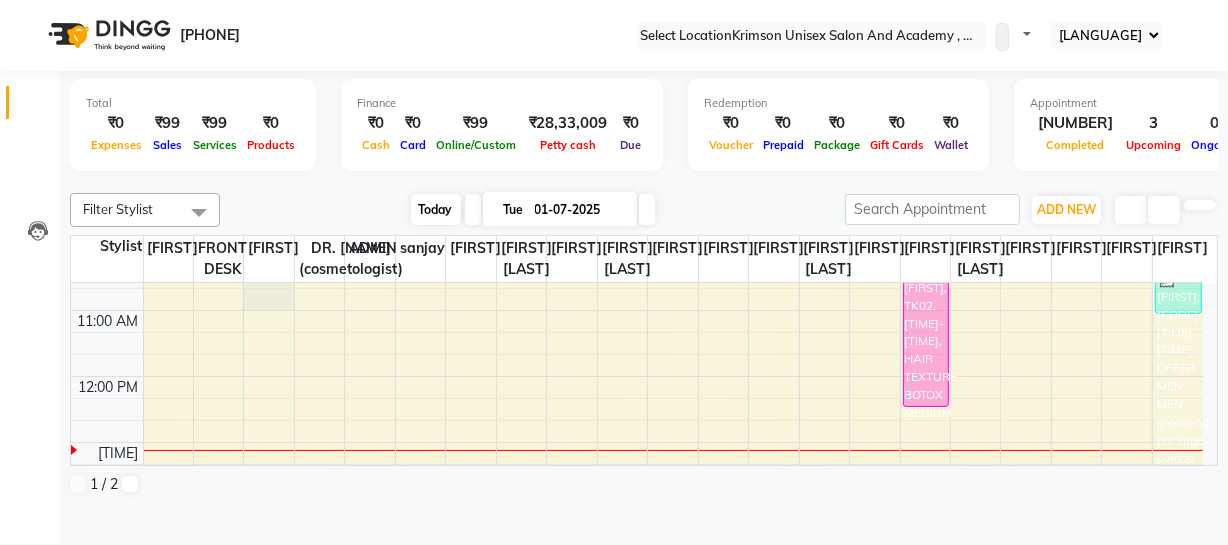 click on "Today" at bounding box center (436, 209) 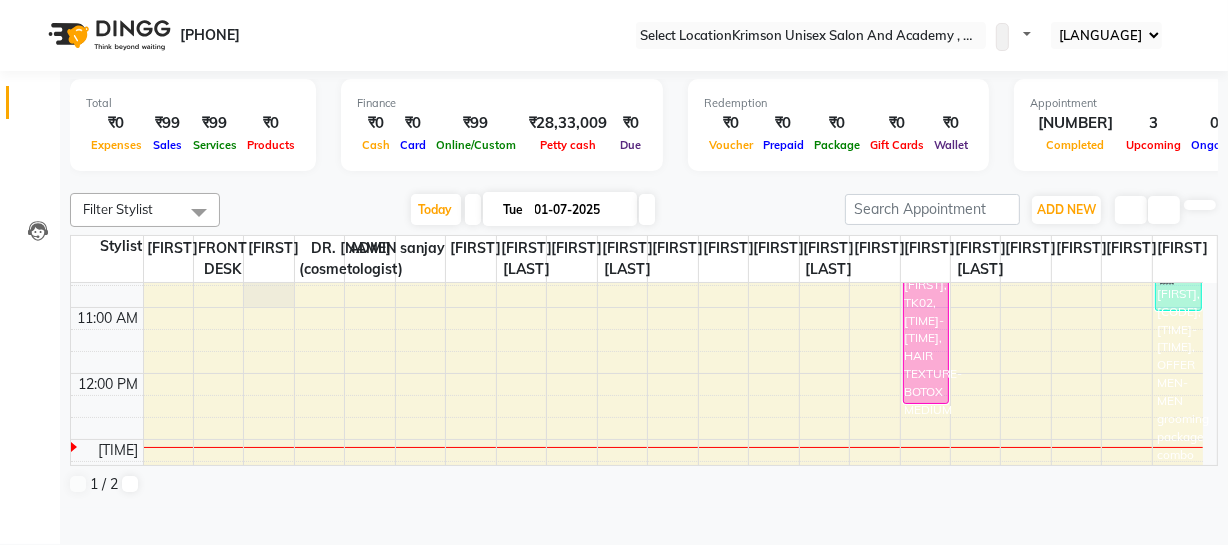 scroll, scrollTop: 240, scrollLeft: 0, axis: vertical 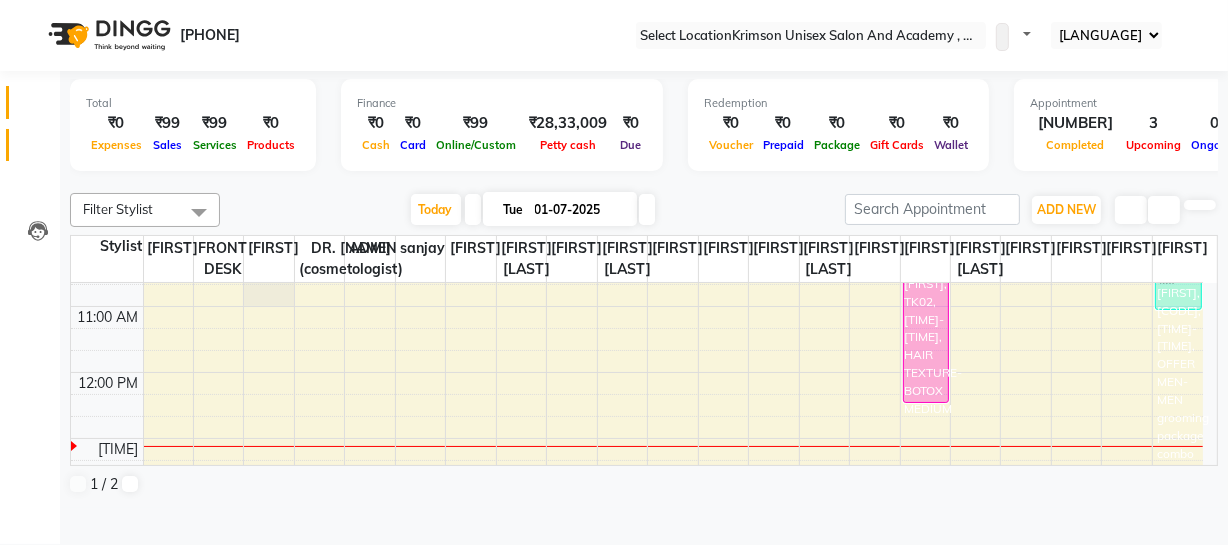 click at bounding box center [38, 150] 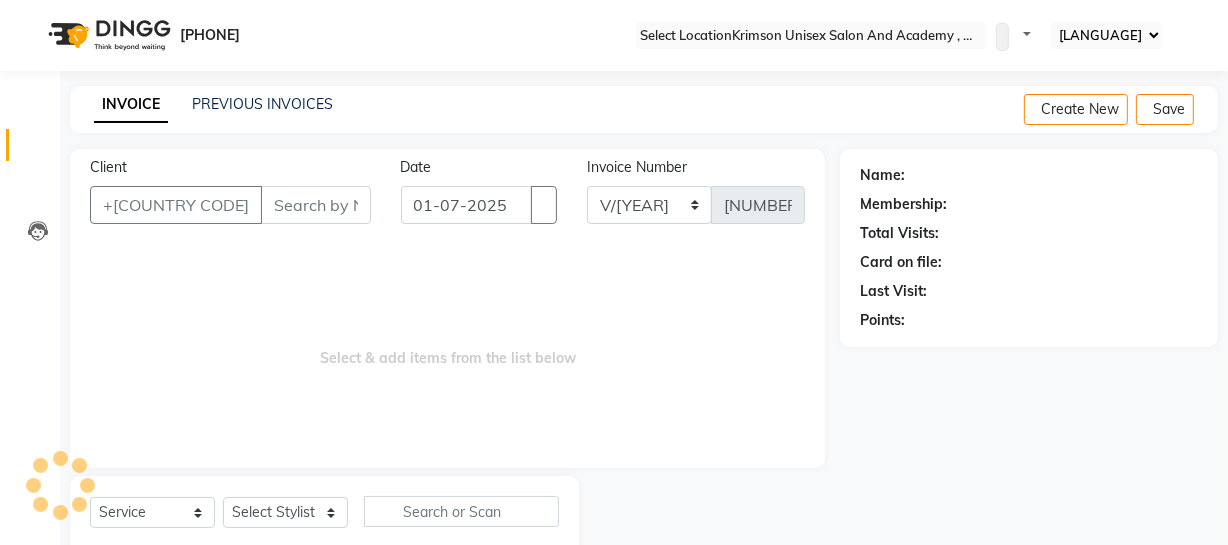 scroll, scrollTop: 57, scrollLeft: 0, axis: vertical 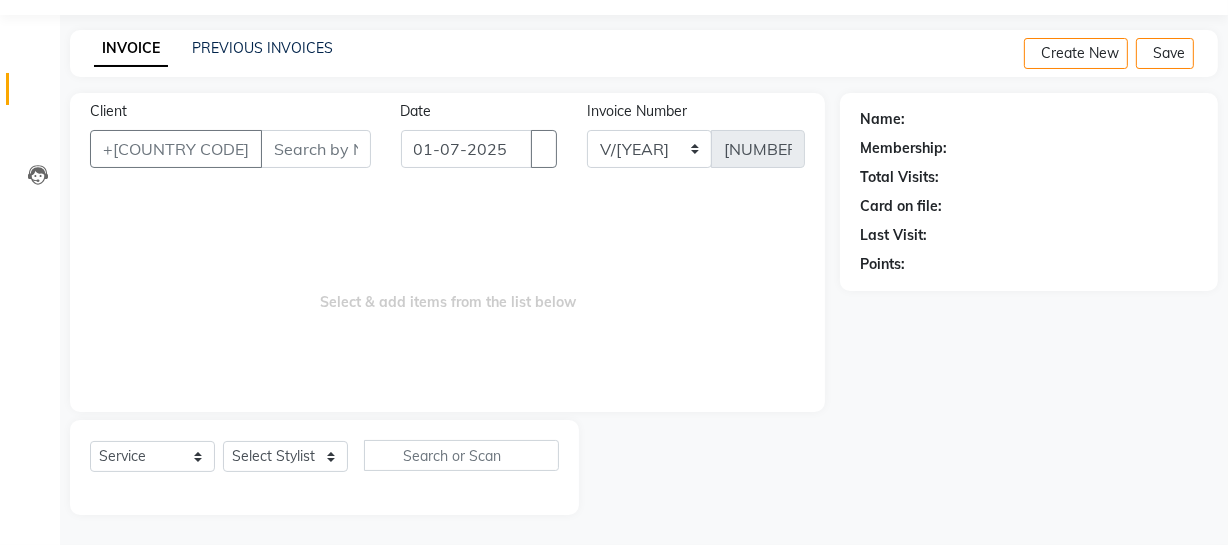 click at bounding box center [324, 491] 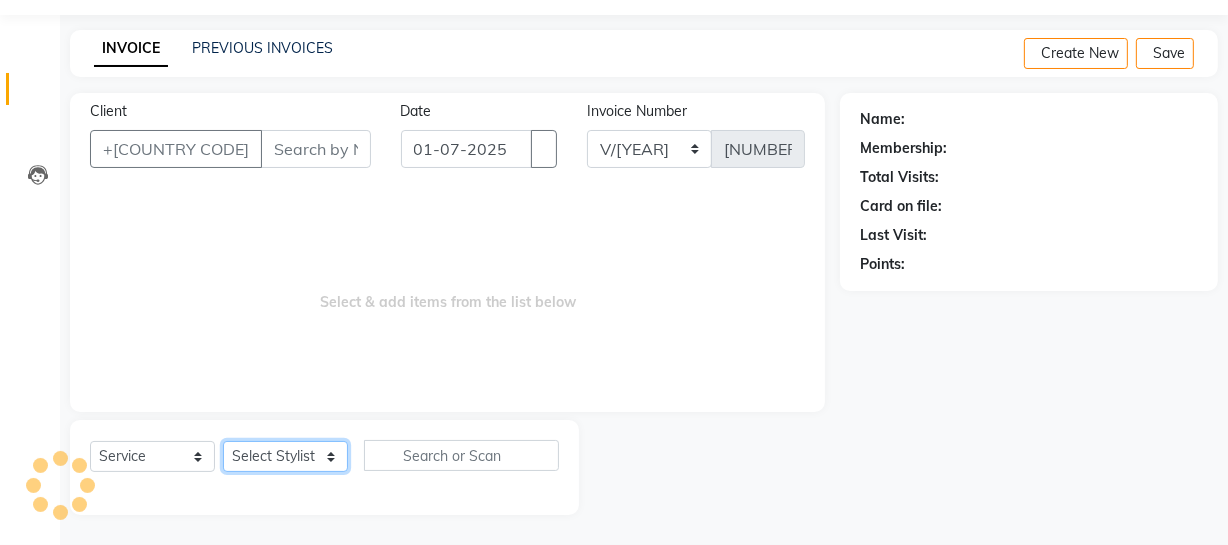 click on "Select Stylist" at bounding box center (285, 456) 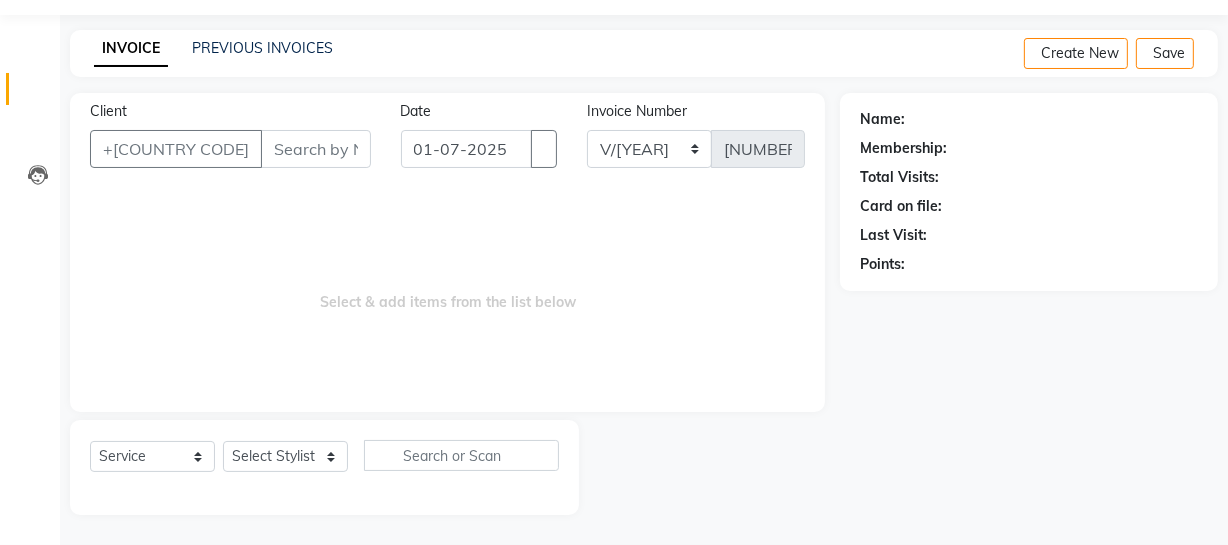click on "Select & add items from the list below" at bounding box center [447, 292] 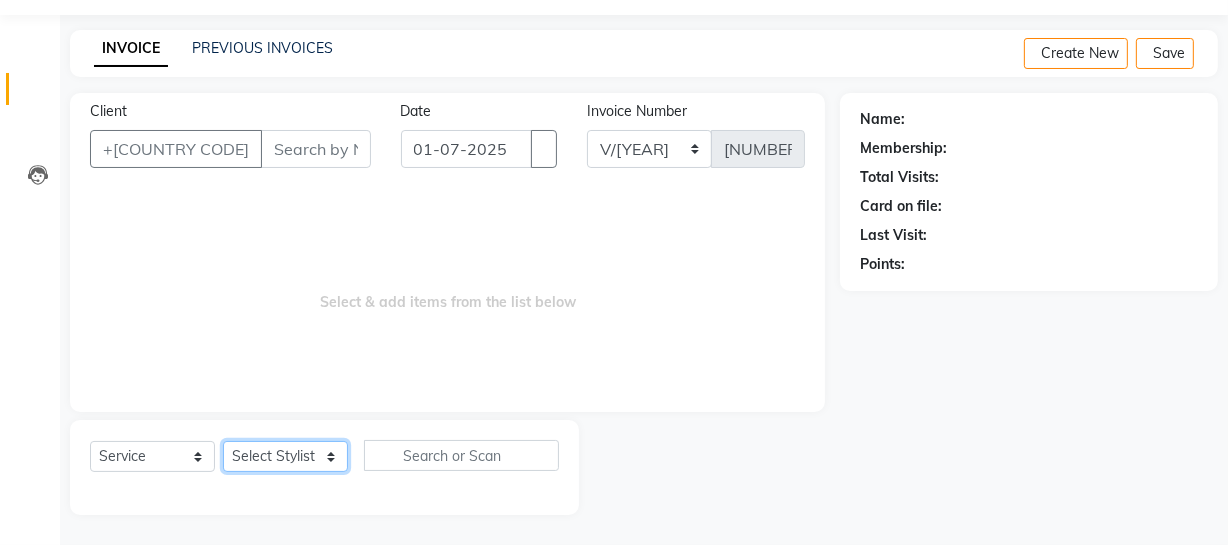click on "Select Stylist ADMIN [NAME] [NAME] [NAME] [NAME] (cosmetologist) FRONT DESK [NAME] [NAME] [NAME] [NAME] [NAME] [NAME] [NAME] [NAME] [NAME] [NAME] [NAME] [NAME] [NAME] [NAME] [NAME] [NAME]" at bounding box center (285, 456) 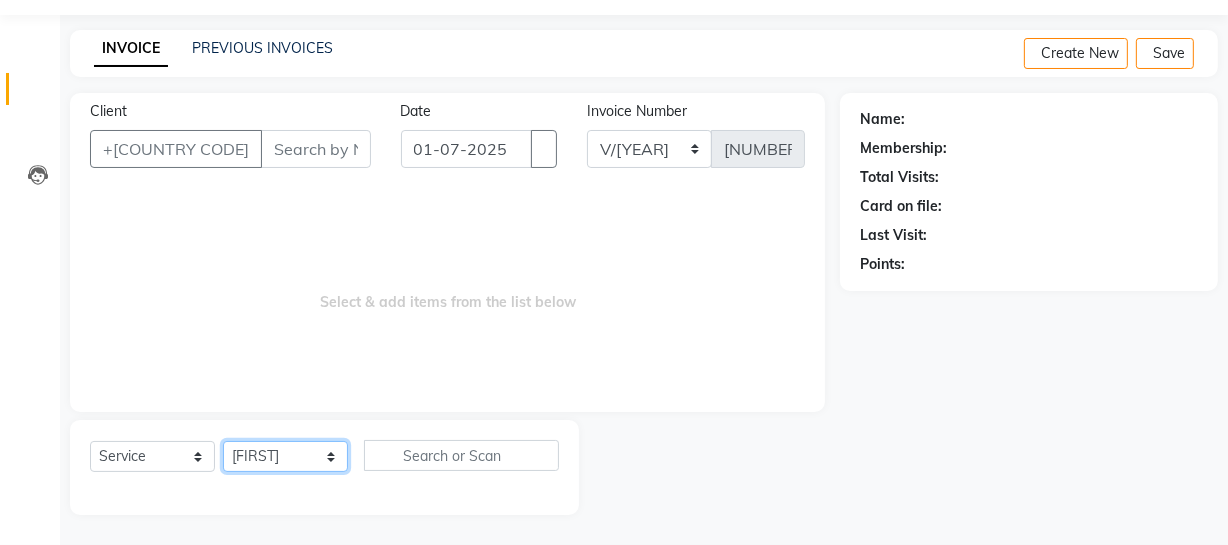 click on "Select Stylist ADMIN [NAME] [NAME] [NAME] [NAME] (cosmetologist) FRONT DESK [NAME] [NAME] [NAME] [NAME] [NAME] [NAME] [NAME] [NAME] [NAME] [NAME] [NAME] [NAME] [NAME] [NAME] [NAME] [NAME]" at bounding box center [285, 456] 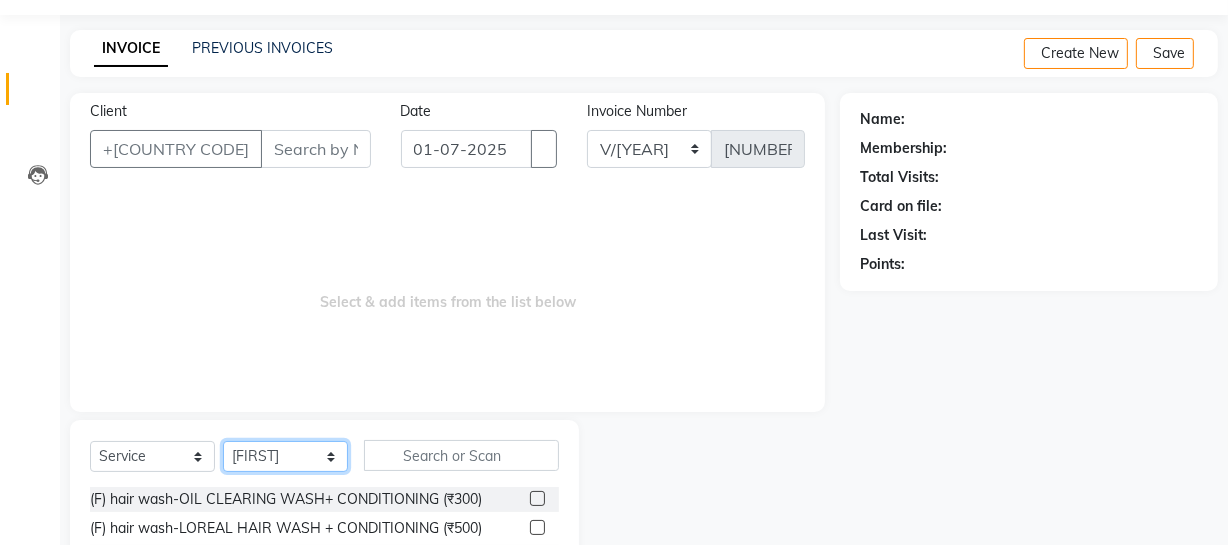 scroll, scrollTop: 130, scrollLeft: 0, axis: vertical 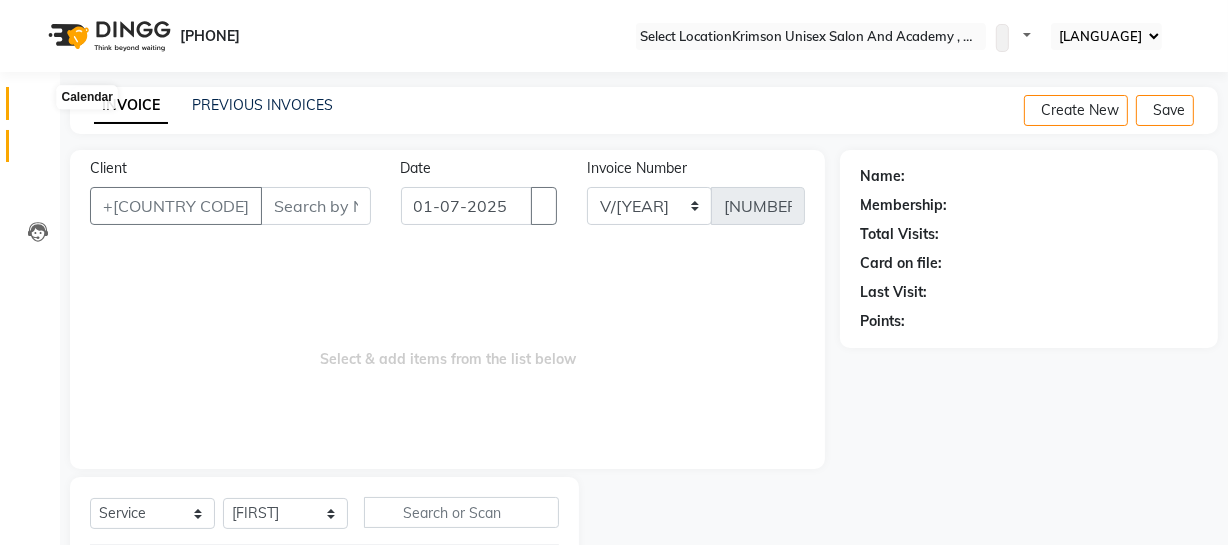 click at bounding box center (37, 108) 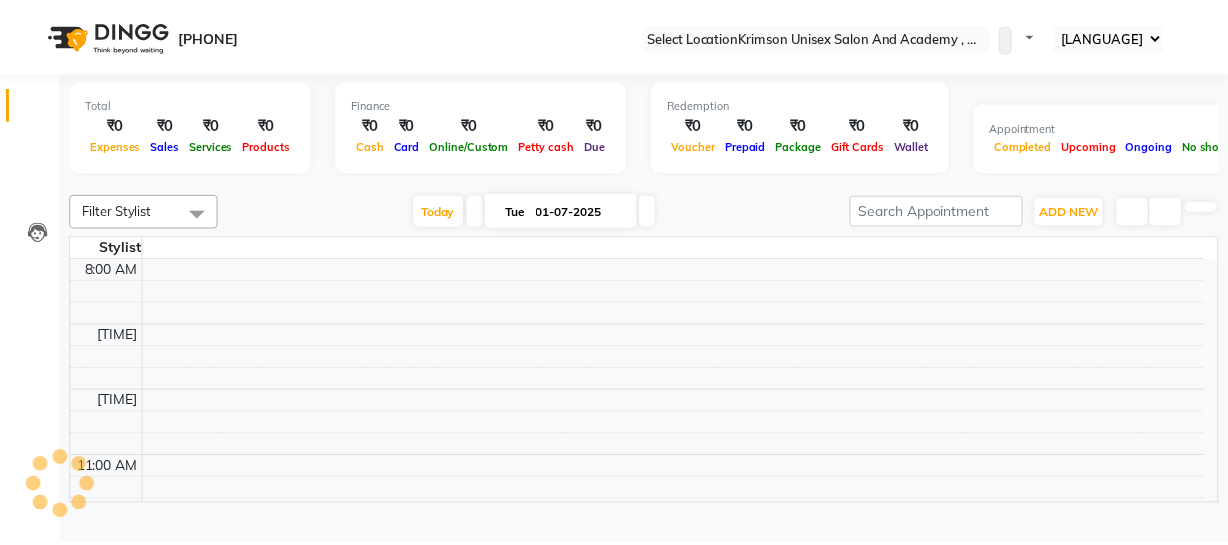 scroll, scrollTop: 396, scrollLeft: 0, axis: vertical 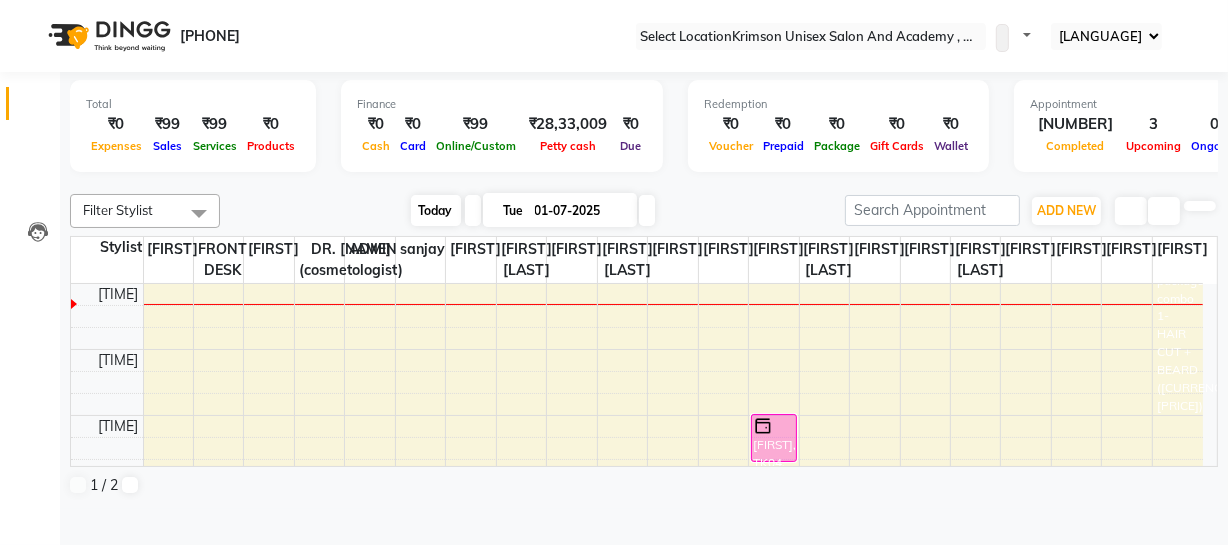 click on "Today" at bounding box center [436, 210] 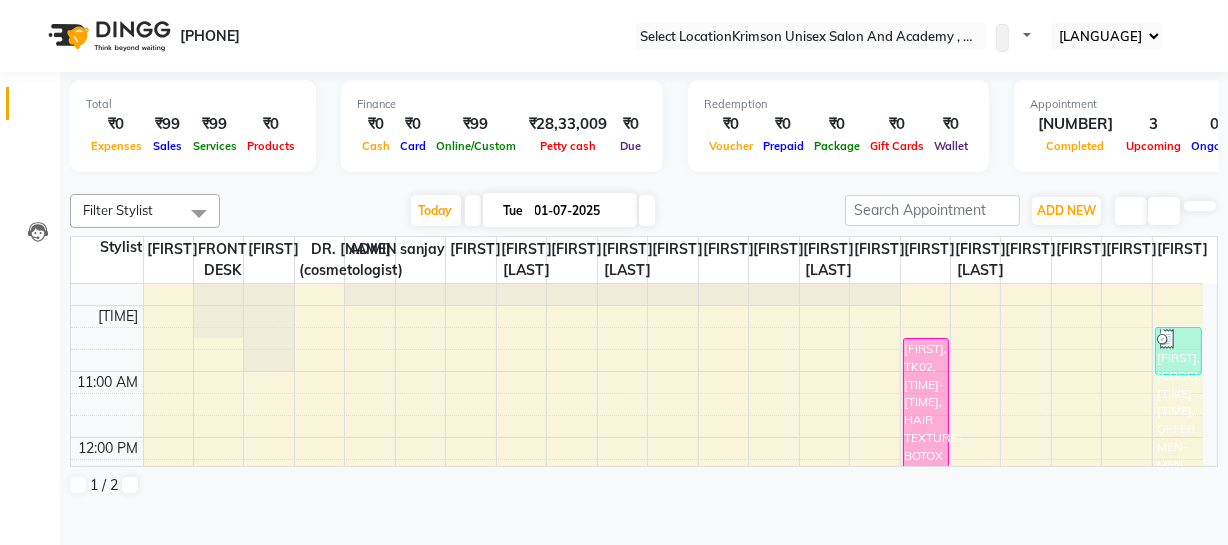 scroll, scrollTop: 175, scrollLeft: 0, axis: vertical 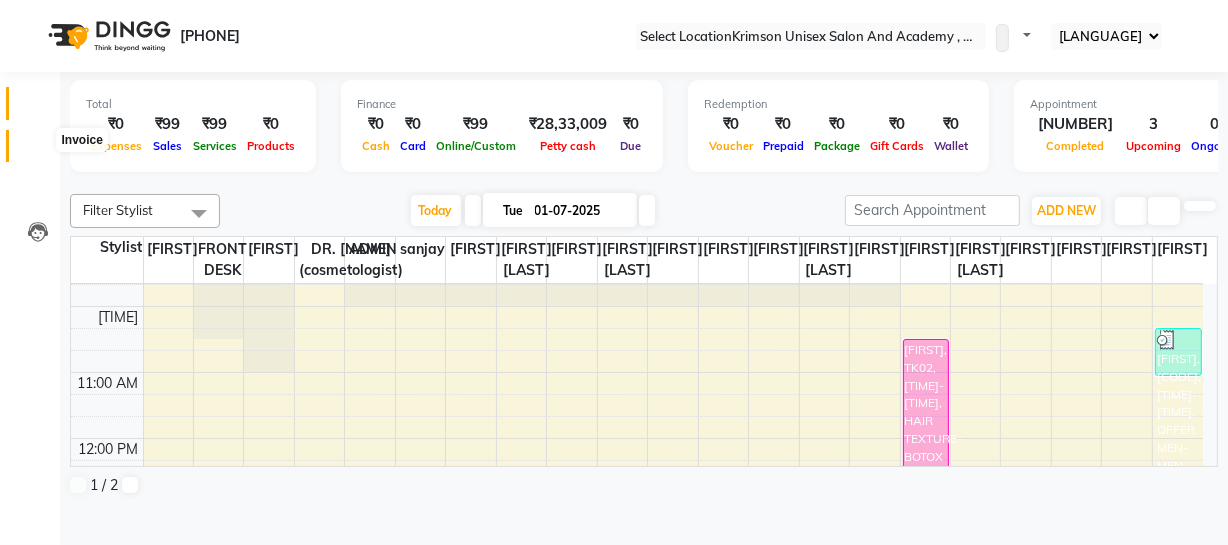 click at bounding box center [37, 151] 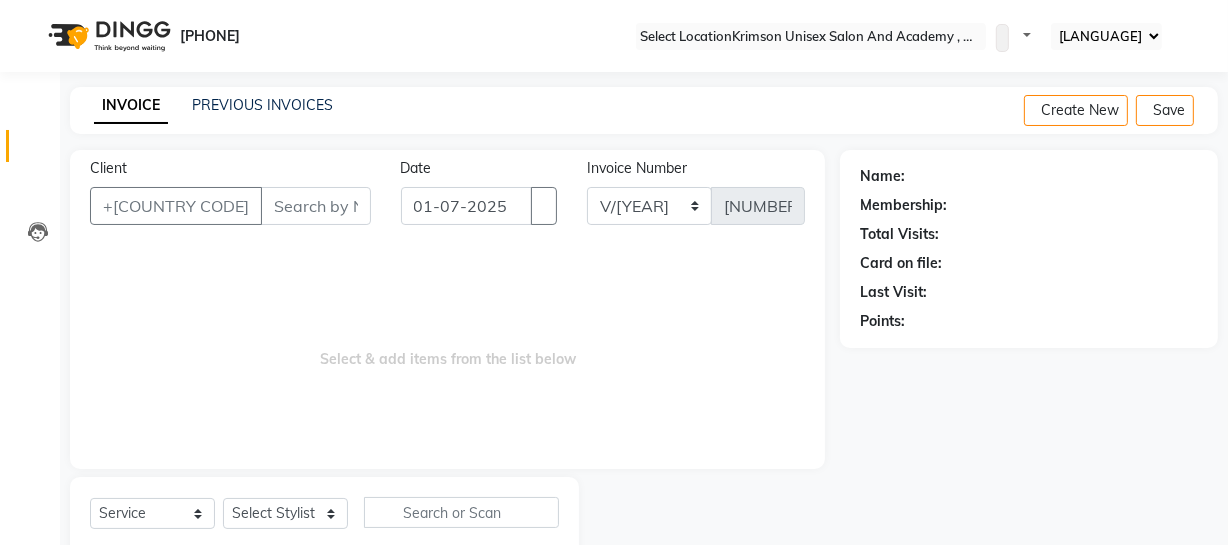 click on "Client" at bounding box center [316, 206] 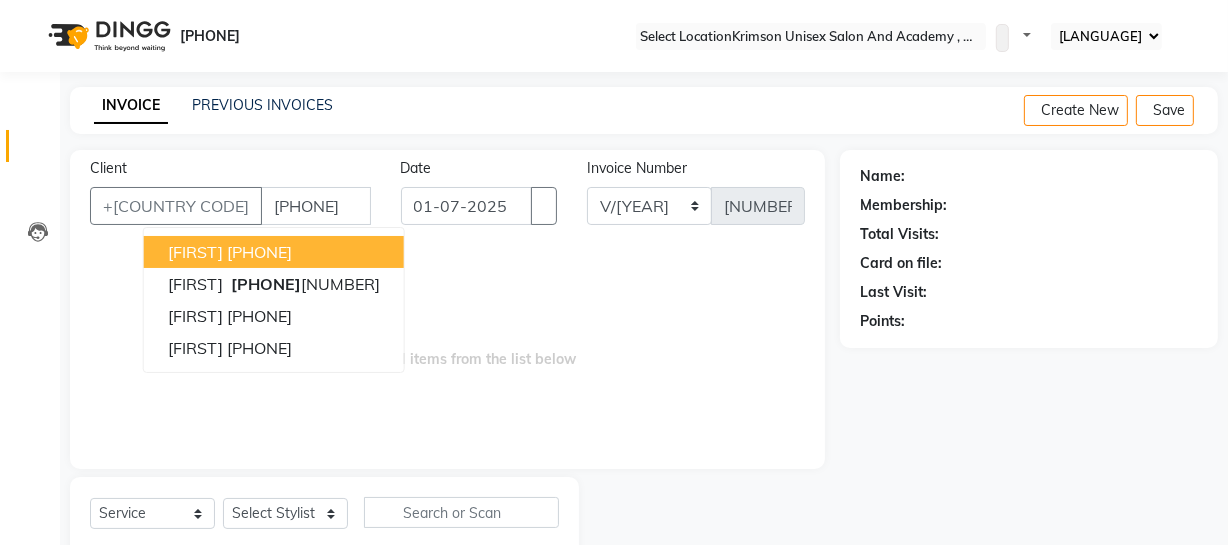 type on "[PHONE]" 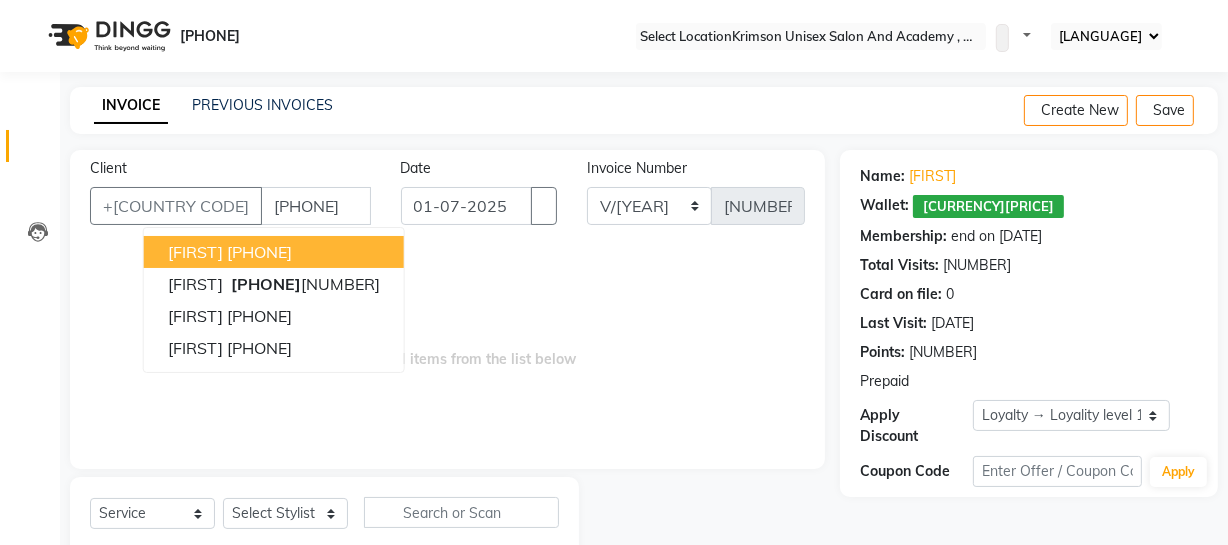 click on "Select & add items from the list below" at bounding box center [447, 349] 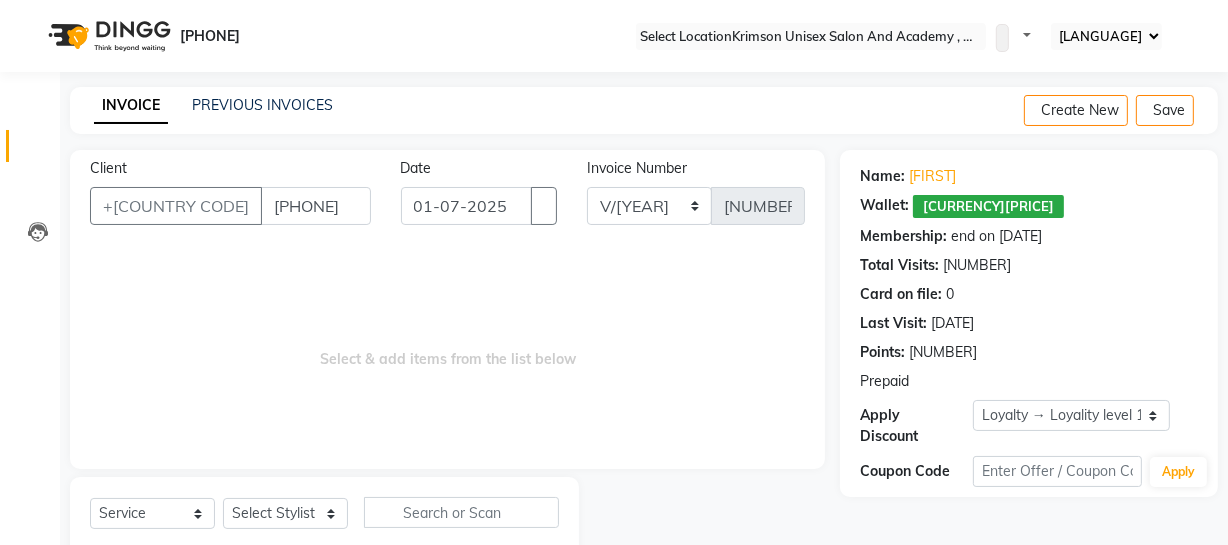 scroll, scrollTop: 57, scrollLeft: 0, axis: vertical 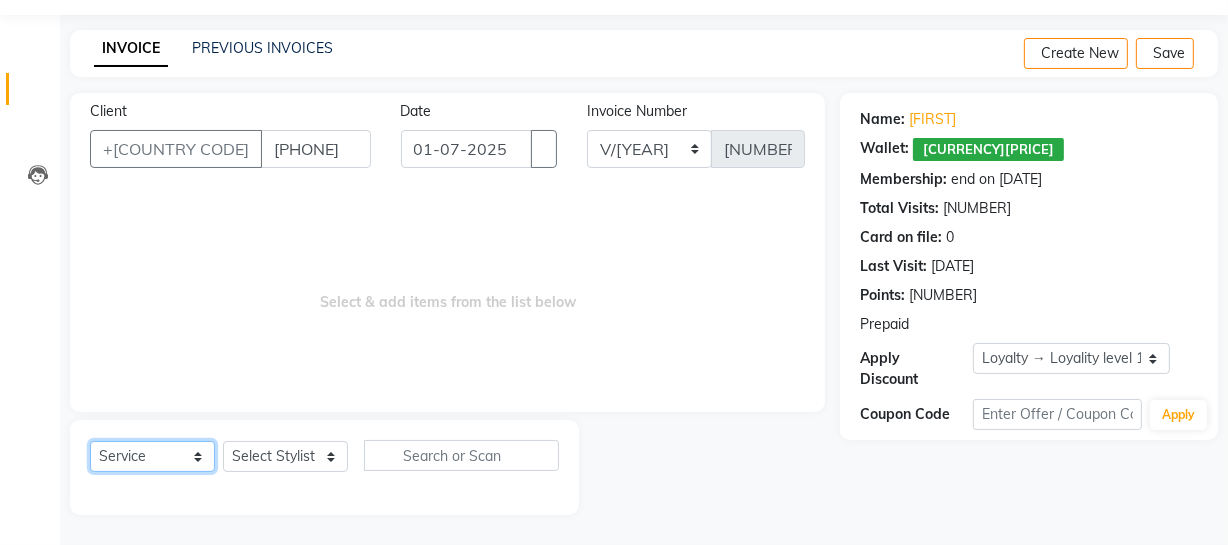 click on "Select  Service  Product  Membership  Package Voucher Prepaid Gift Card" at bounding box center (152, 456) 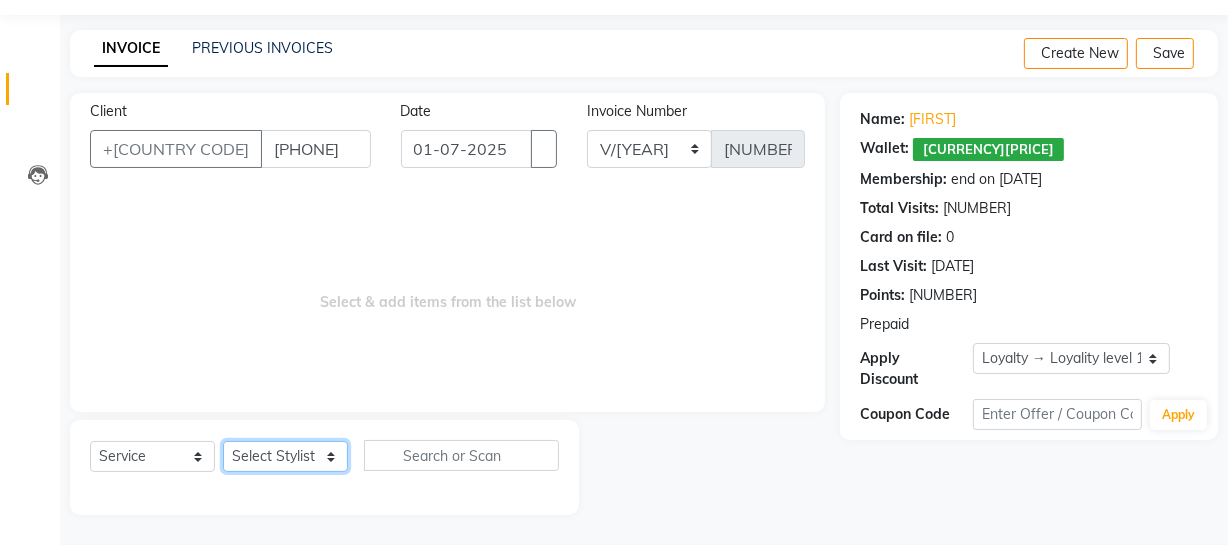click on "Select Stylist ADMIN [NAME] [NAME] [NAME] [NAME] (cosmetologist) FRONT DESK [NAME] [NAME] [NAME] [NAME] [NAME] [NAME] [NAME] [NAME] [NAME] [NAME] [NAME] [NAME] [NAME] [NAME] [NAME] [NAME]" at bounding box center (285, 456) 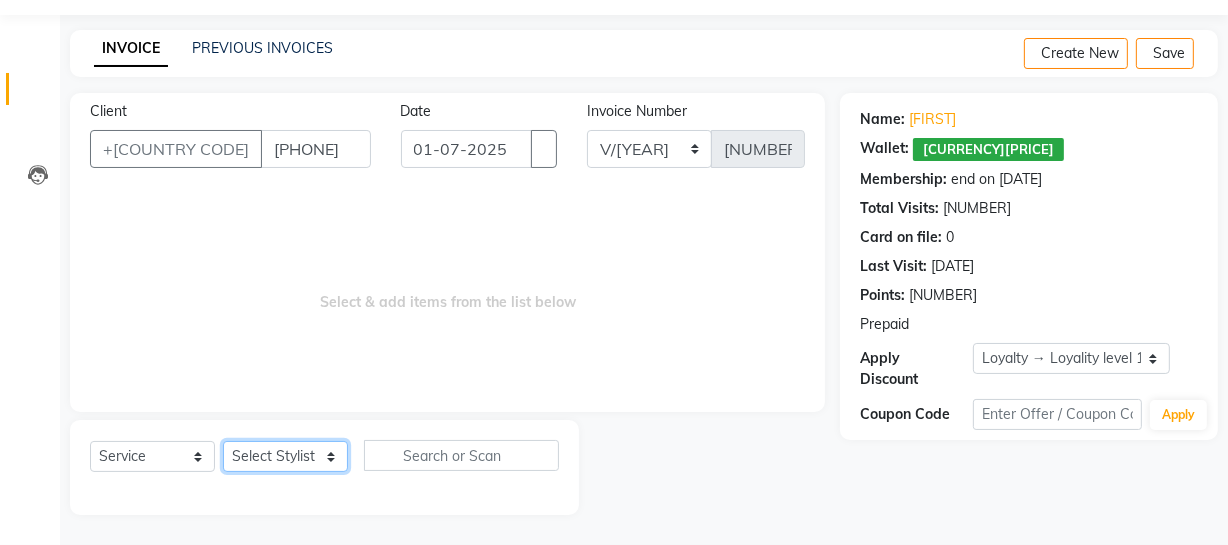 select on "[NUMBER]" 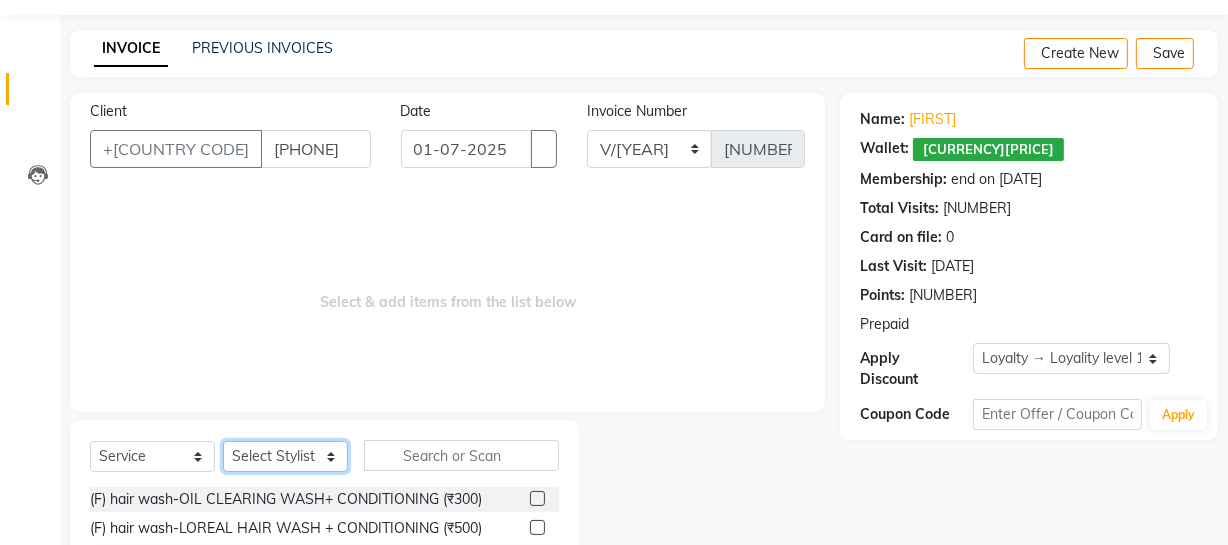 scroll, scrollTop: 257, scrollLeft: 0, axis: vertical 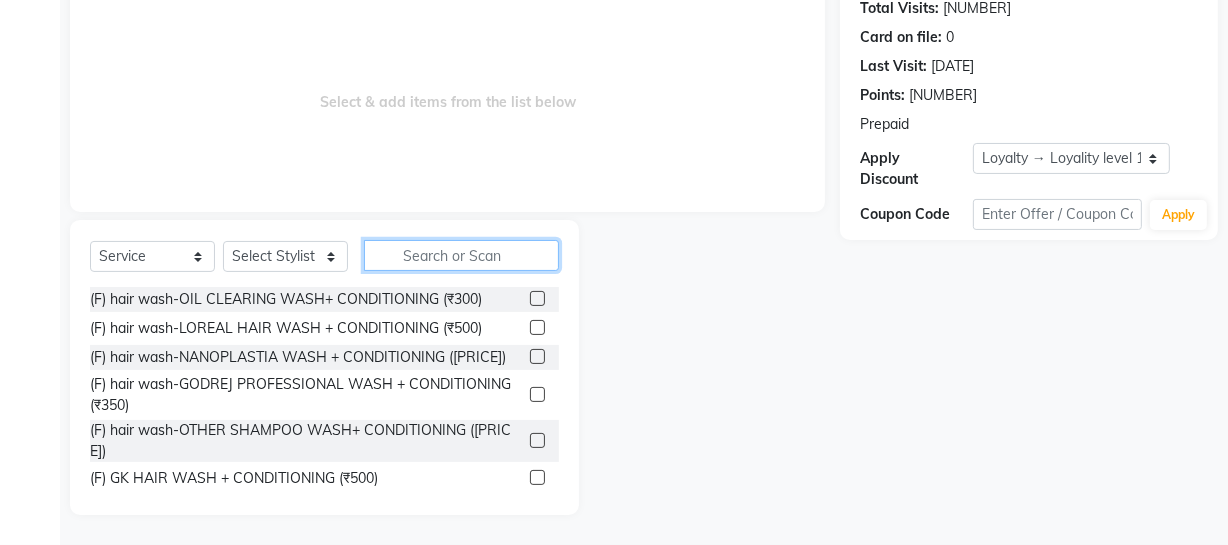 click at bounding box center (461, 255) 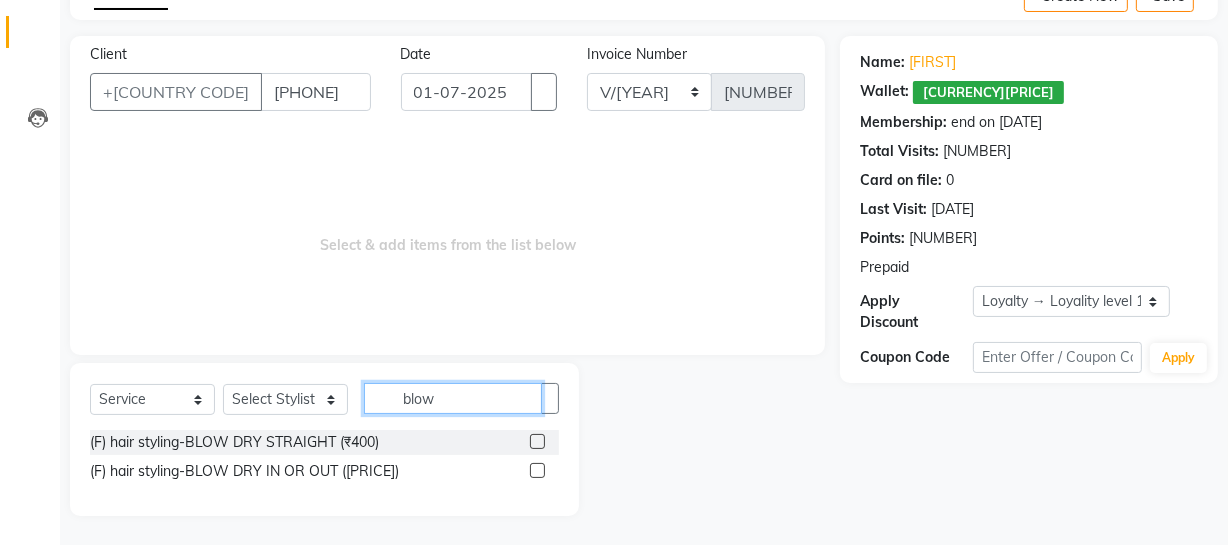 scroll, scrollTop: 112, scrollLeft: 0, axis: vertical 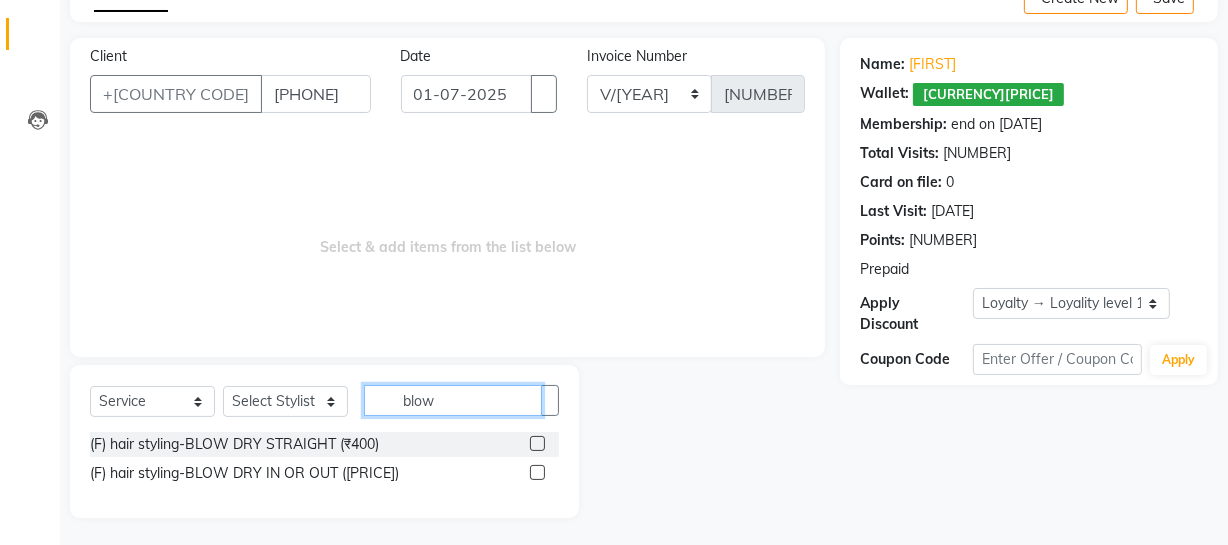type on "blow" 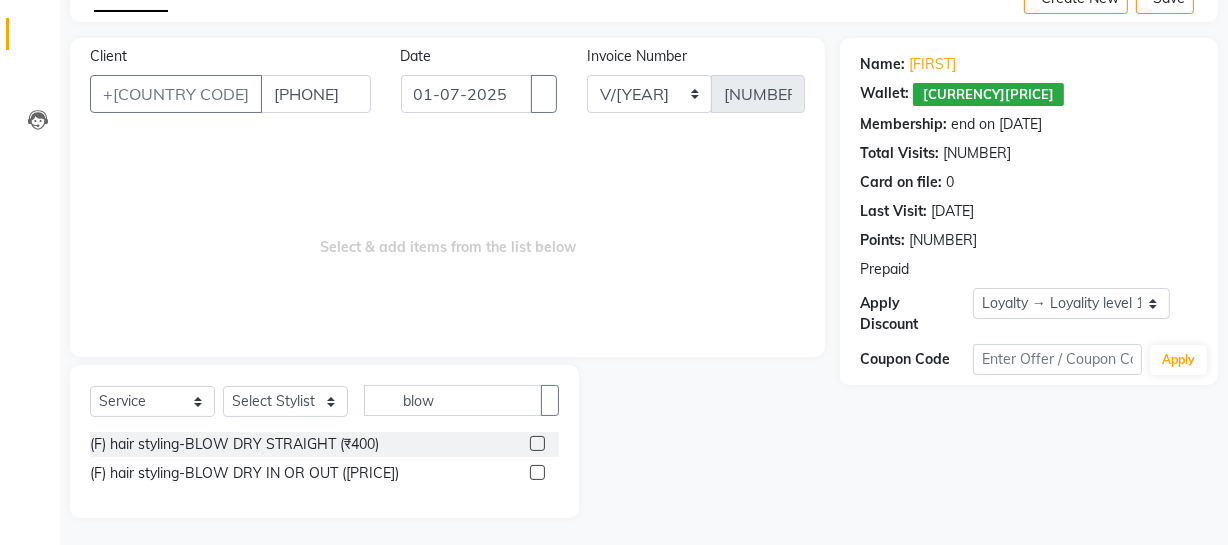 click at bounding box center [537, 443] 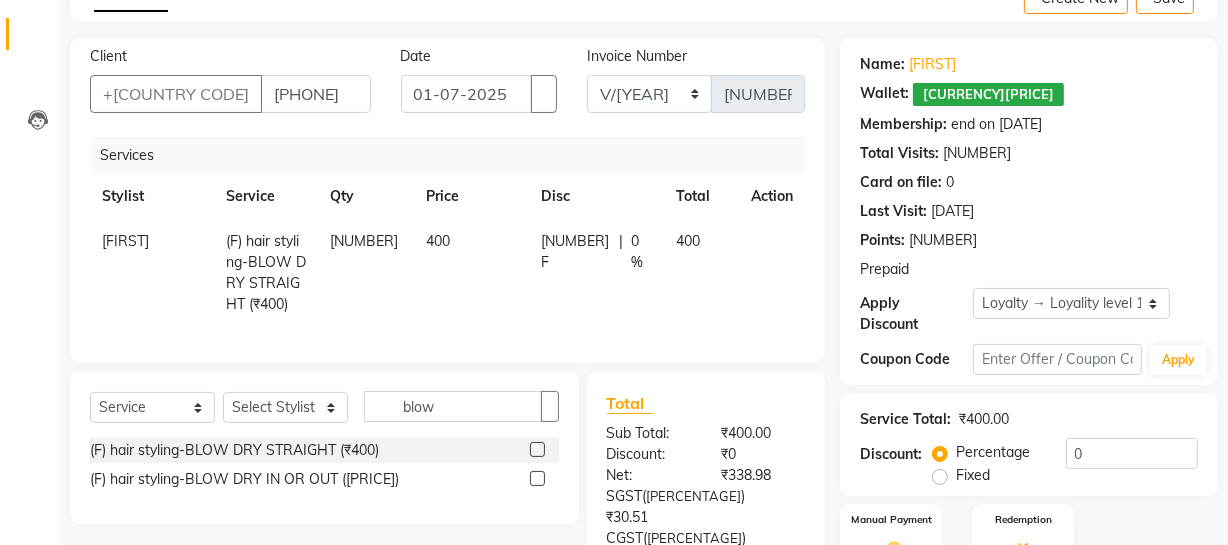 scroll, scrollTop: 276, scrollLeft: 0, axis: vertical 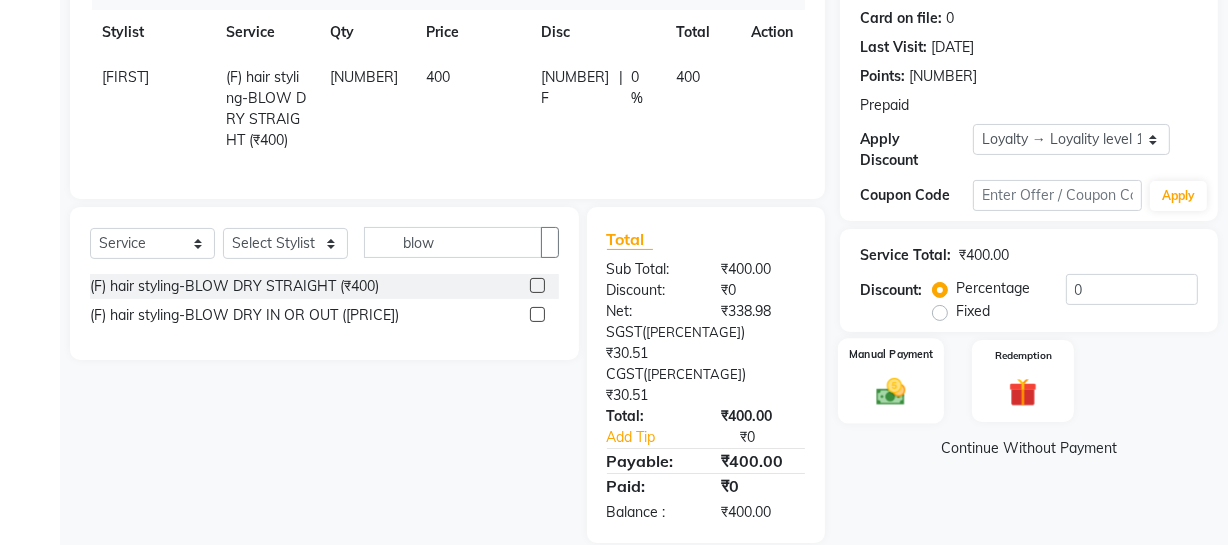 click at bounding box center (891, 391) 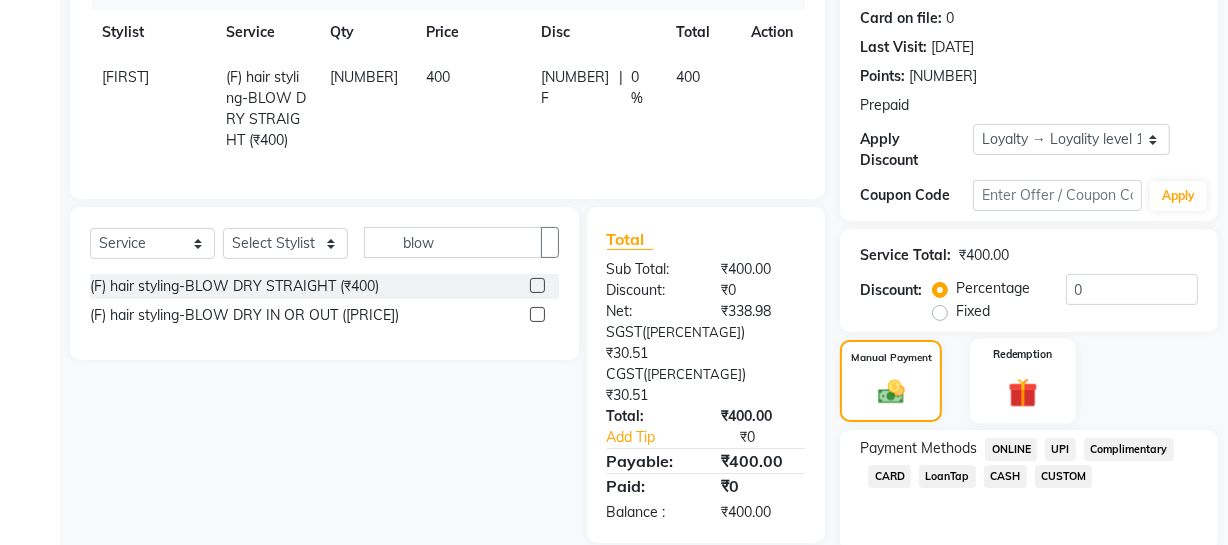 scroll, scrollTop: 359, scrollLeft: 0, axis: vertical 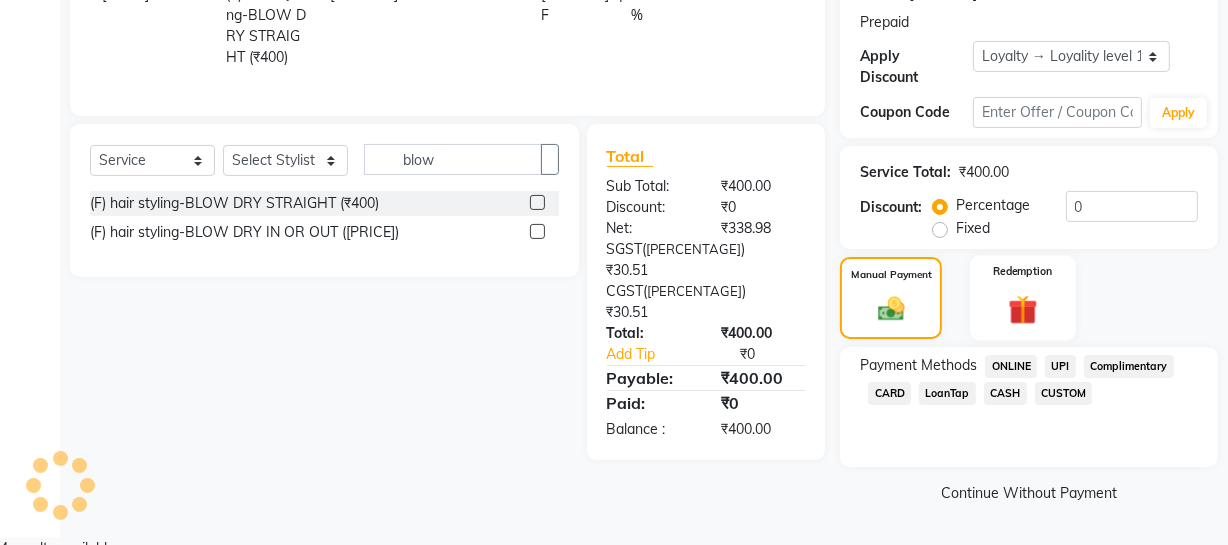 click on "Redemption" at bounding box center [891, 274] 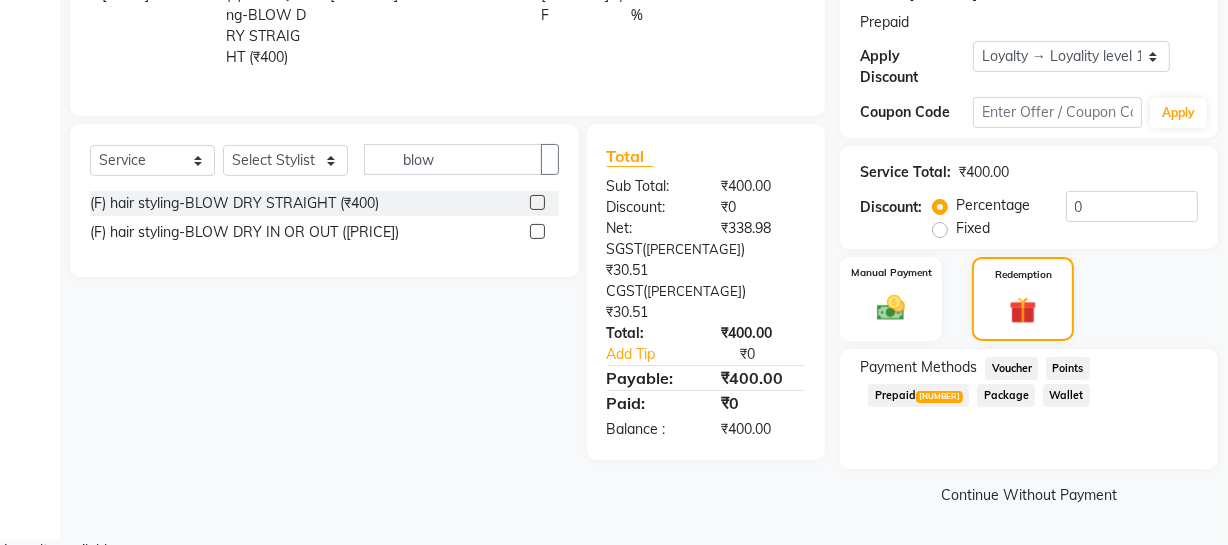 click on "Prepaid  [NUMBER]" at bounding box center (1011, 368) 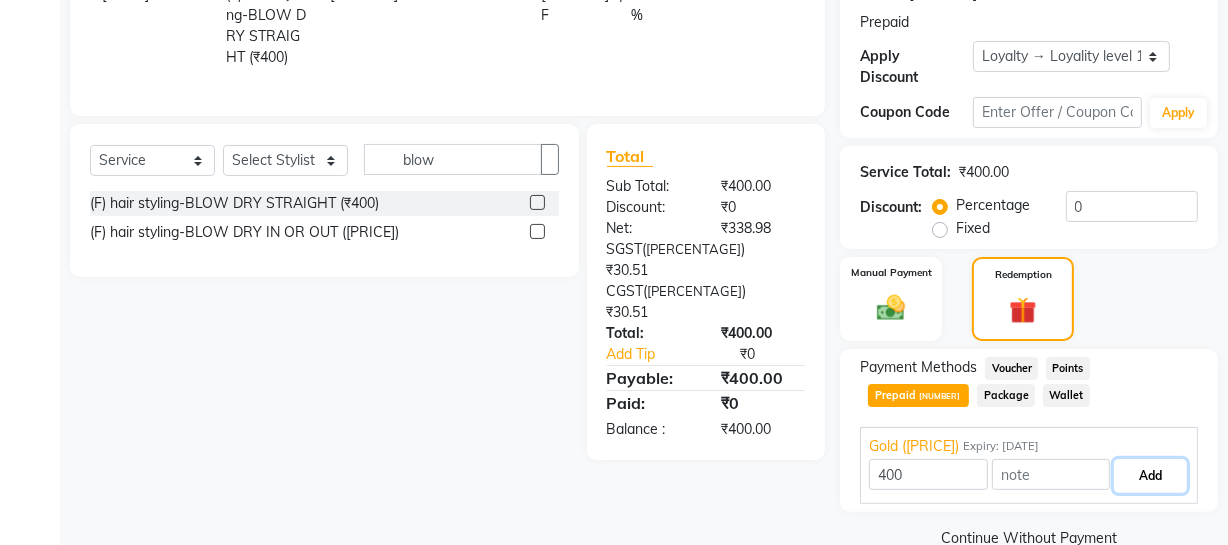 click on "Add" at bounding box center (1150, 476) 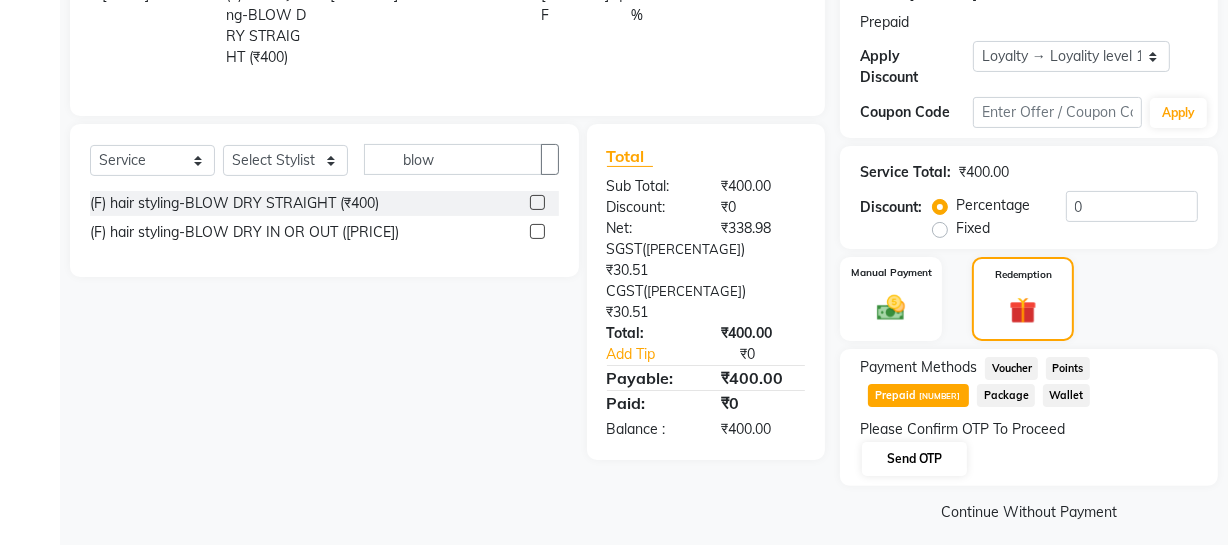 scroll, scrollTop: 377, scrollLeft: 0, axis: vertical 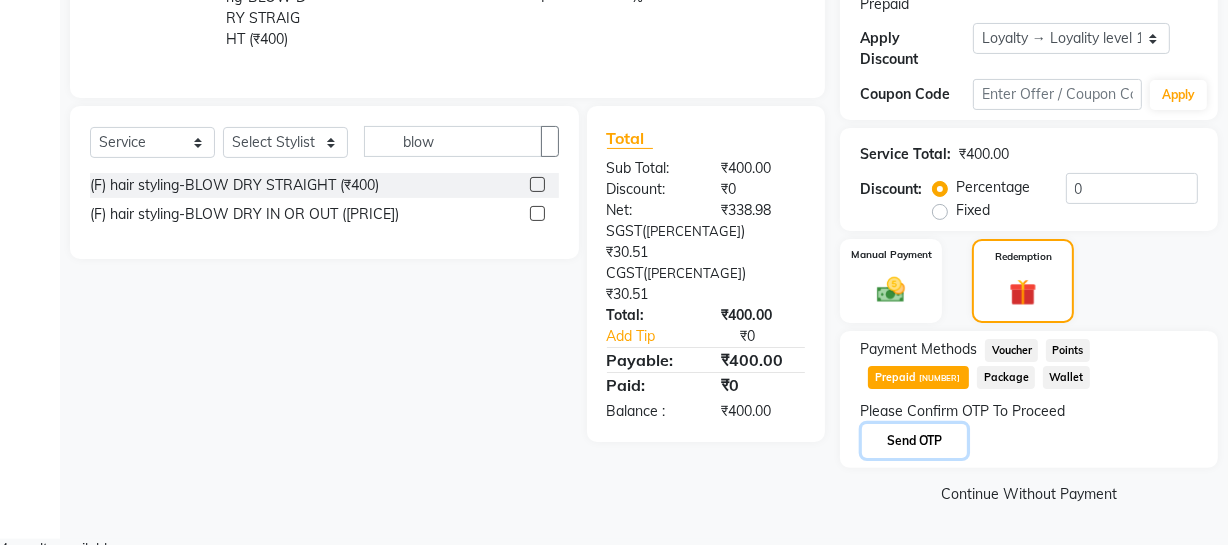 click on "Send OTP" at bounding box center (914, 441) 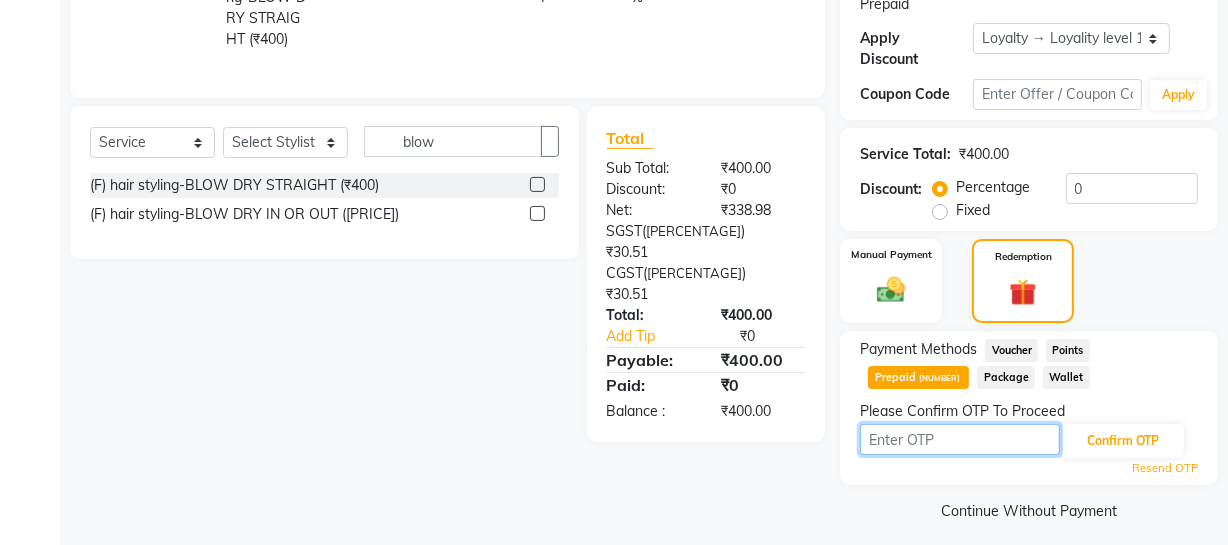 click at bounding box center (960, 439) 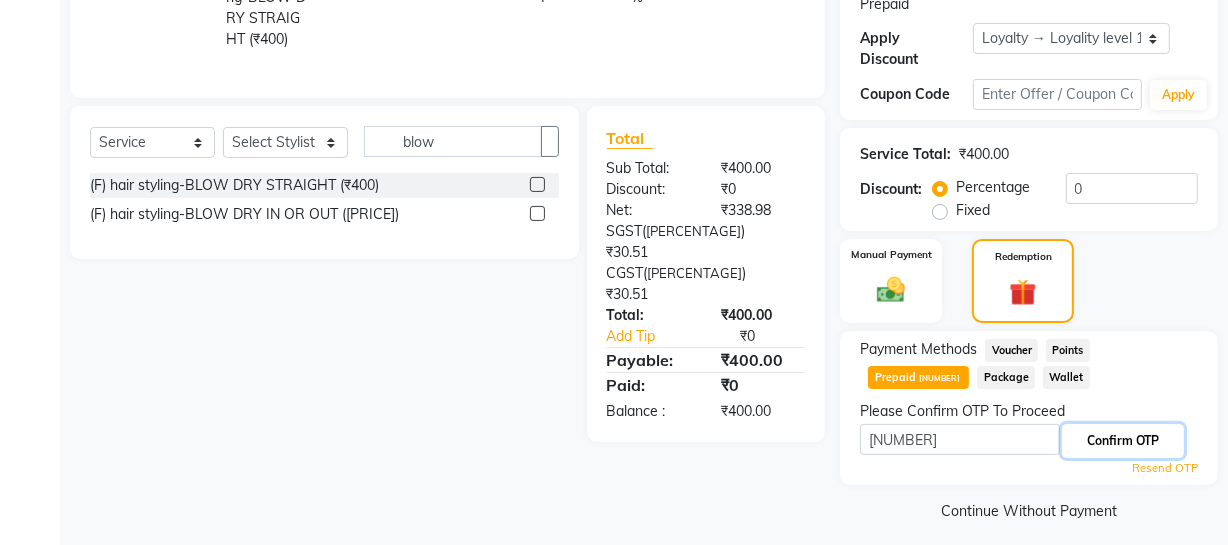 click on "Confirm OTP" at bounding box center (1123, 441) 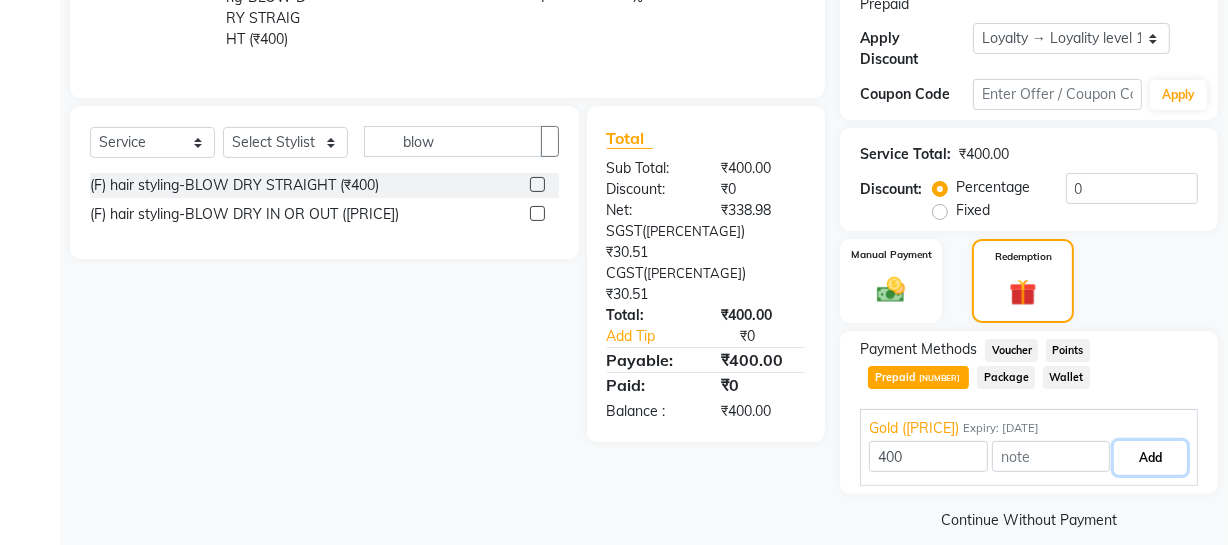 click on "Add" at bounding box center (1150, 458) 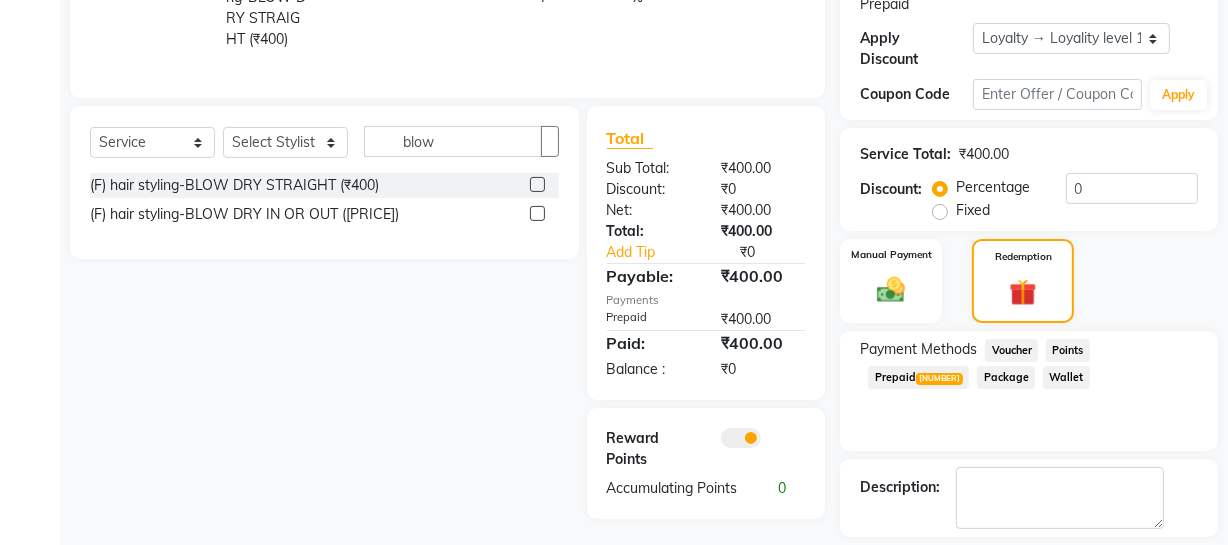 scroll, scrollTop: 473, scrollLeft: 0, axis: vertical 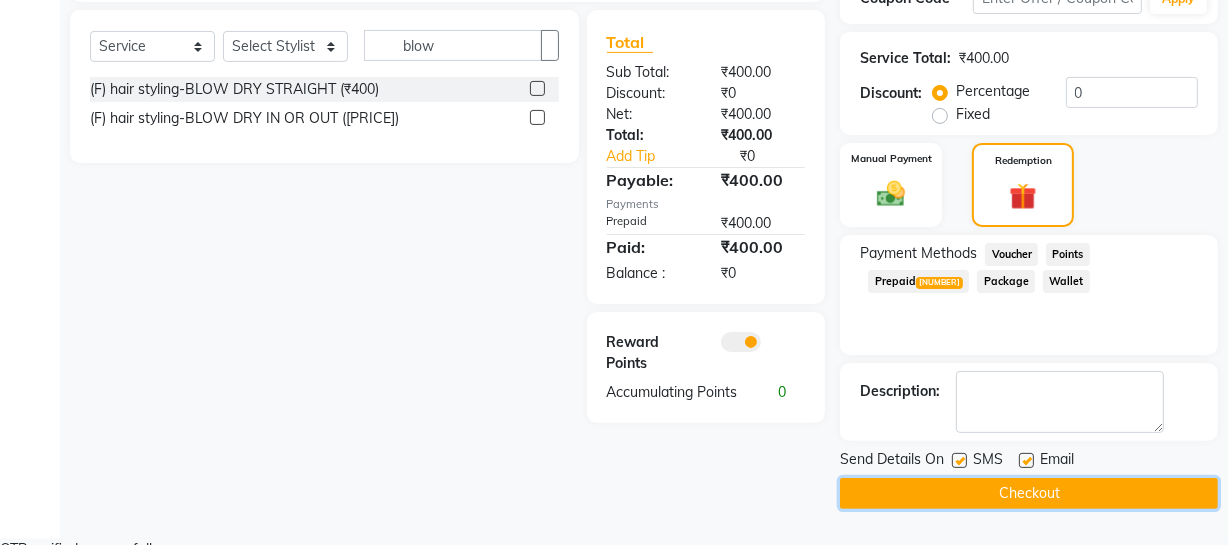 click on "Checkout" at bounding box center [1029, 493] 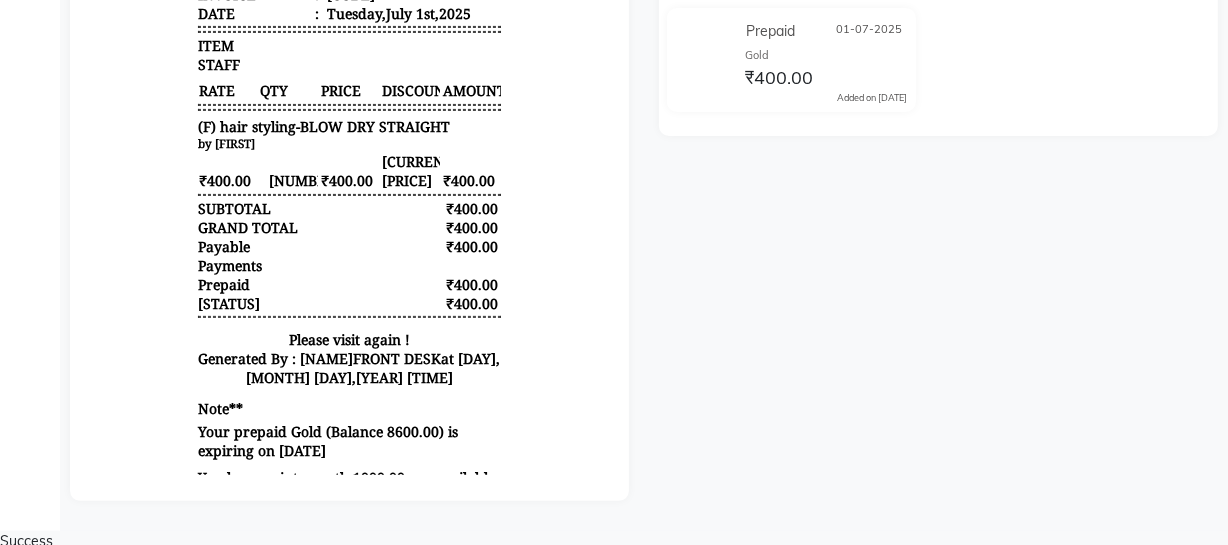 scroll, scrollTop: 0, scrollLeft: 0, axis: both 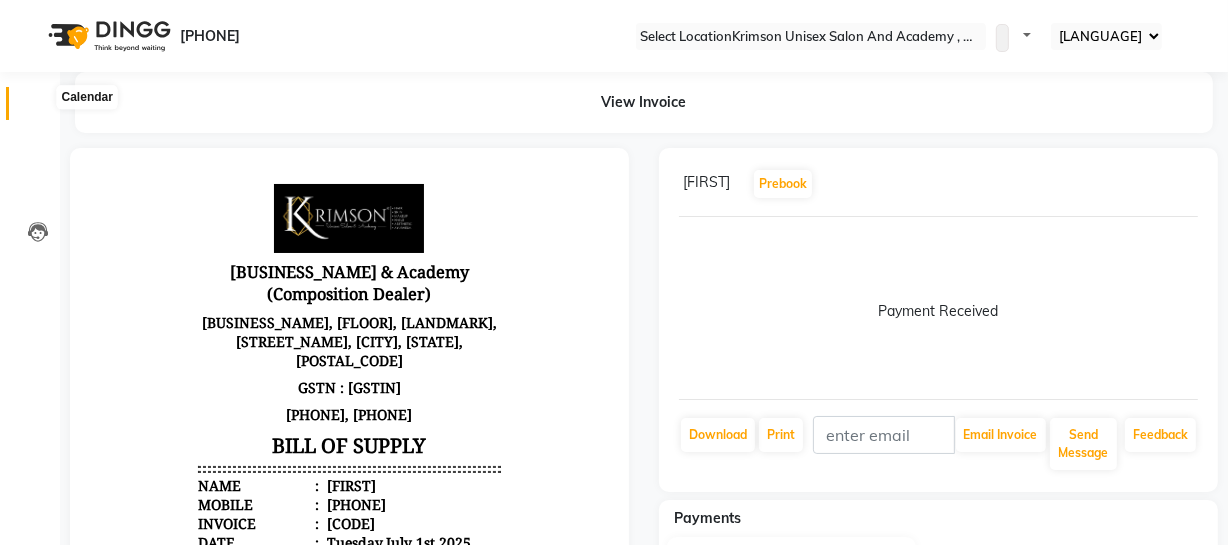 click at bounding box center (38, 108) 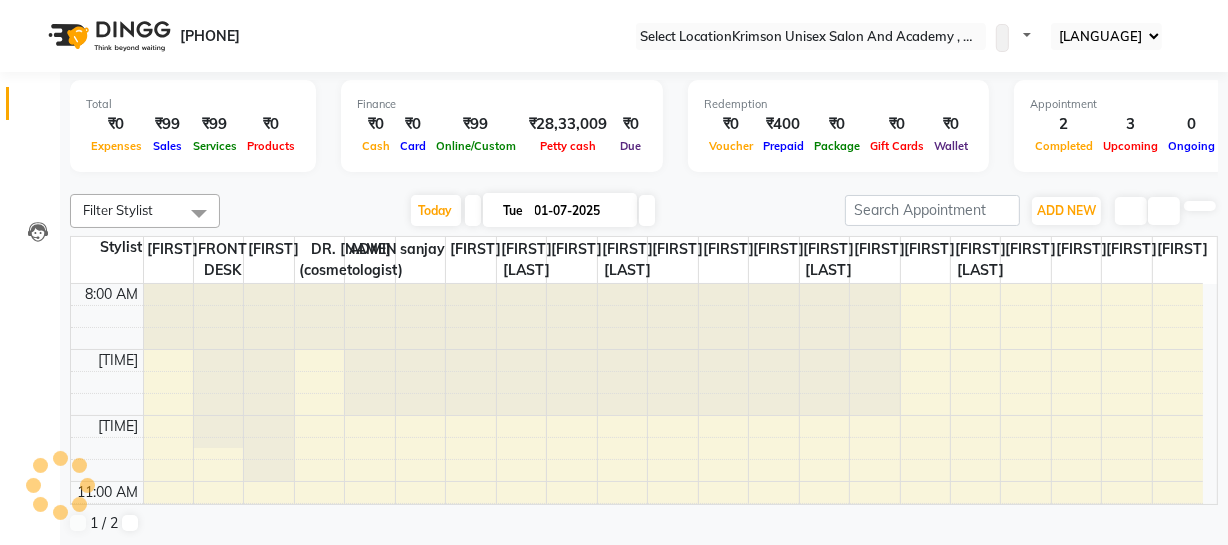 scroll, scrollTop: 0, scrollLeft: 0, axis: both 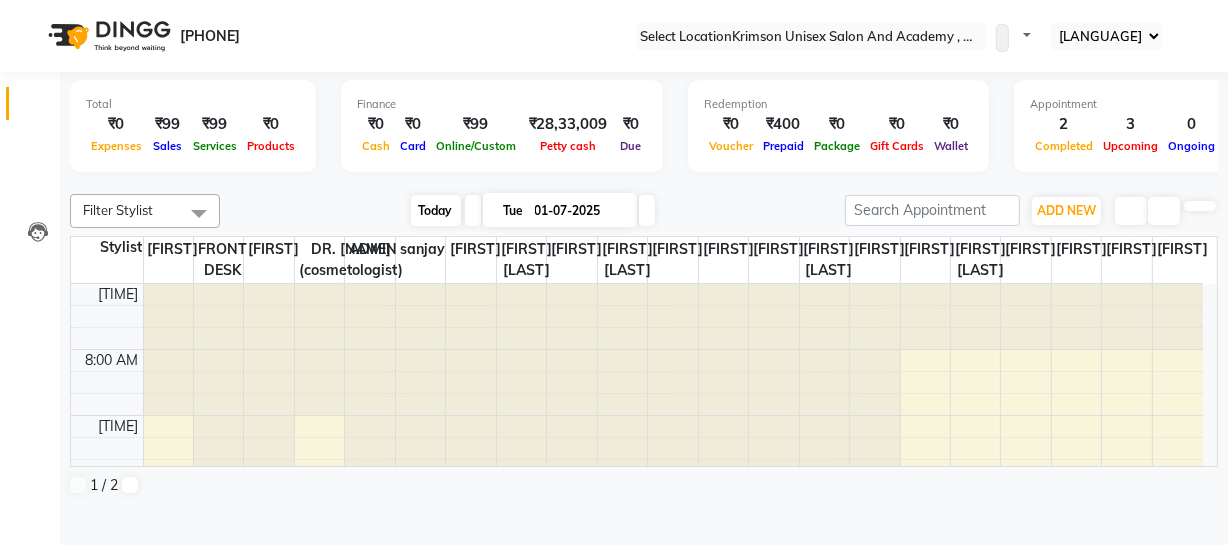 click on "Today" at bounding box center [436, 210] 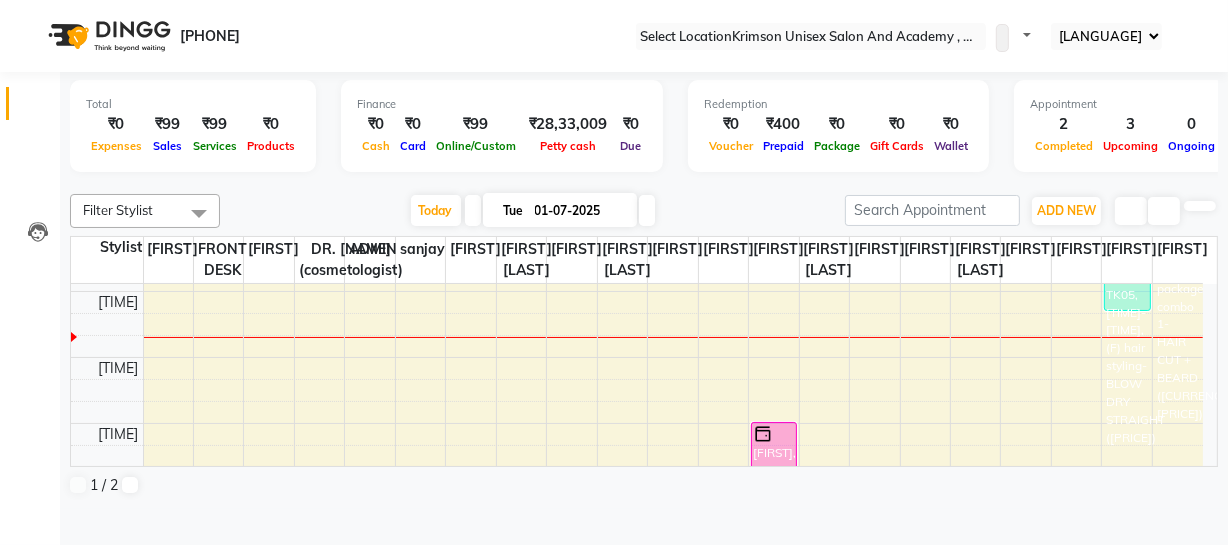 scroll, scrollTop: 389, scrollLeft: 0, axis: vertical 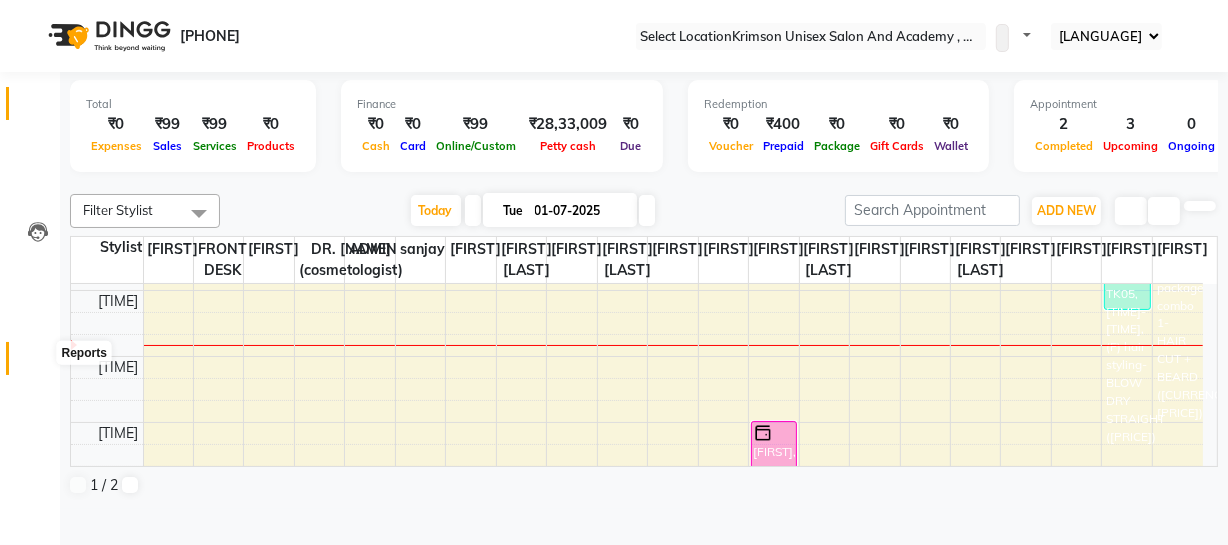 click at bounding box center (38, 363) 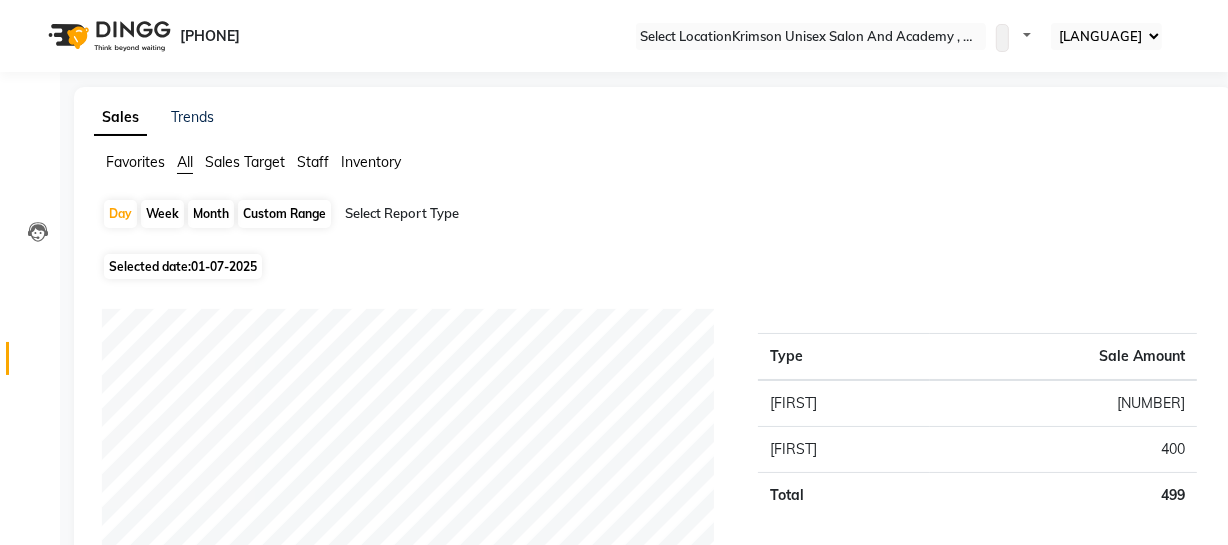 click on "Staff" at bounding box center (135, 162) 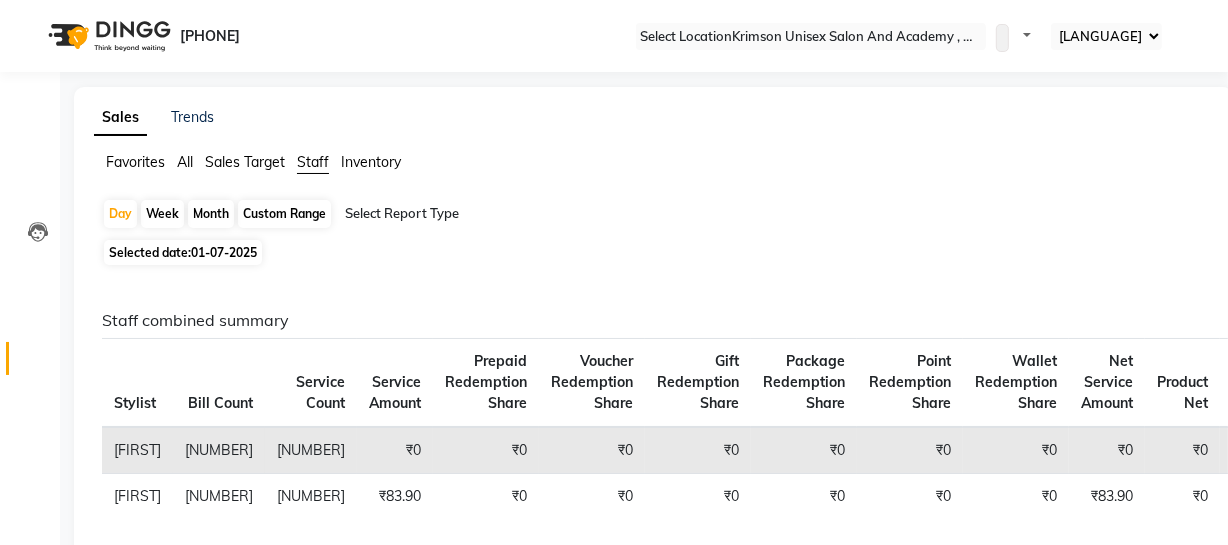 click on "Custom Range" at bounding box center (284, 214) 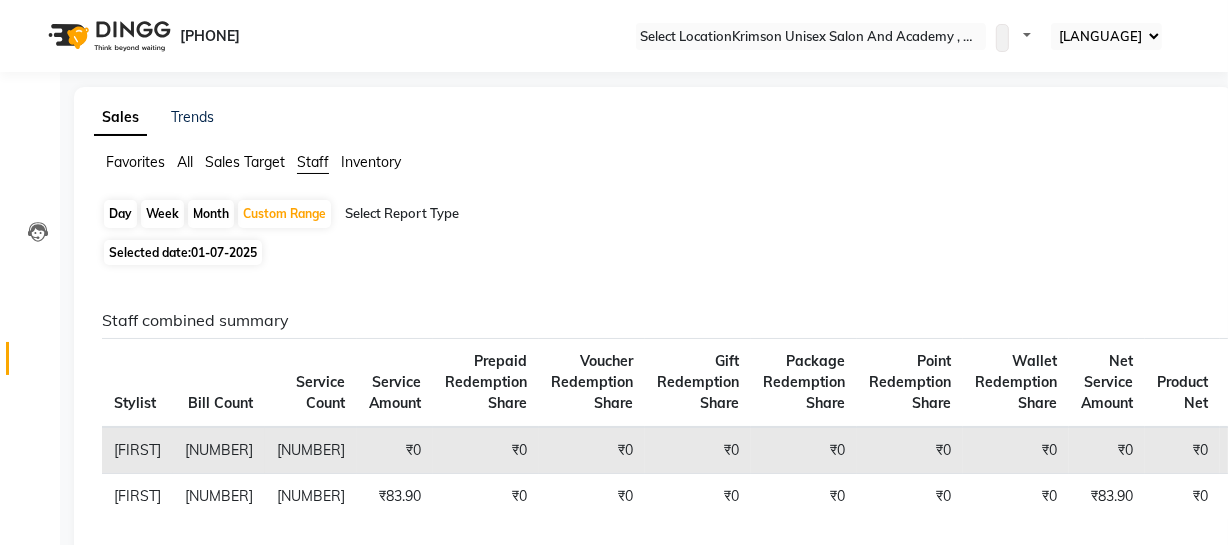 click on "01-07-2025" at bounding box center [224, 252] 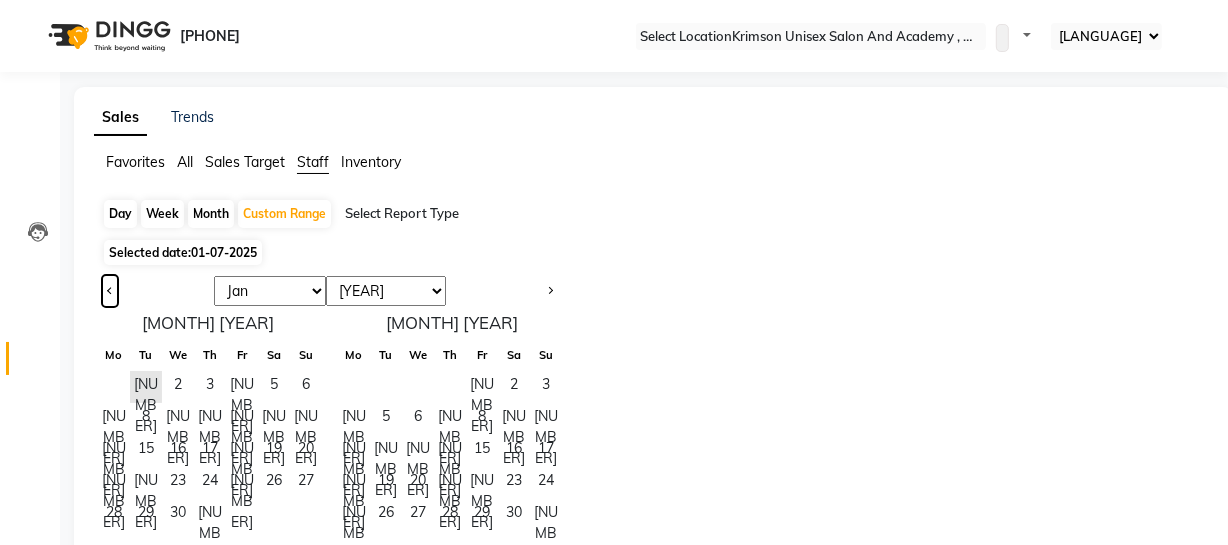 click at bounding box center [110, 291] 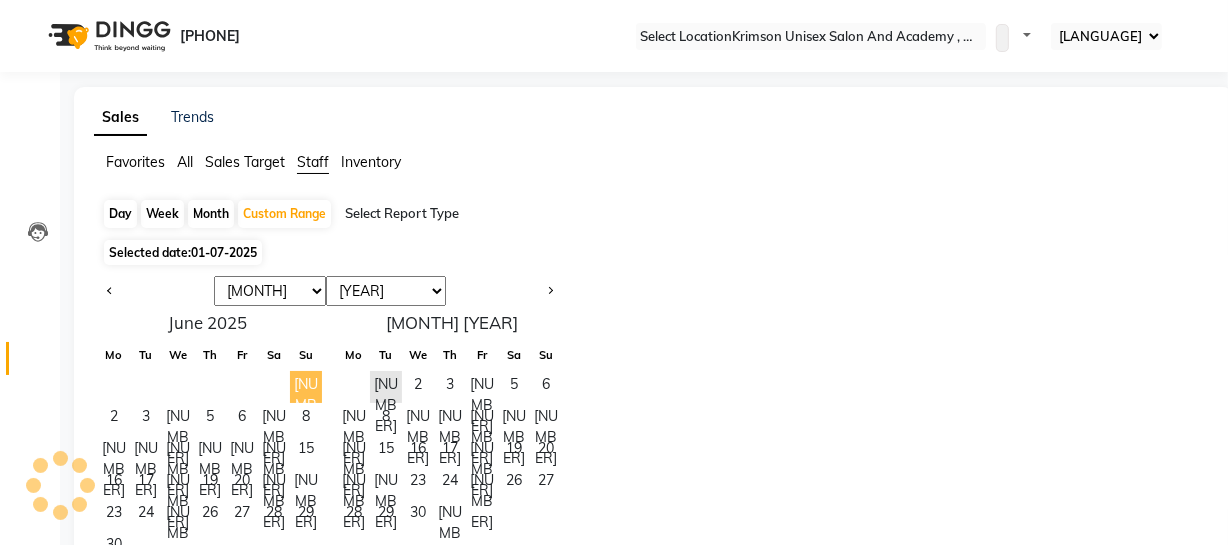 click on "[NUMBER]" at bounding box center (306, 387) 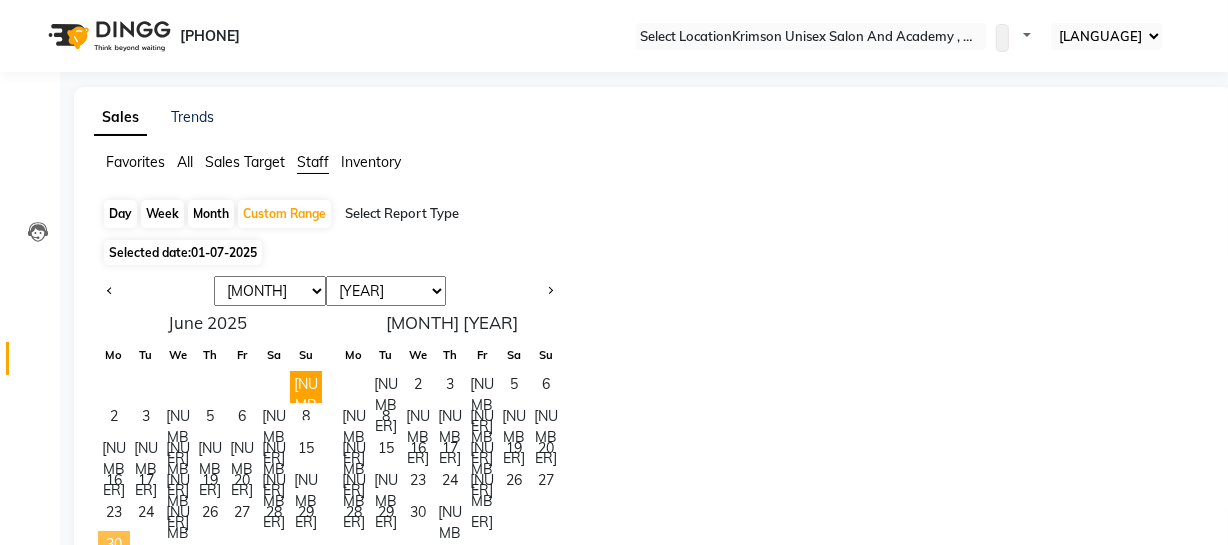 click on "30" at bounding box center (114, 547) 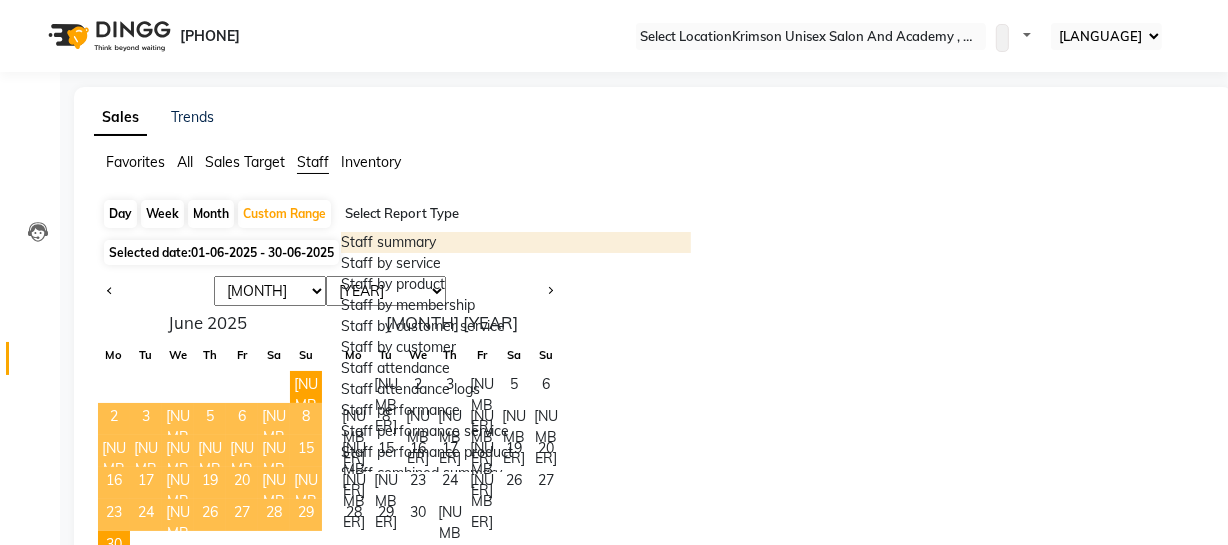 click at bounding box center [516, 214] 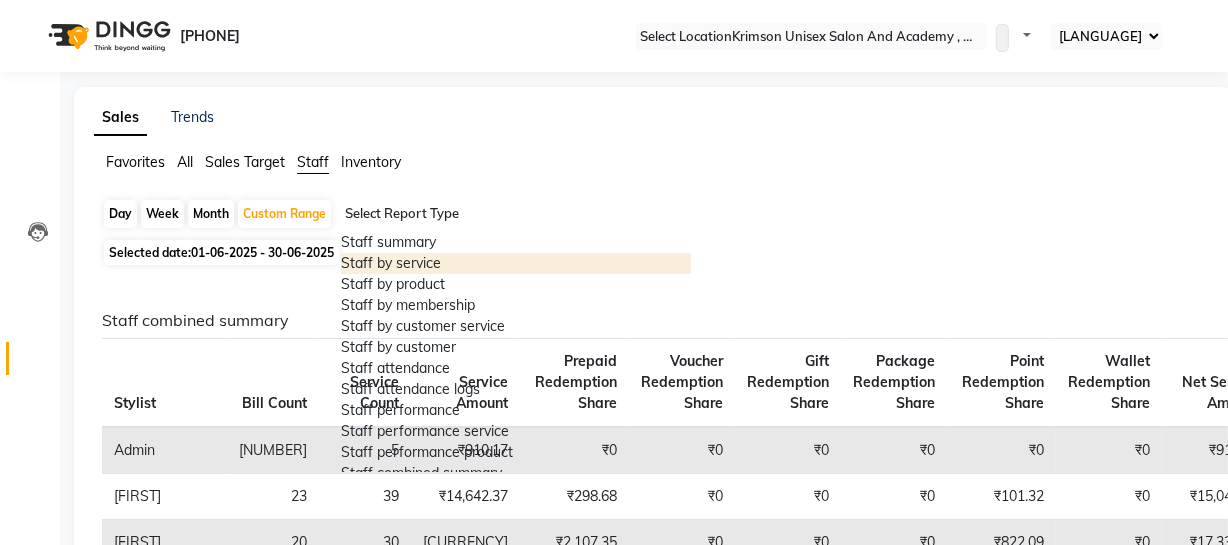 click on "Staff by service" at bounding box center (516, 263) 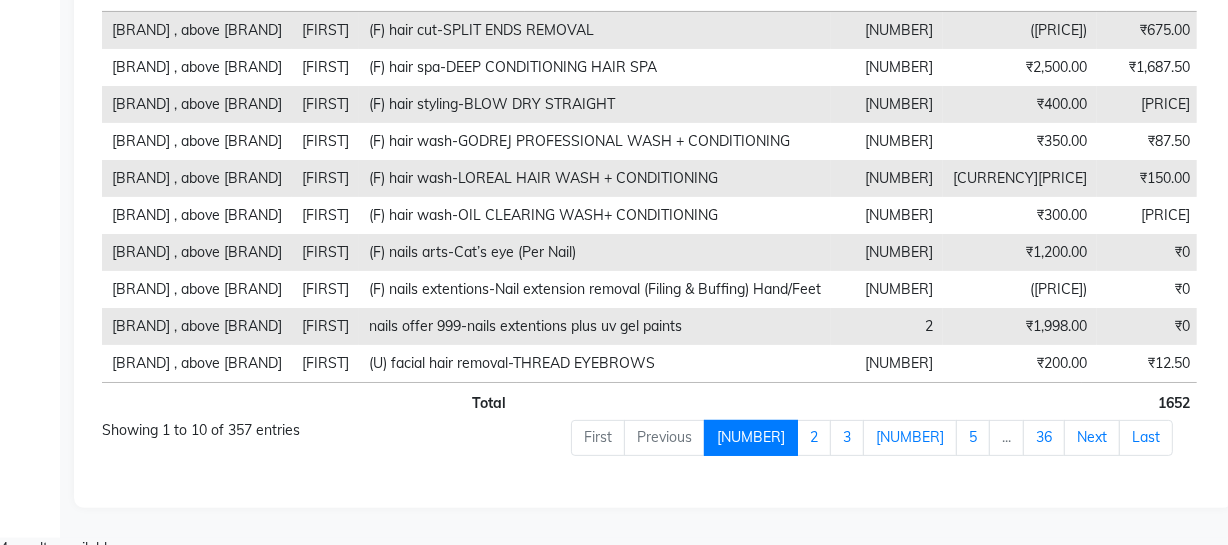 scroll, scrollTop: 237, scrollLeft: 0, axis: vertical 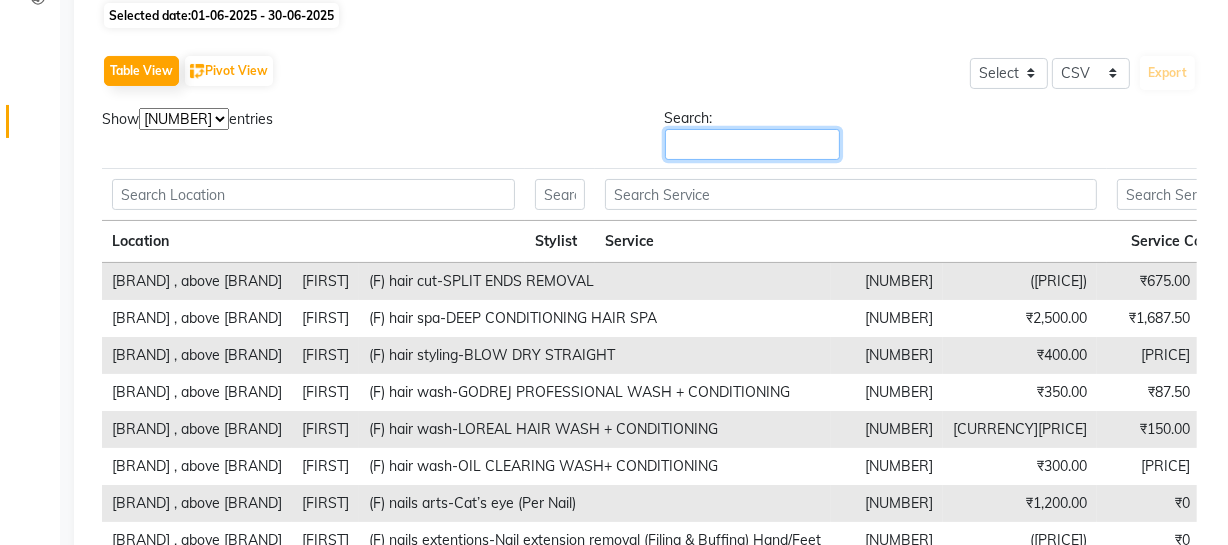 click on "Search:" at bounding box center (752, 144) 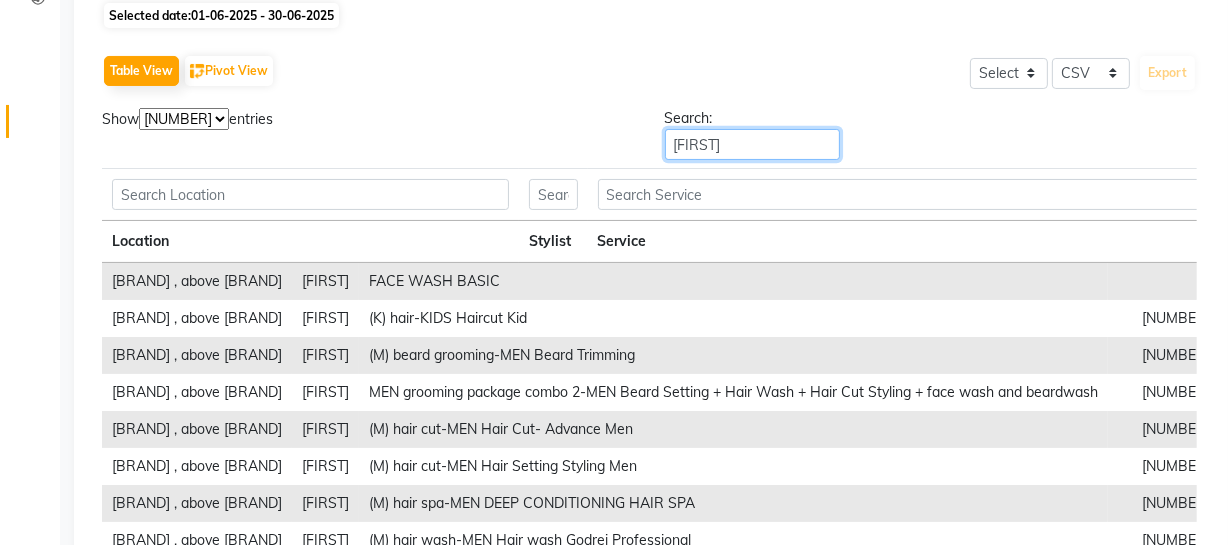 scroll, scrollTop: 488, scrollLeft: 0, axis: vertical 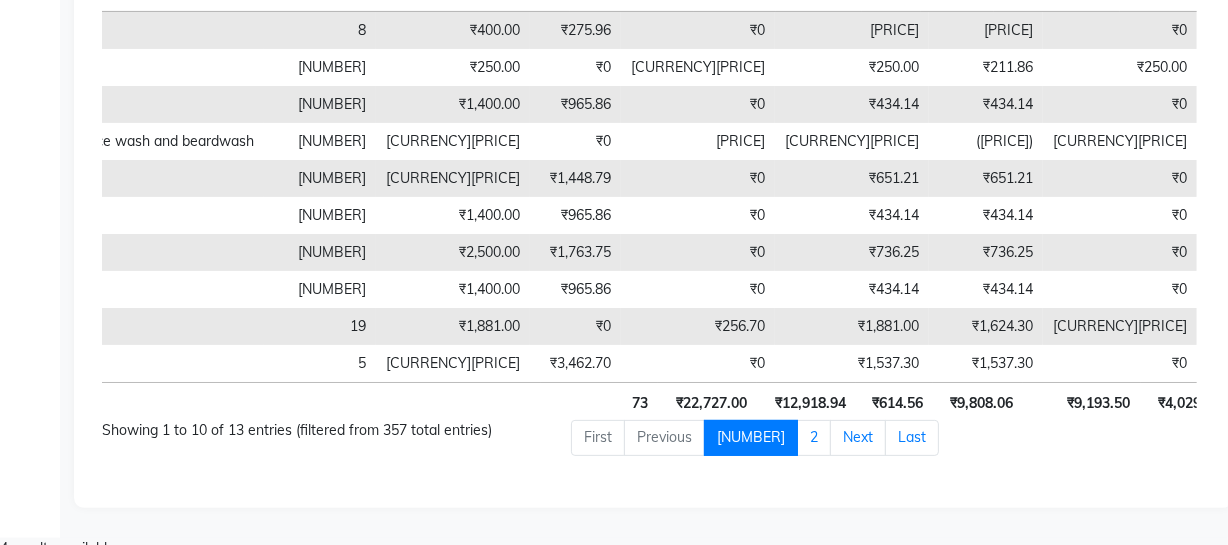type on "[FIRST]" 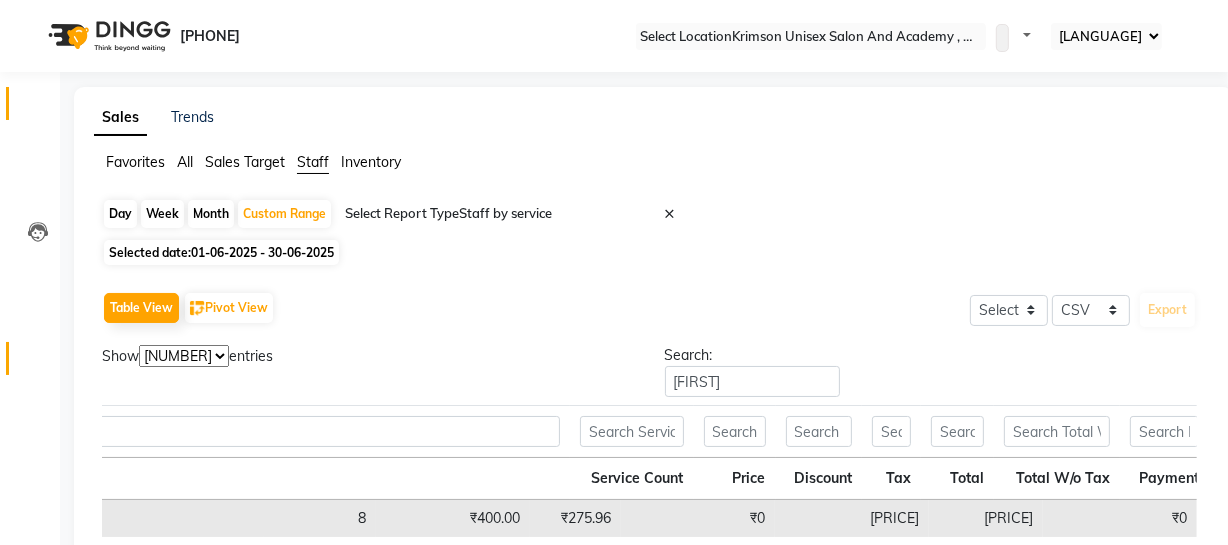 click at bounding box center [38, 108] 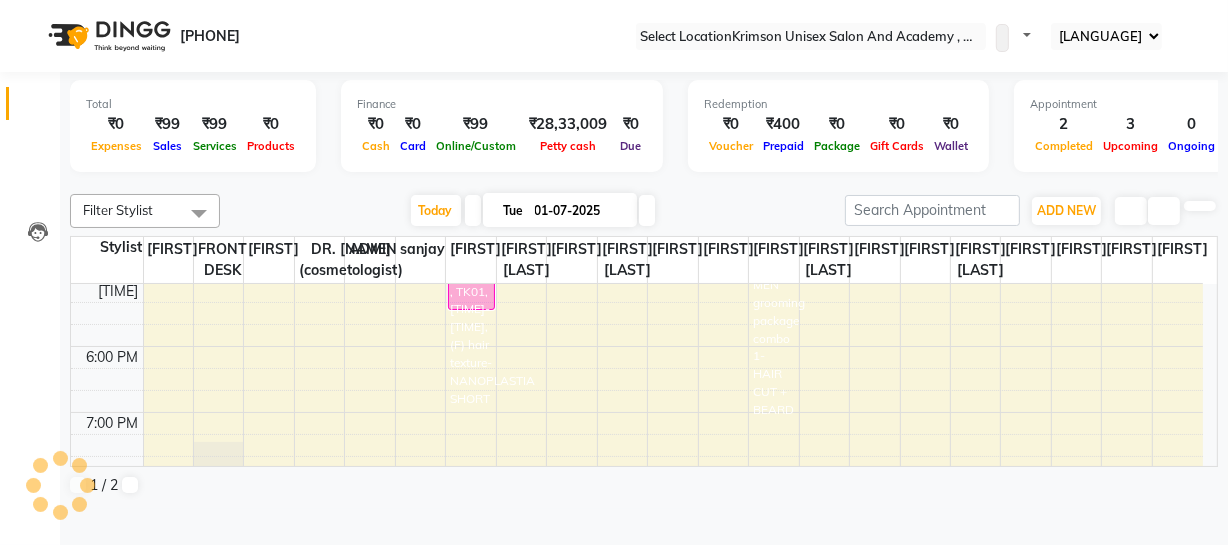 scroll, scrollTop: 664, scrollLeft: 0, axis: vertical 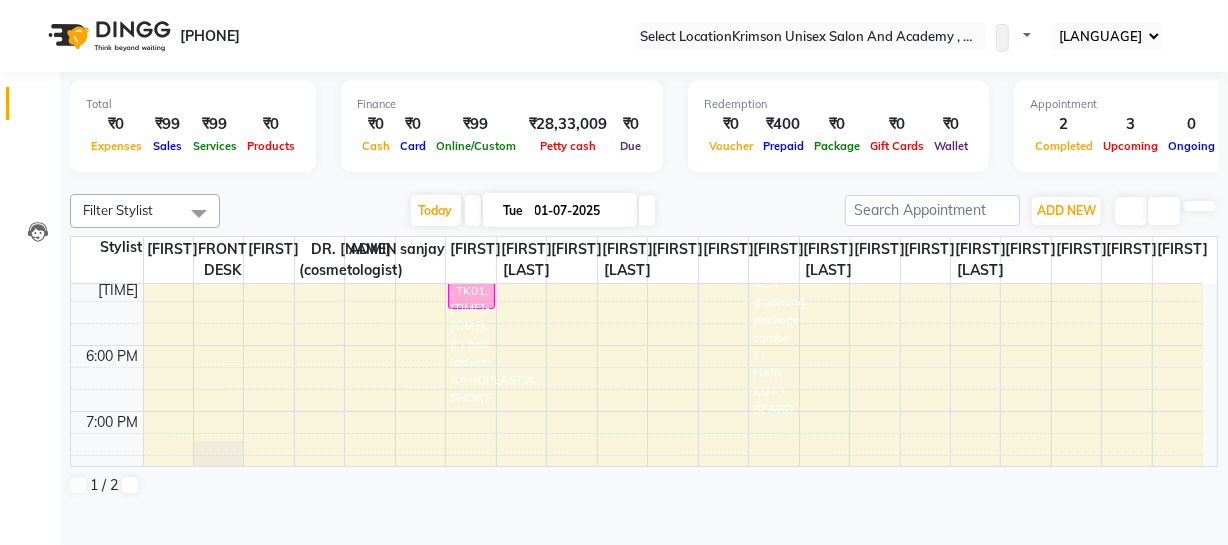click on "[TIME] [TIME] [TIME] [TIME] [TIME] [TIME] [TIME] [TIME] [TIME] [TIME] [TIME] [TIME] [TIME] [TIME] [TIME]     [FIRST] [LAST] , [CODE], [TIME]-[TIME], (F) hair texture-NANOPLASTIA SHORT     [FIRST], [CODE], [TIME]-[TIME], OFFER MEN-MEN grooming package combo 1- HAIR CUT + BEARD     [FIRST], [CODE], [TIME]-[TIME], HAIR TEXTURE- BOTOX MEDIUM     [FIRST], [CODE], [TIME]-[TIME], (F) hair styling-BLOW DRY STRAIGHT ([CURRENCY][PRICE])     [FIRST], [CODE], [TIME]-[TIME], OFFER MEN-MEN grooming package combo 1- HAIR CUT + BEARD ([CURRENCY][PRICE])" at bounding box center [637, 114] 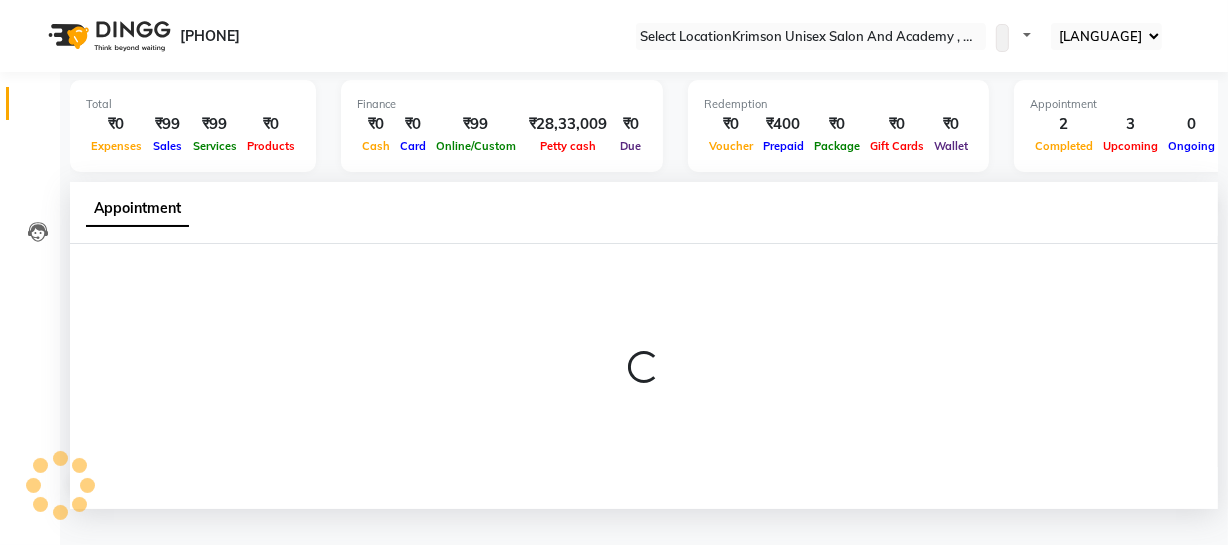 scroll, scrollTop: 1, scrollLeft: 0, axis: vertical 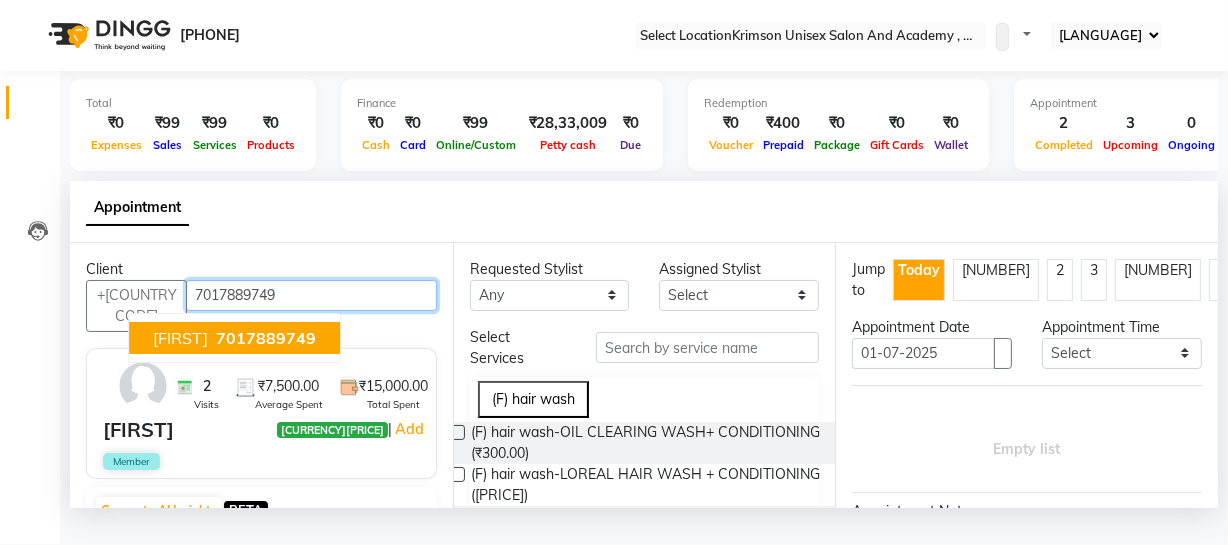click on "7017889749" at bounding box center (266, 338) 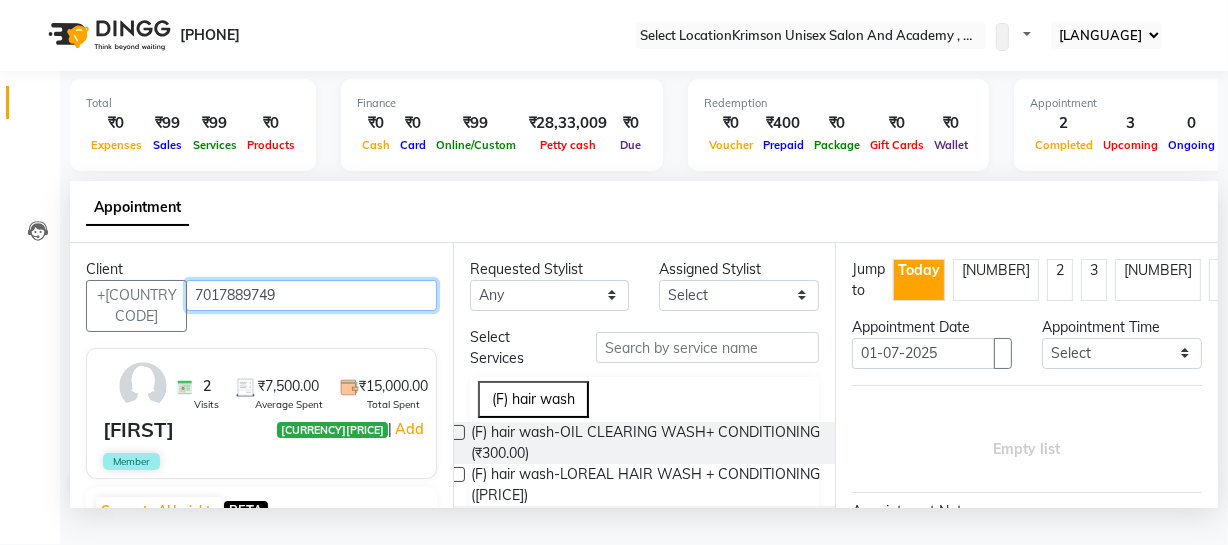 type on "7017889749" 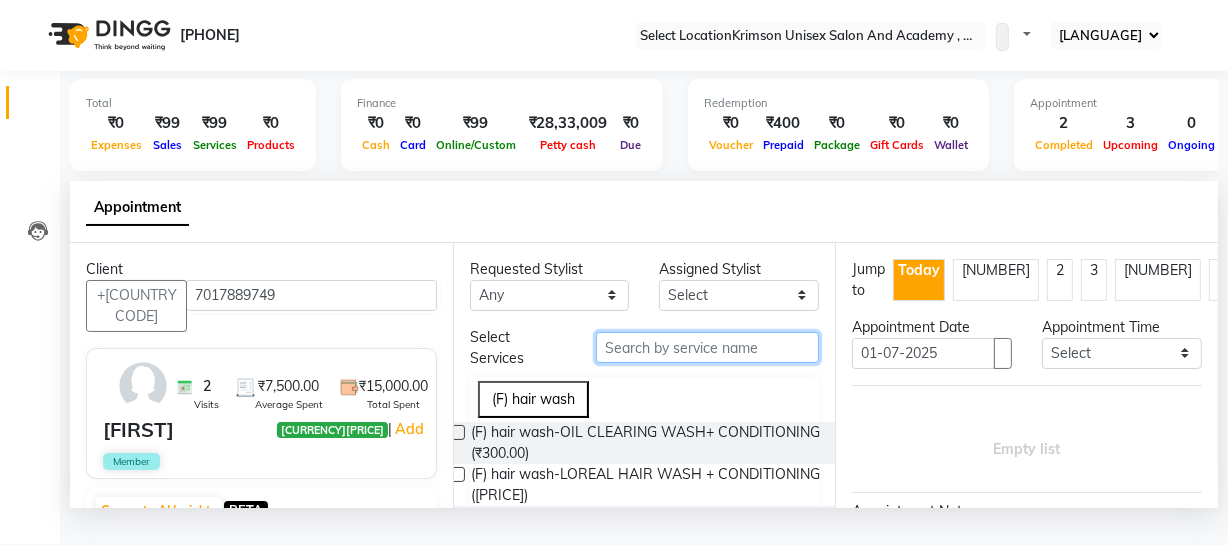 click at bounding box center [707, 347] 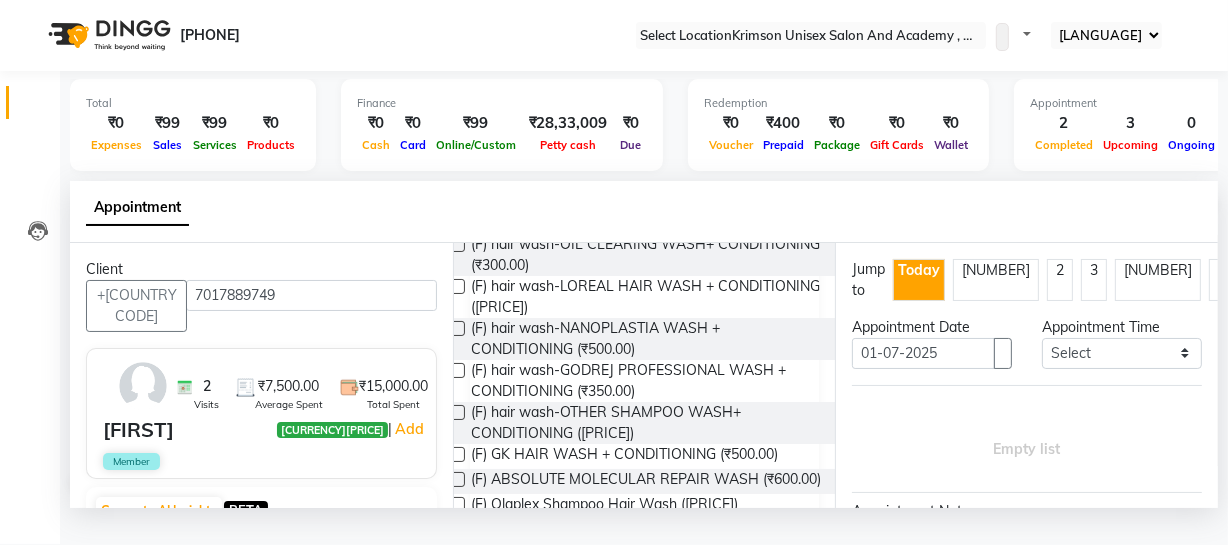 scroll, scrollTop: 189, scrollLeft: 0, axis: vertical 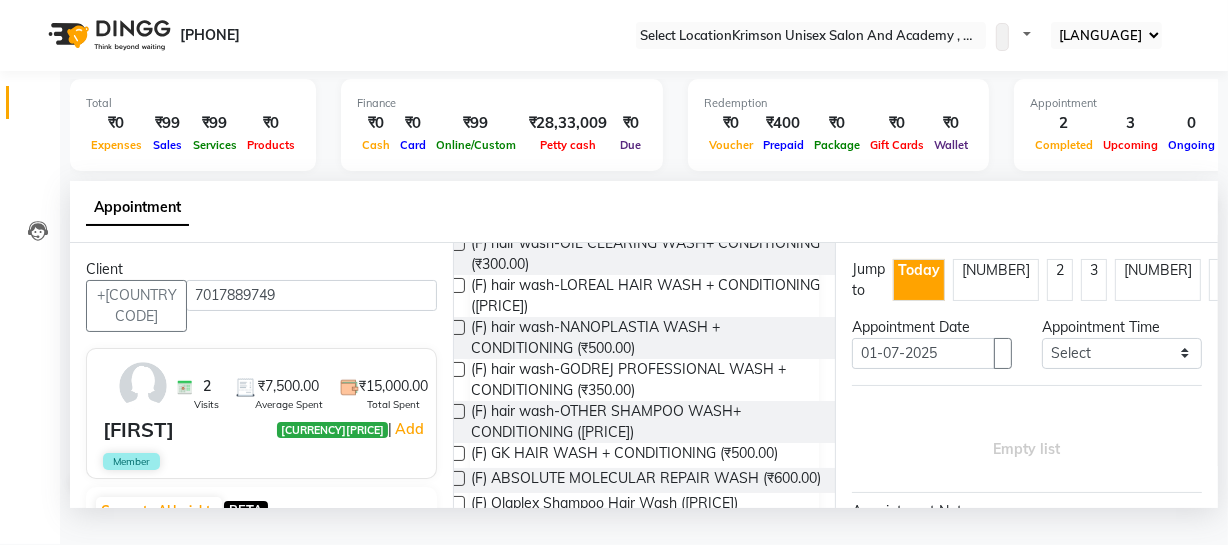 click at bounding box center [457, 369] 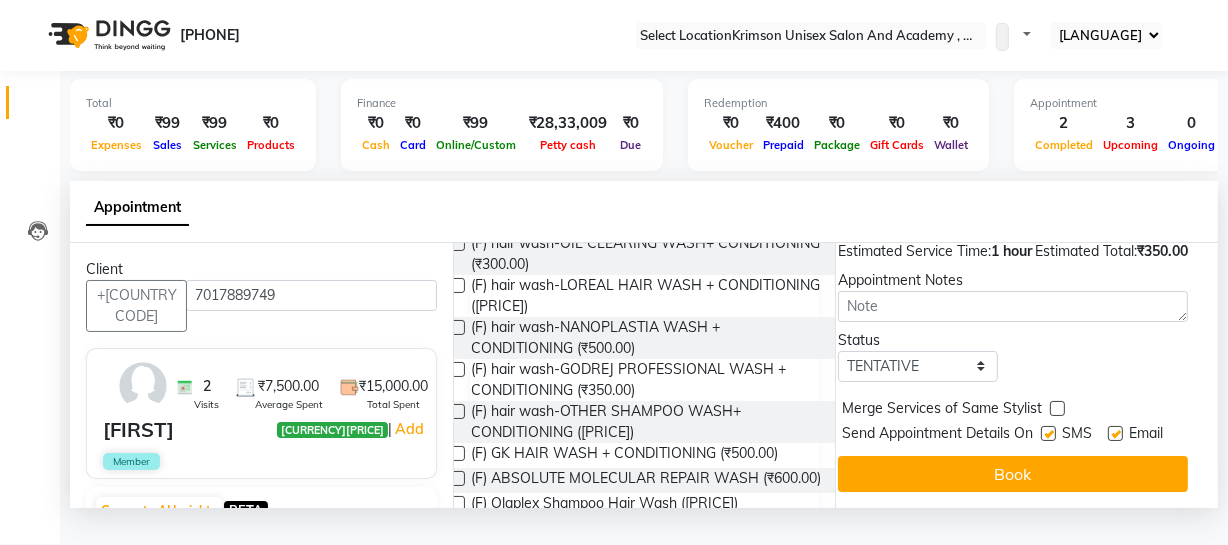 scroll, scrollTop: 333, scrollLeft: 18, axis: both 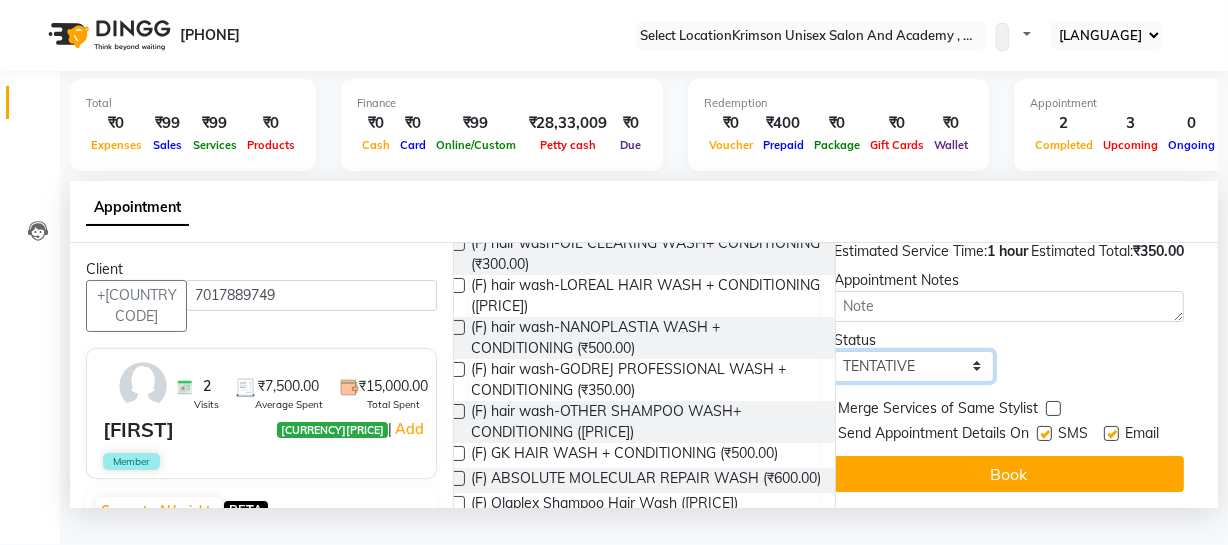 click on "Select TENTATIVE CONFIRM CHECK-IN UPCOMING" at bounding box center (914, 366) 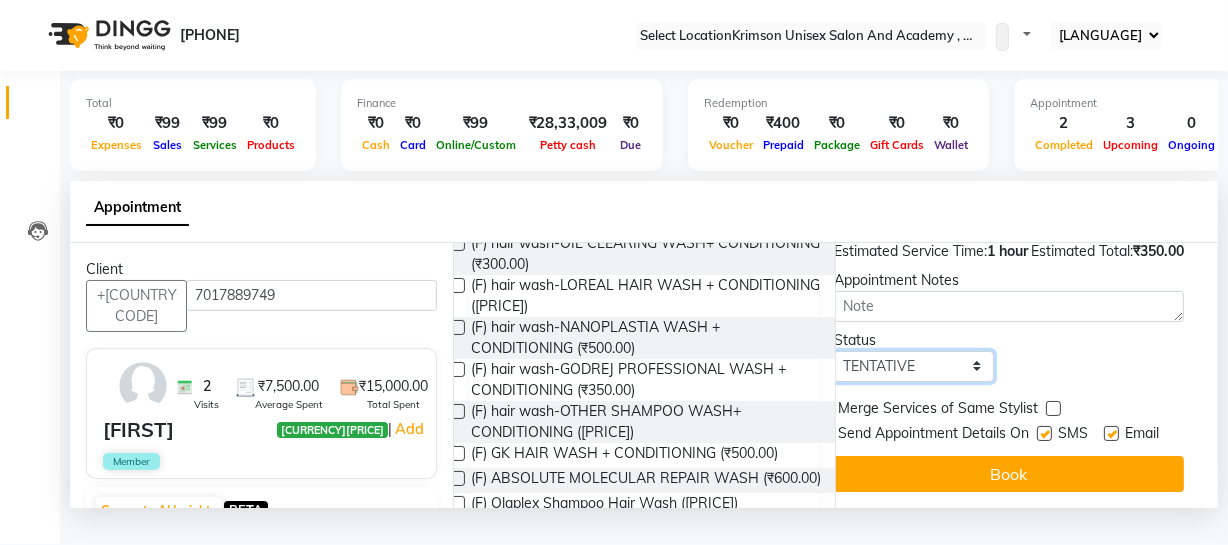 select on "confirm booking" 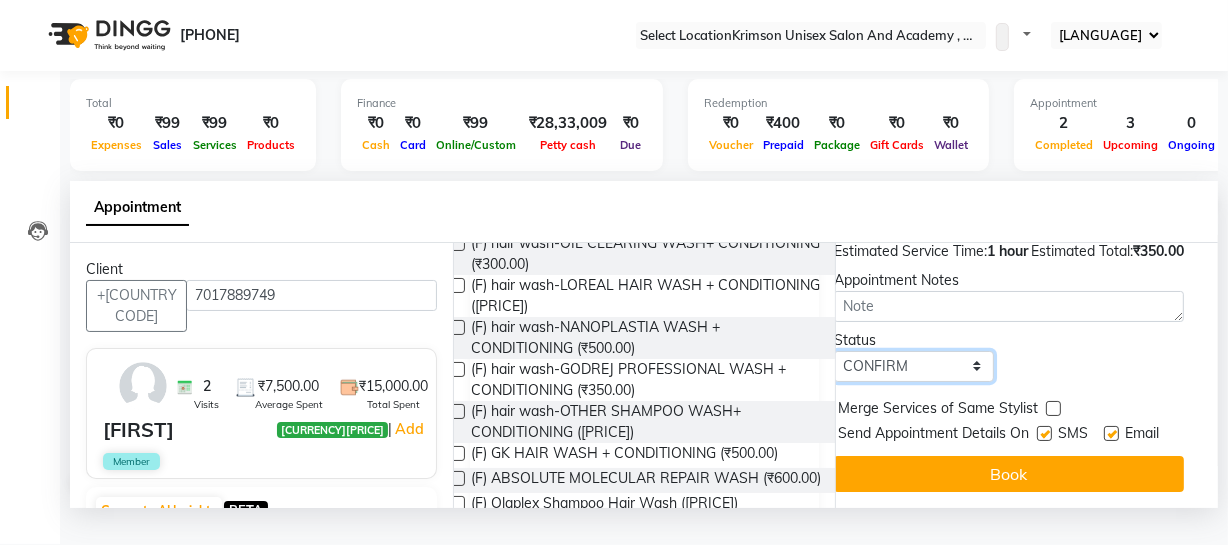 click on "Select TENTATIVE CONFIRM CHECK-IN UPCOMING" at bounding box center [914, 366] 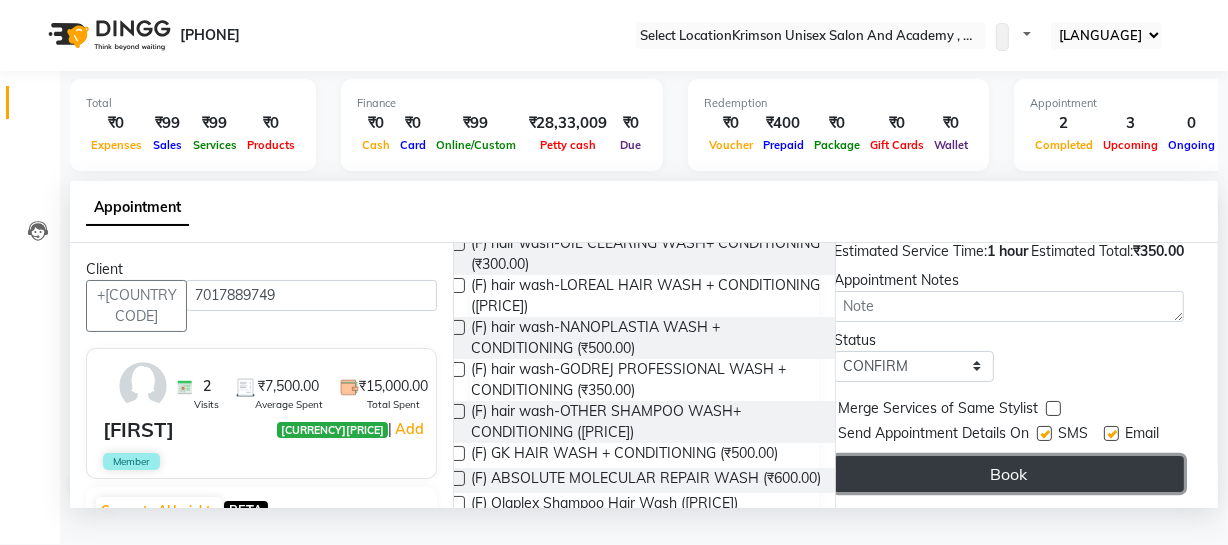 click on "Book" at bounding box center (1009, 474) 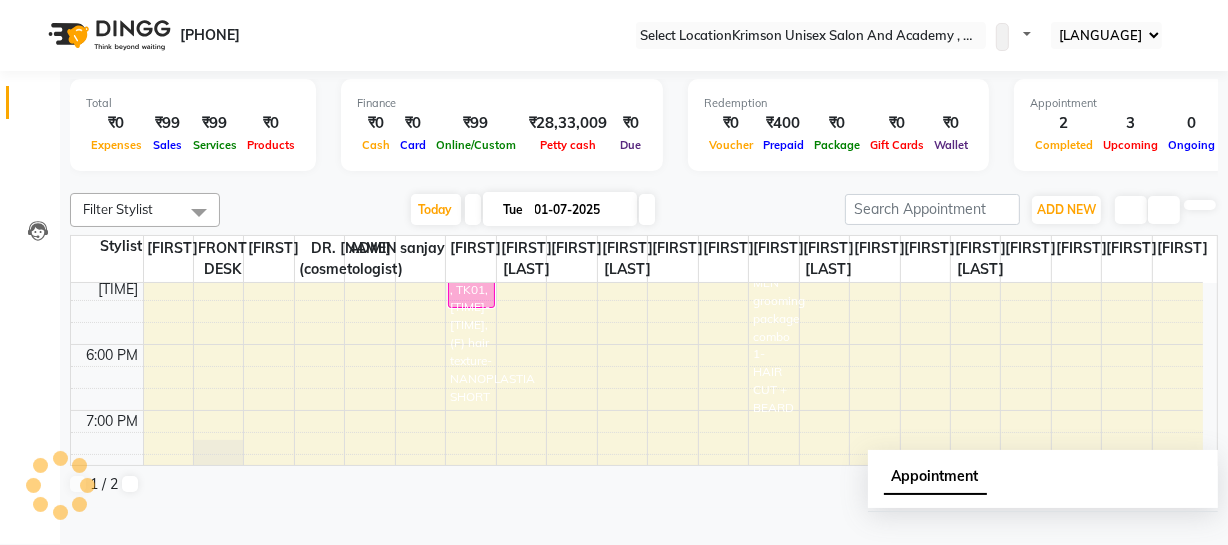 scroll, scrollTop: 0, scrollLeft: 0, axis: both 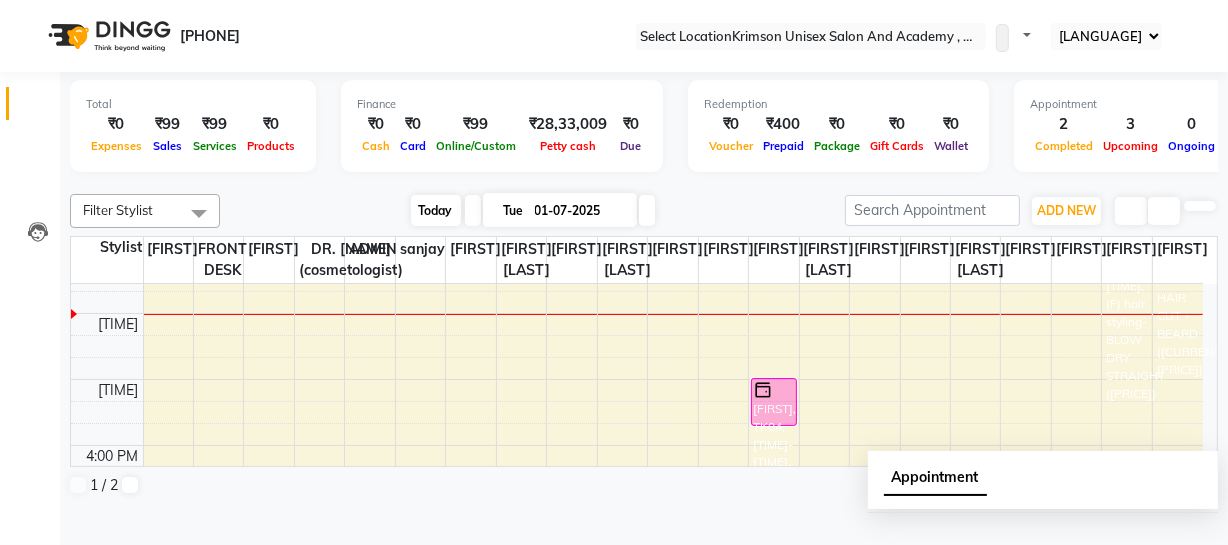 click on "Today" at bounding box center (436, 210) 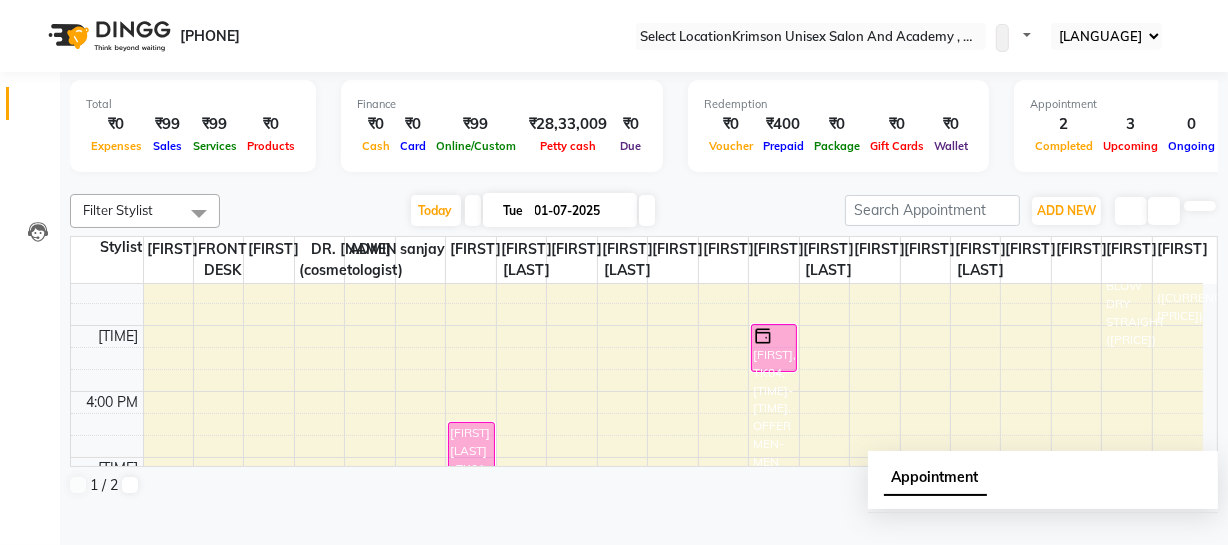 scroll, scrollTop: 494, scrollLeft: 0, axis: vertical 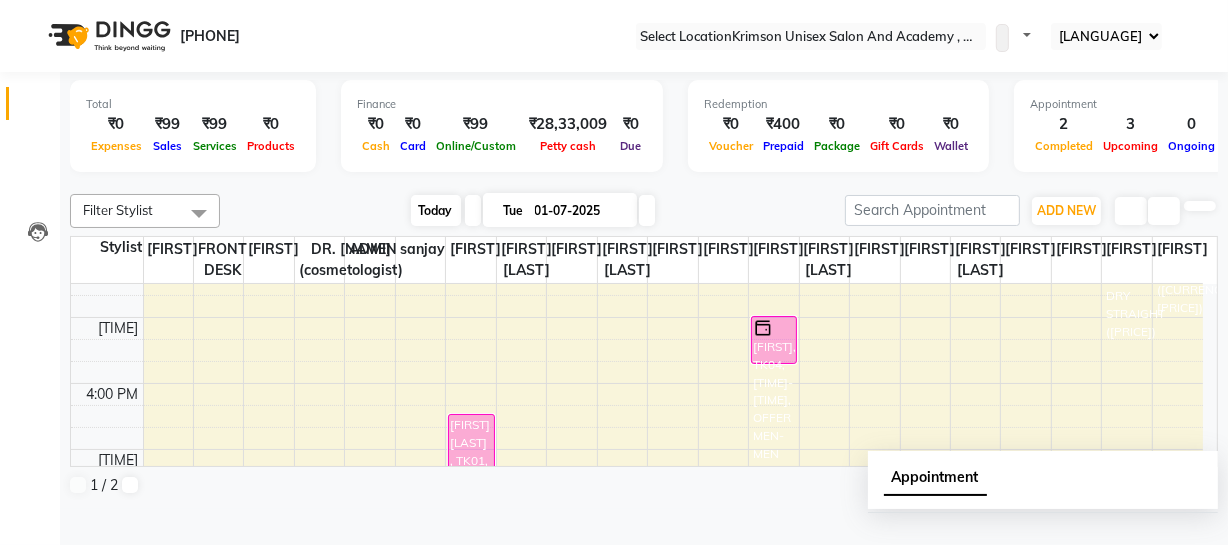 click on "Today" at bounding box center (436, 210) 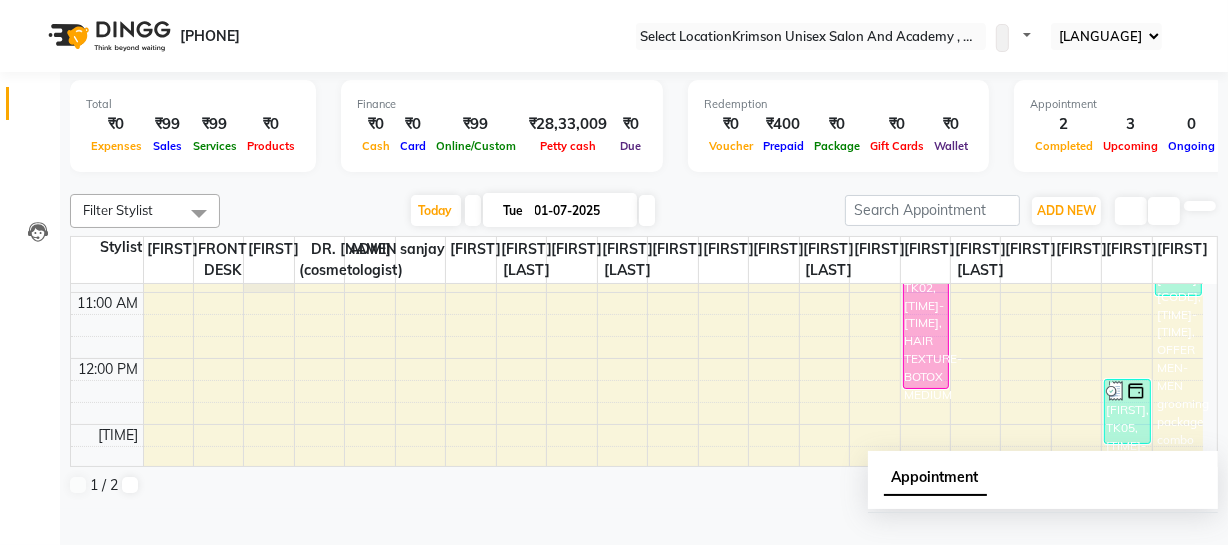 scroll, scrollTop: 256, scrollLeft: 0, axis: vertical 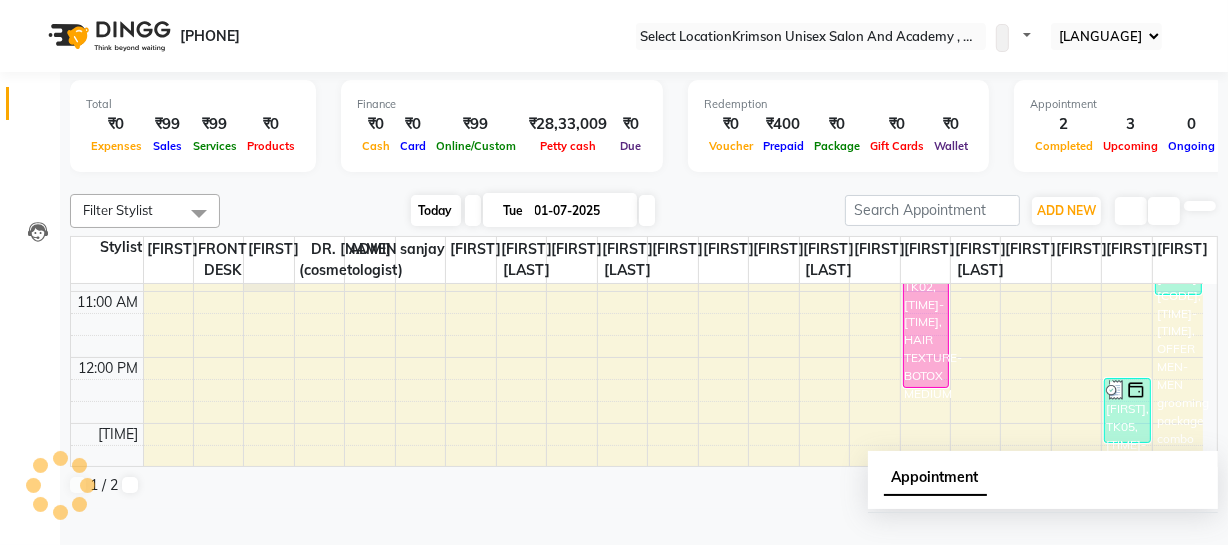 click on "Today" at bounding box center [436, 210] 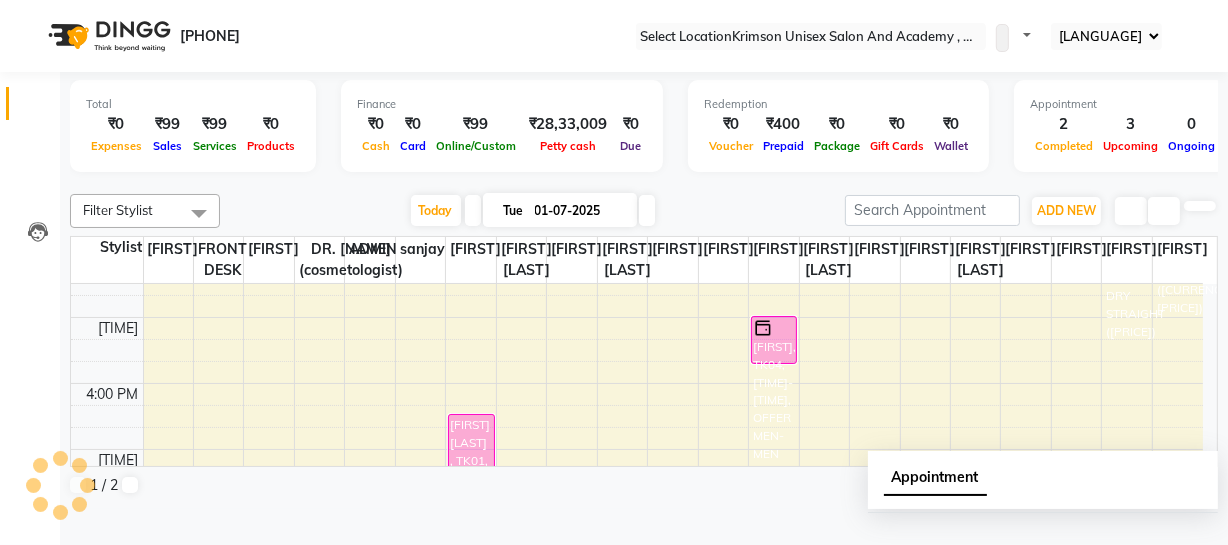scroll, scrollTop: 495, scrollLeft: 0, axis: vertical 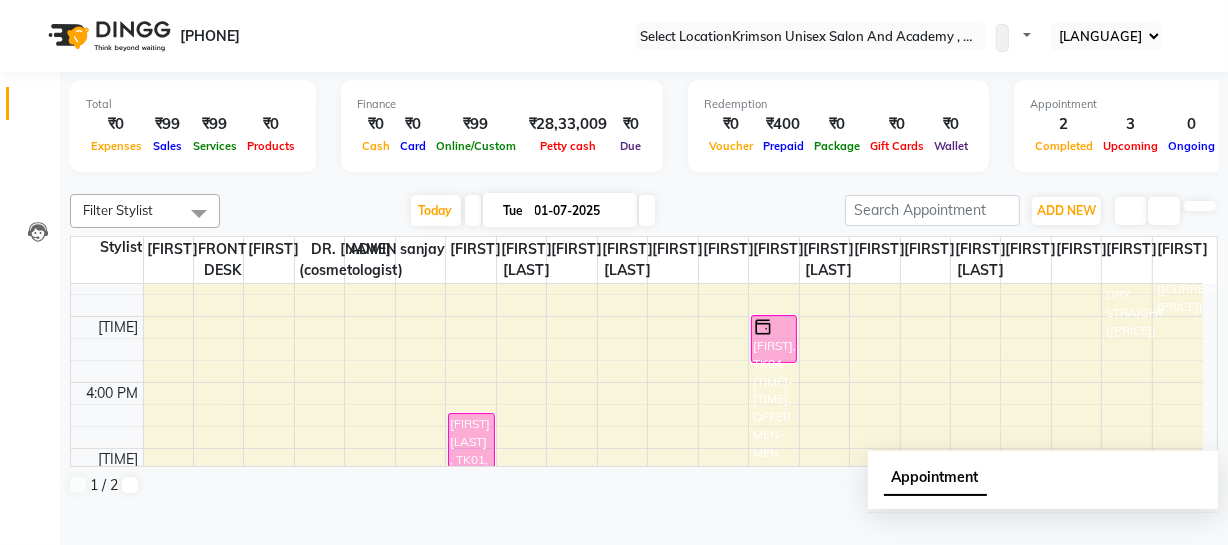click at bounding box center (647, 210) 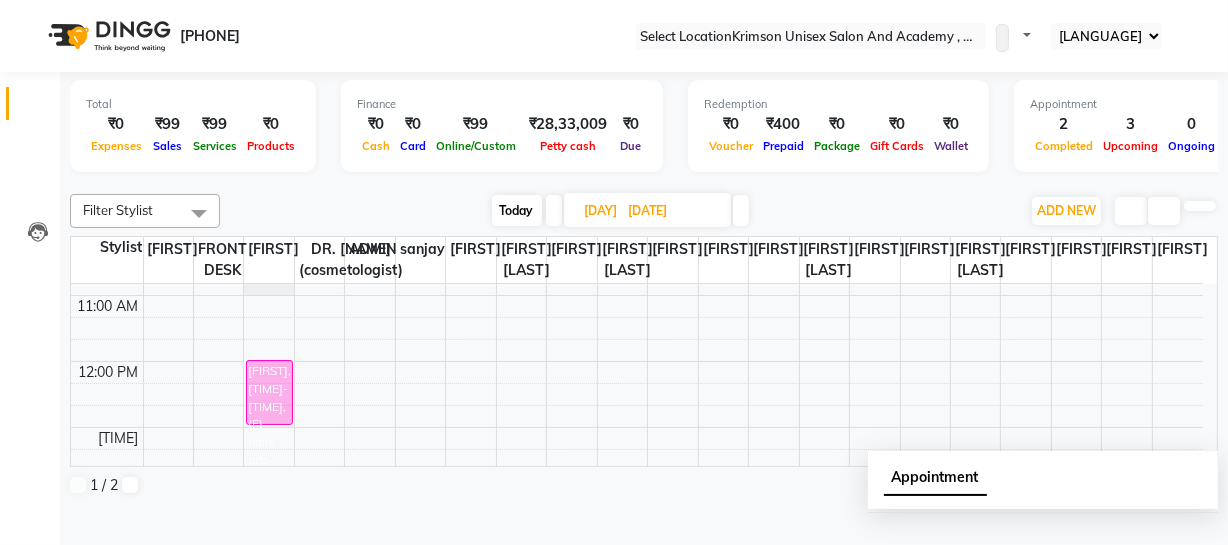 scroll, scrollTop: 255, scrollLeft: 0, axis: vertical 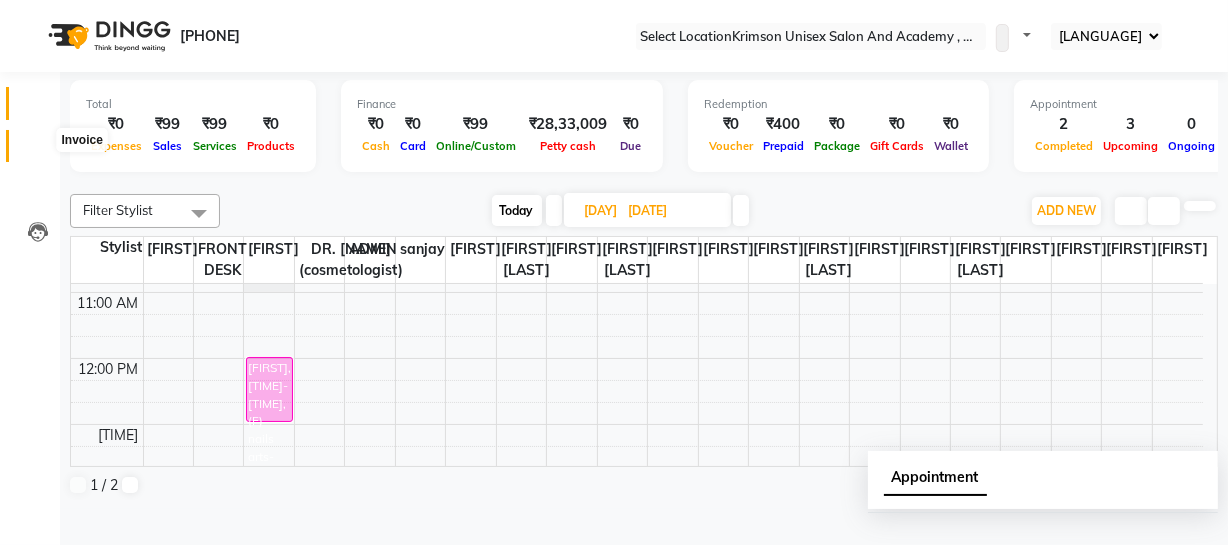 click at bounding box center [37, 151] 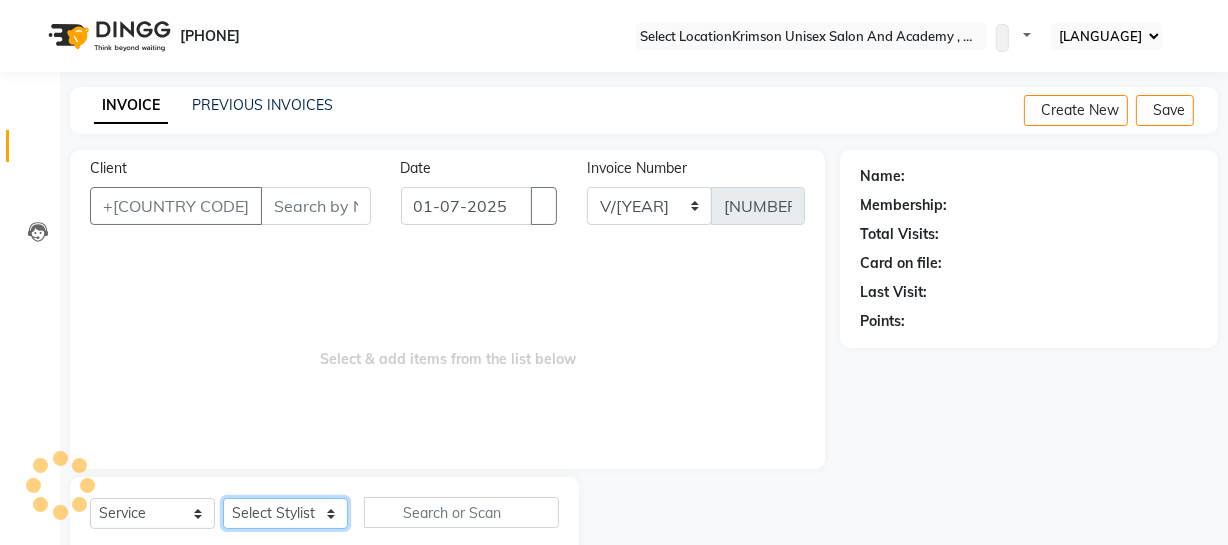 scroll, scrollTop: 57, scrollLeft: 0, axis: vertical 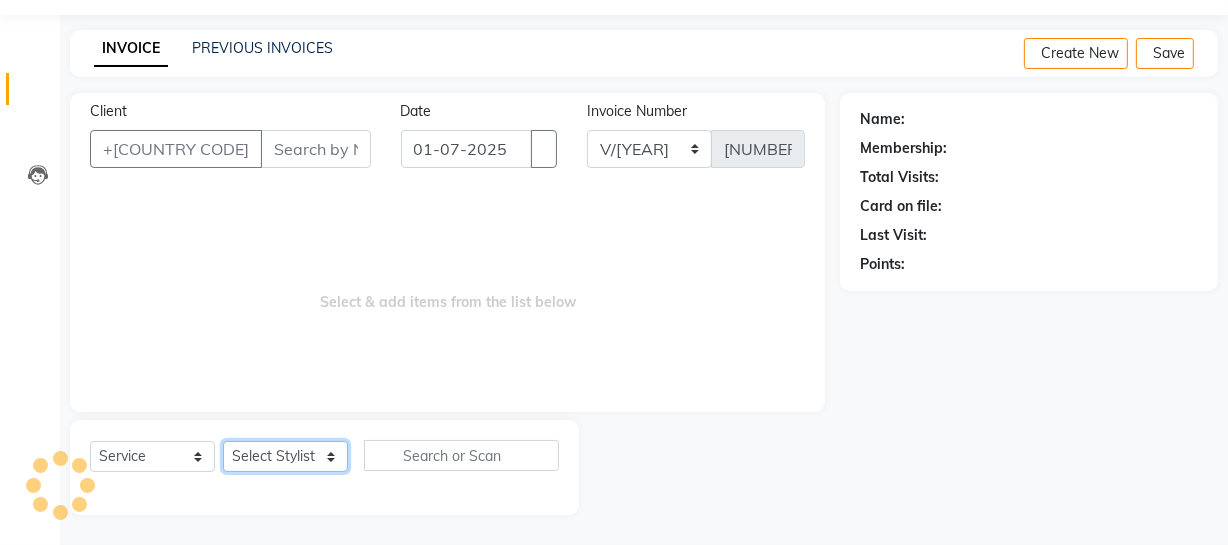 click on "Select Stylist" at bounding box center (285, 456) 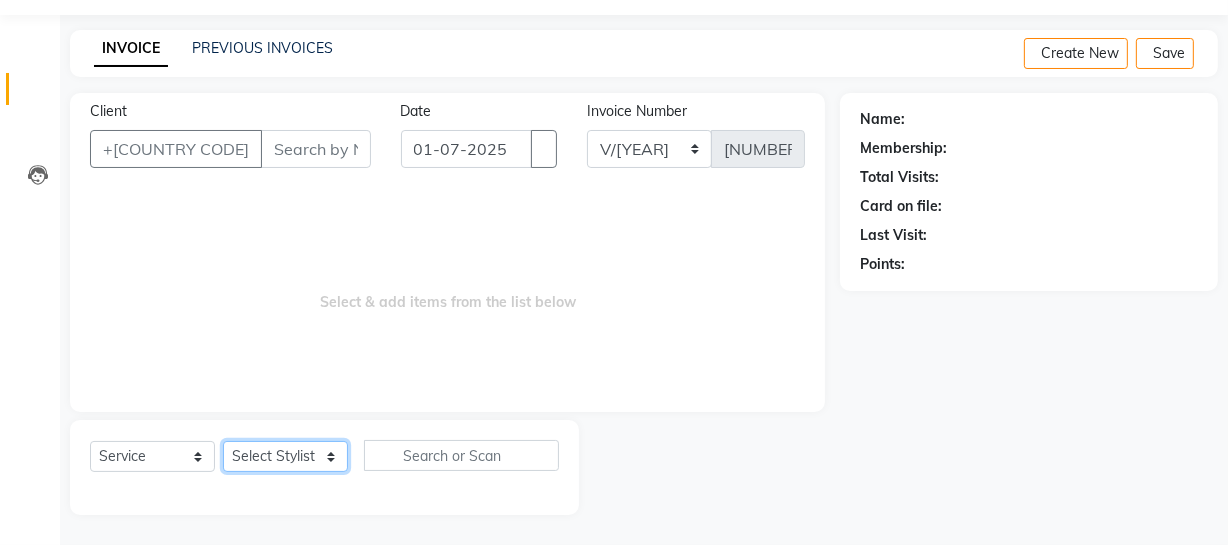 click on "Select Stylist" at bounding box center [285, 456] 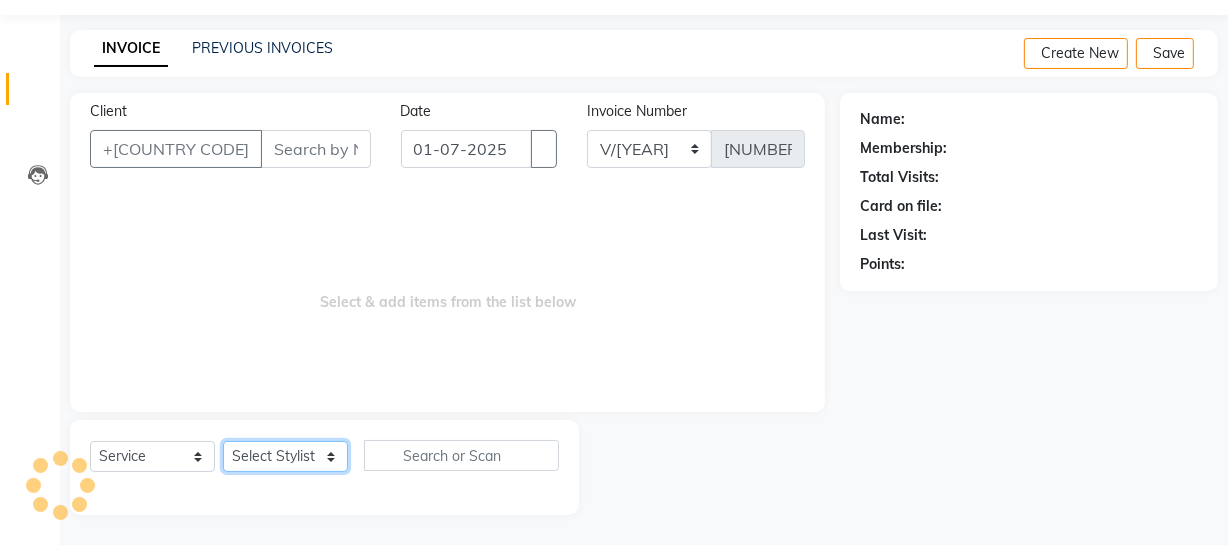 click on "Select Stylist" at bounding box center [285, 456] 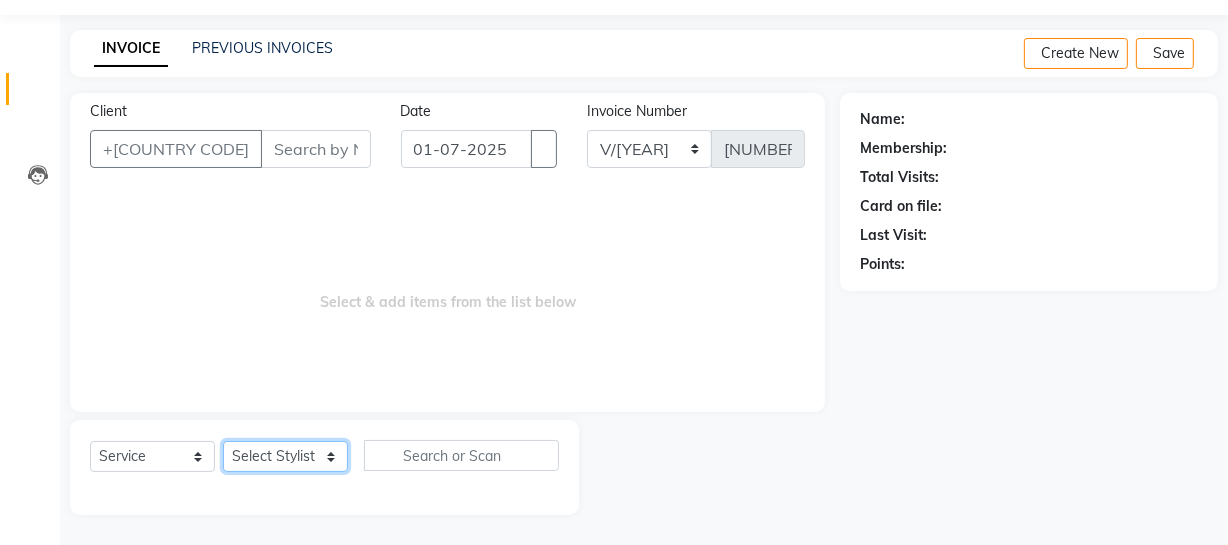 click on "Select Stylist" at bounding box center [285, 456] 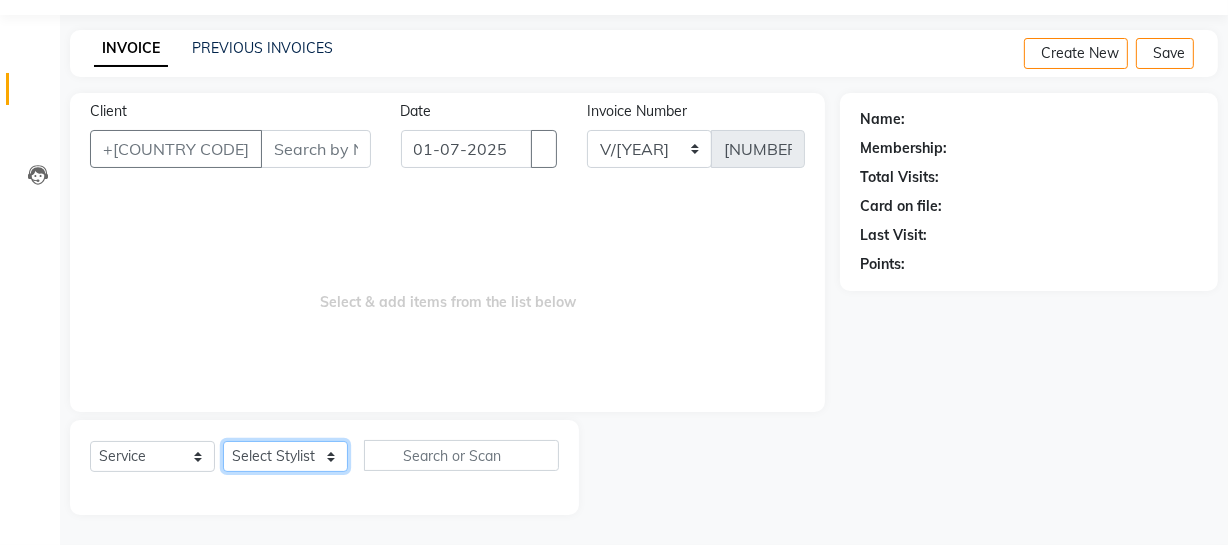 click on "Select Stylist ADMIN [NAME] [NAME] [NAME] [NAME] (cosmetologist) FRONT DESK [NAME] [NAME] [NAME] [NAME] [NAME] [NAME] [NAME] [NAME] [NAME] [NAME] [NAME] [NAME] [NAME] [NAME] [NAME] [NAME]" at bounding box center [285, 456] 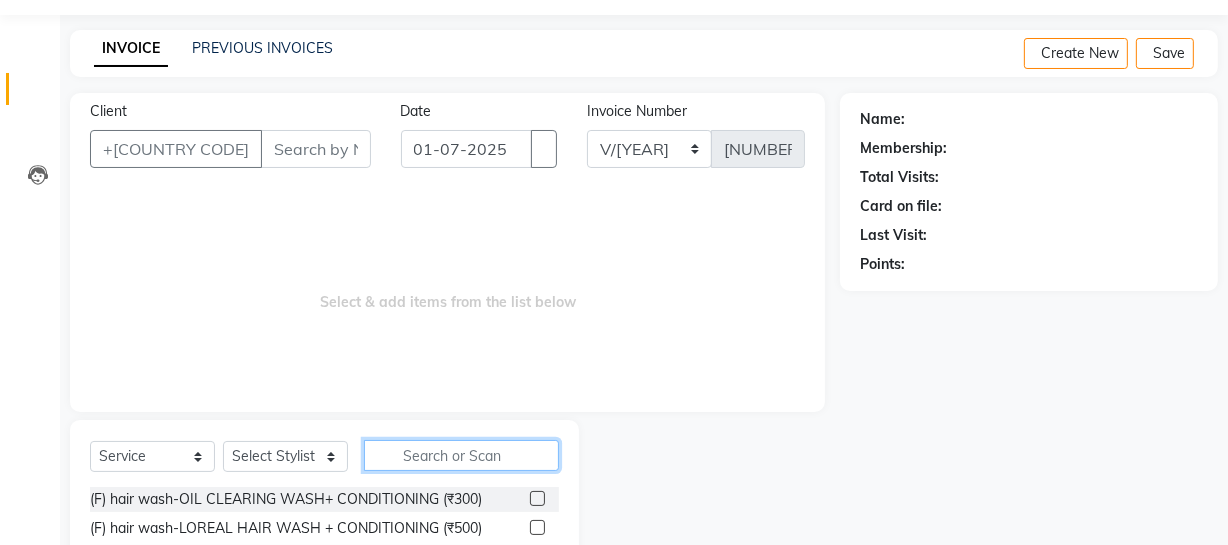 click at bounding box center (461, 455) 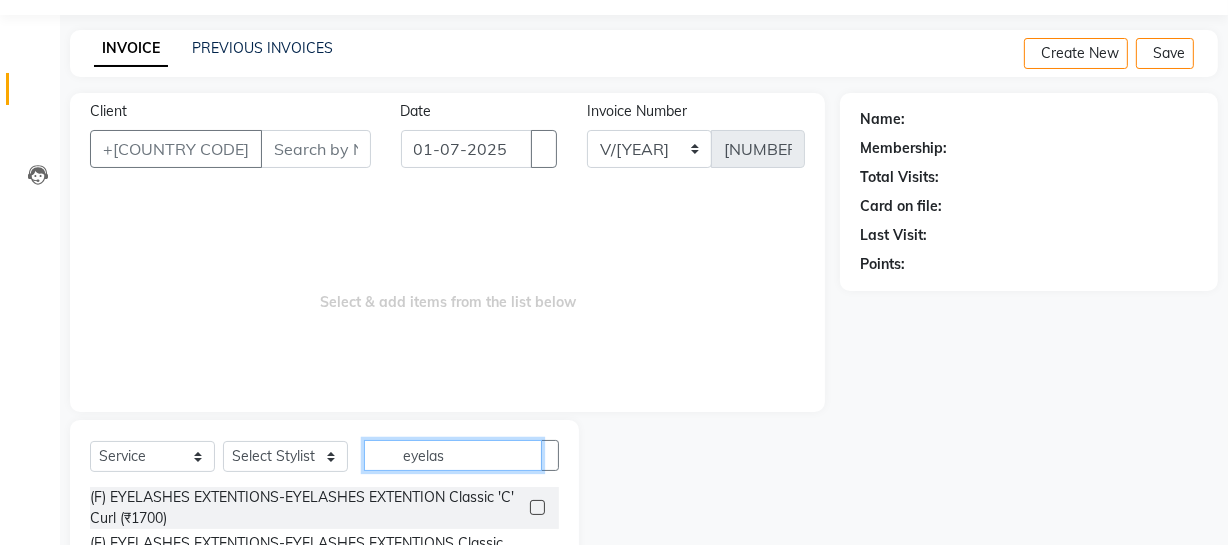 scroll, scrollTop: 257, scrollLeft: 0, axis: vertical 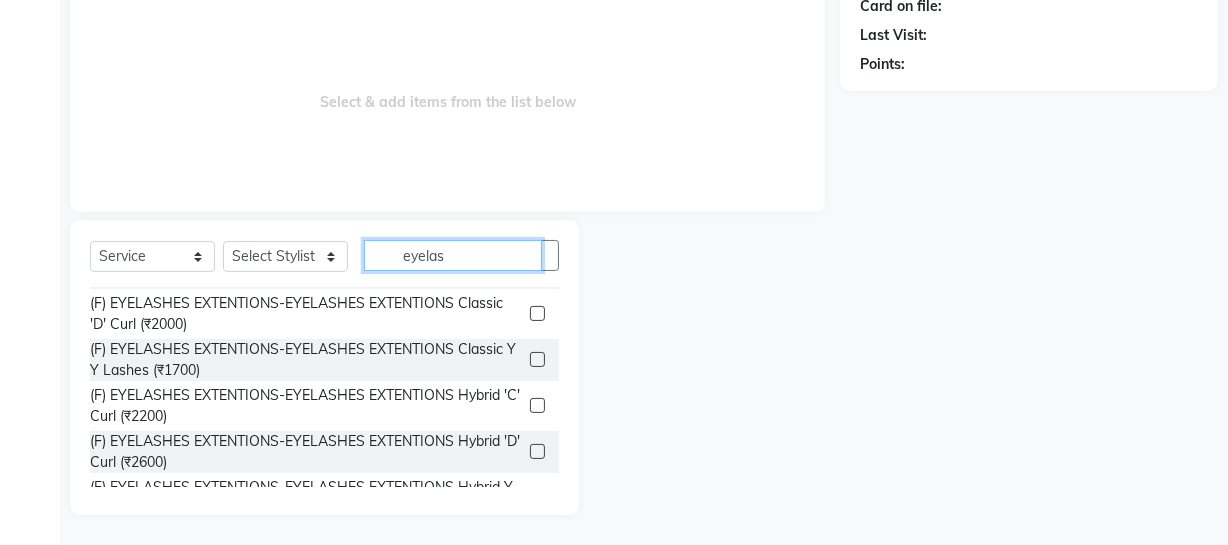 type on "eyelas" 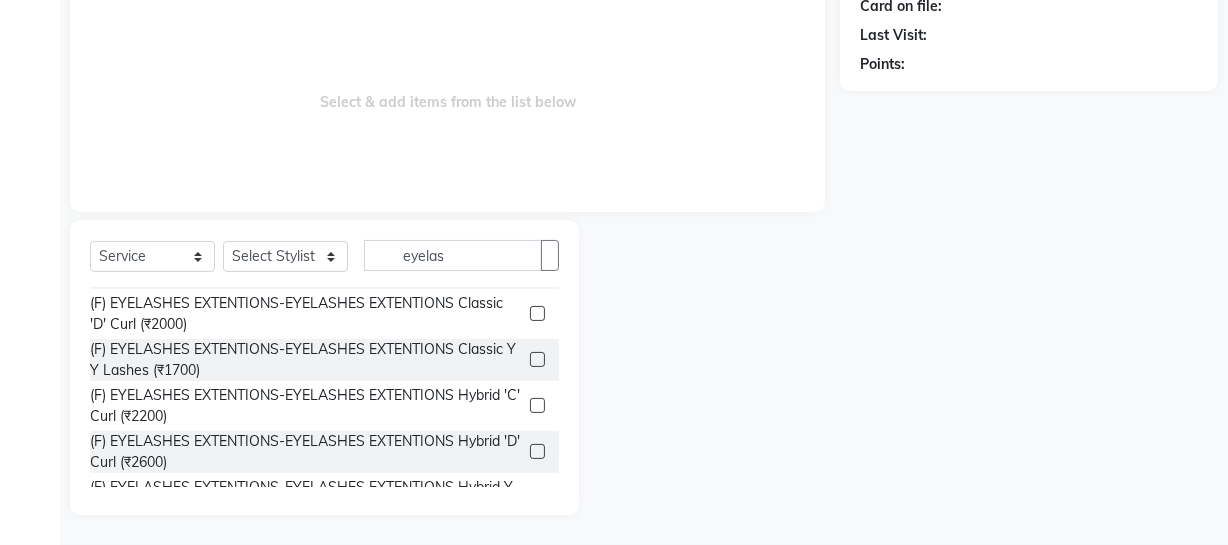 click at bounding box center [537, 405] 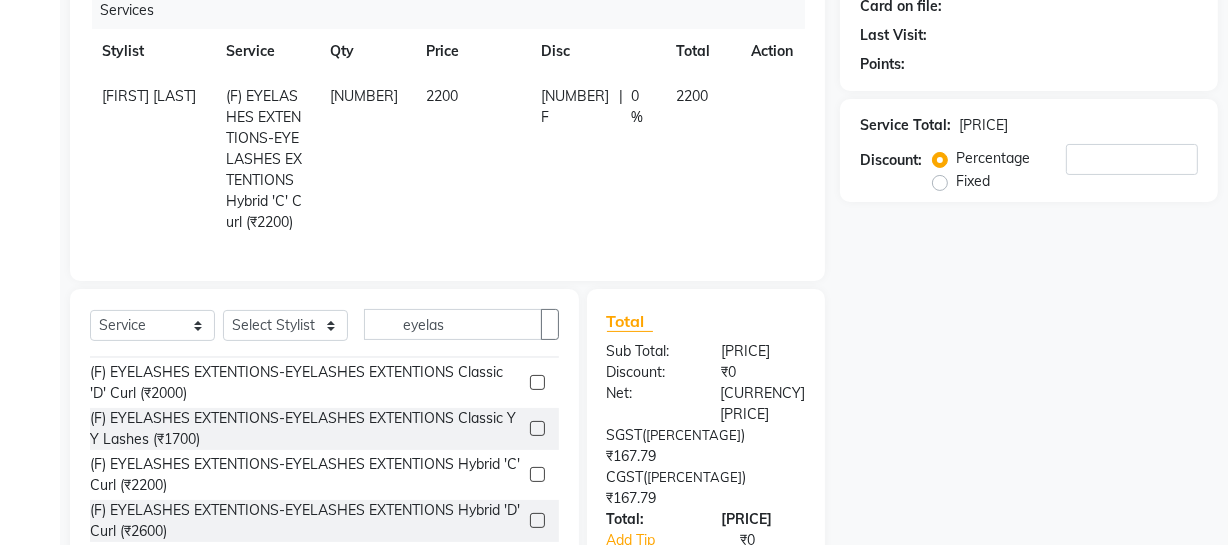 click on "0 %" at bounding box center [641, 107] 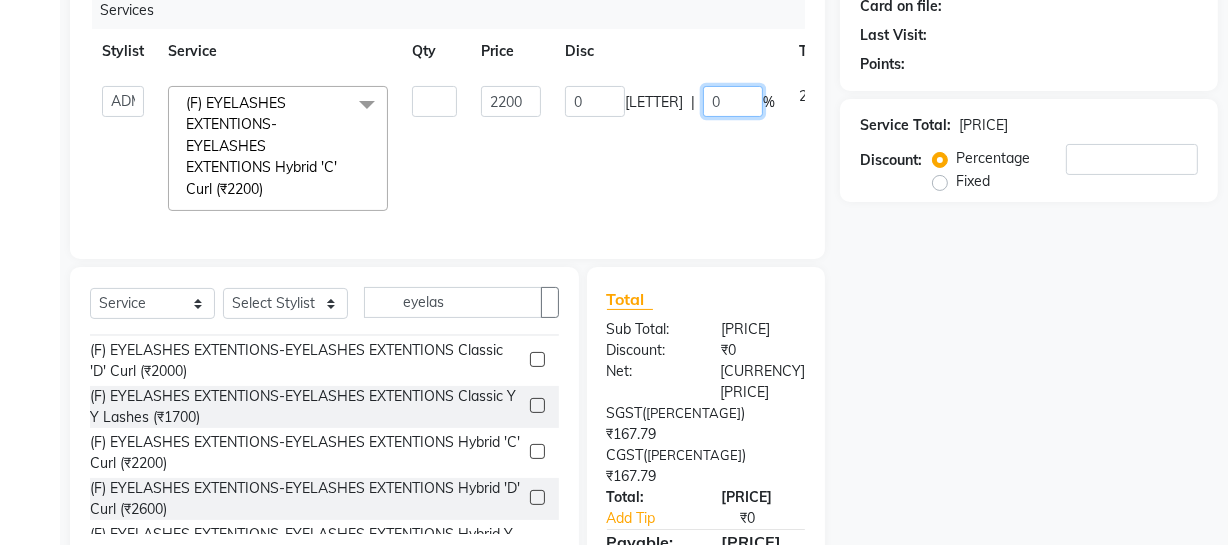 click on "0" at bounding box center [733, 101] 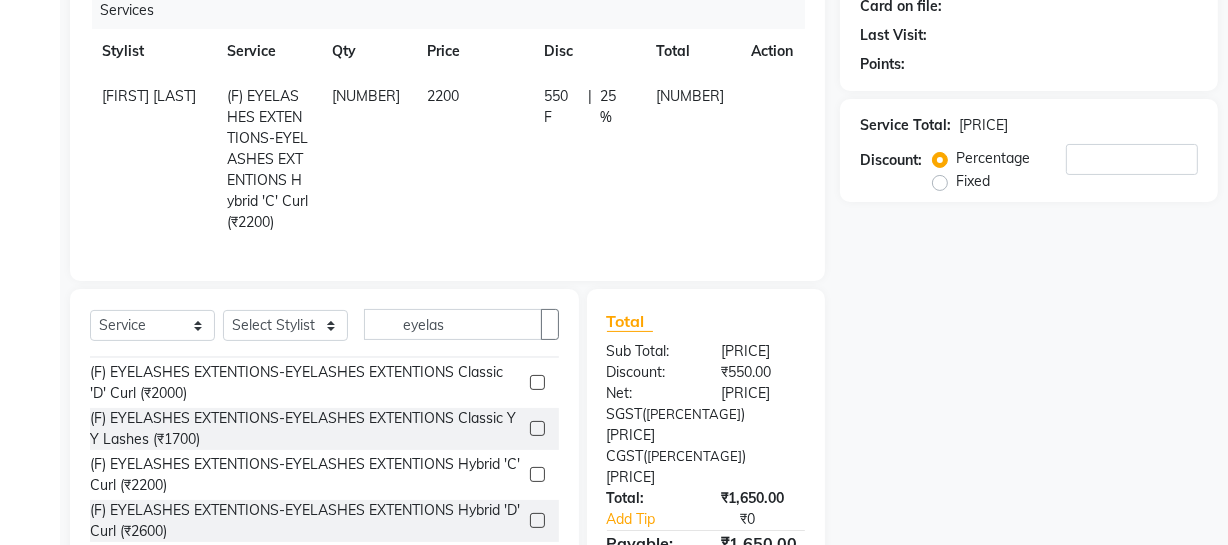 click on "[NAME] (F) EYELASHES EXTENTIONS-EYELASHES EXTENTIONS Hybrid 'C' Curl (₹2200) 1 2200 550 F | 25 % 1650" at bounding box center [447, 159] 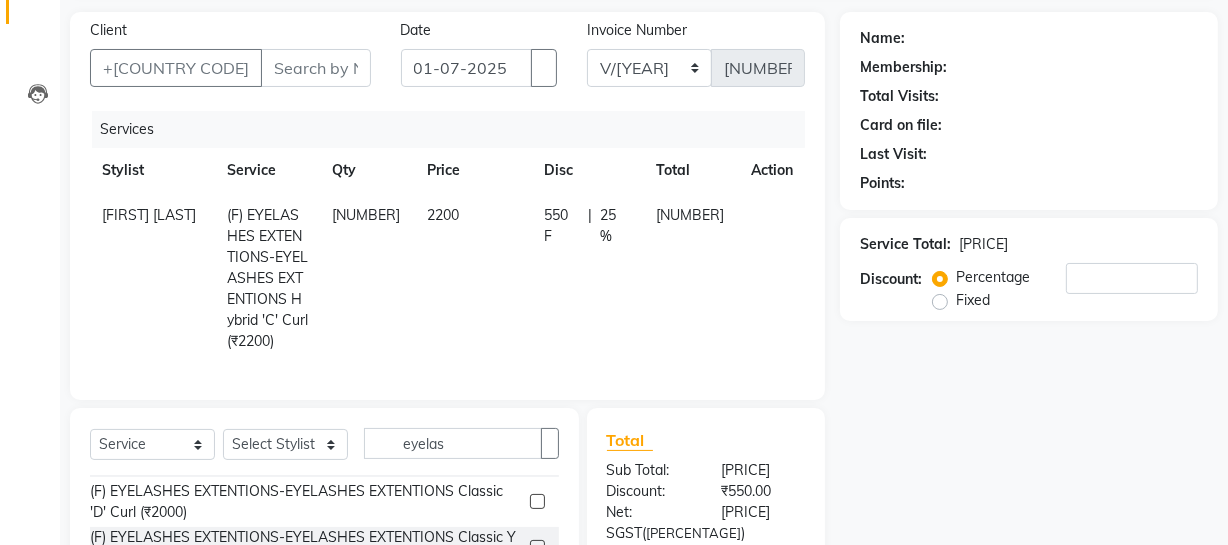 scroll, scrollTop: 0, scrollLeft: 0, axis: both 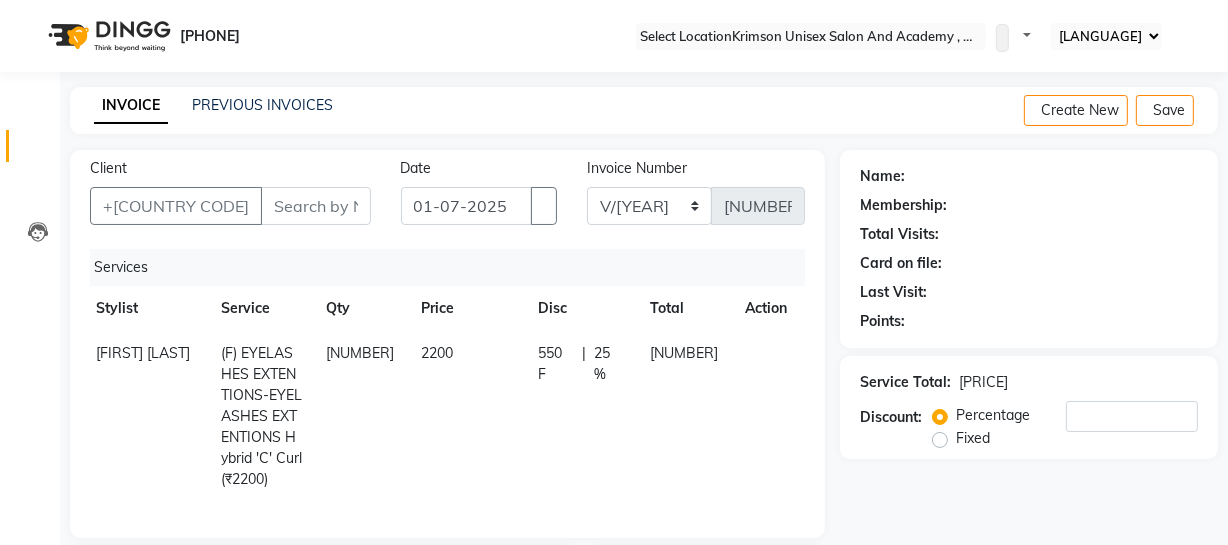 click at bounding box center (753, 355) 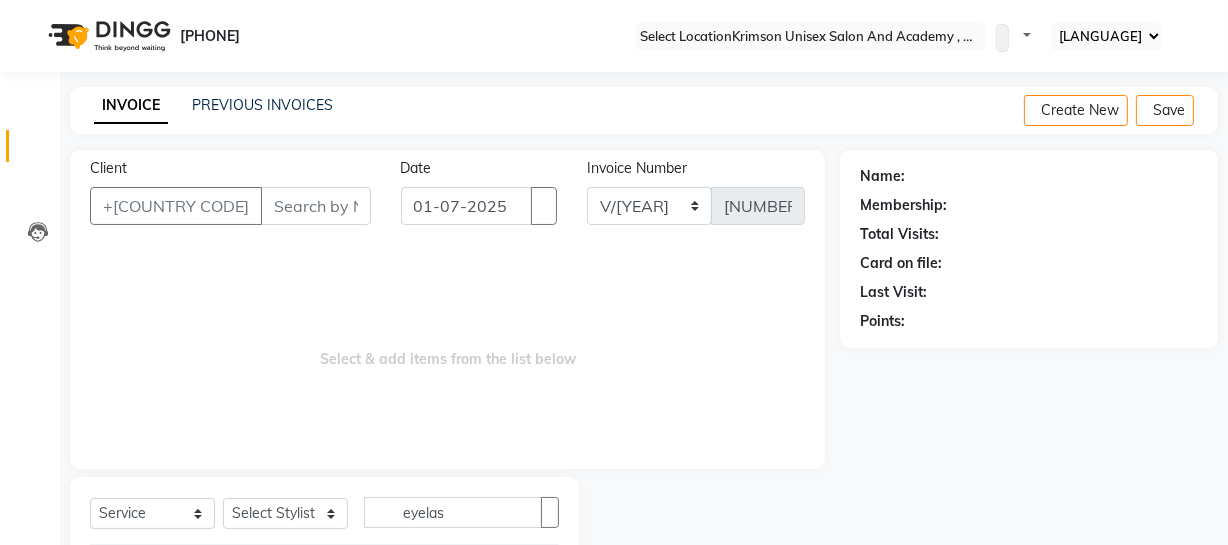 scroll, scrollTop: 257, scrollLeft: 0, axis: vertical 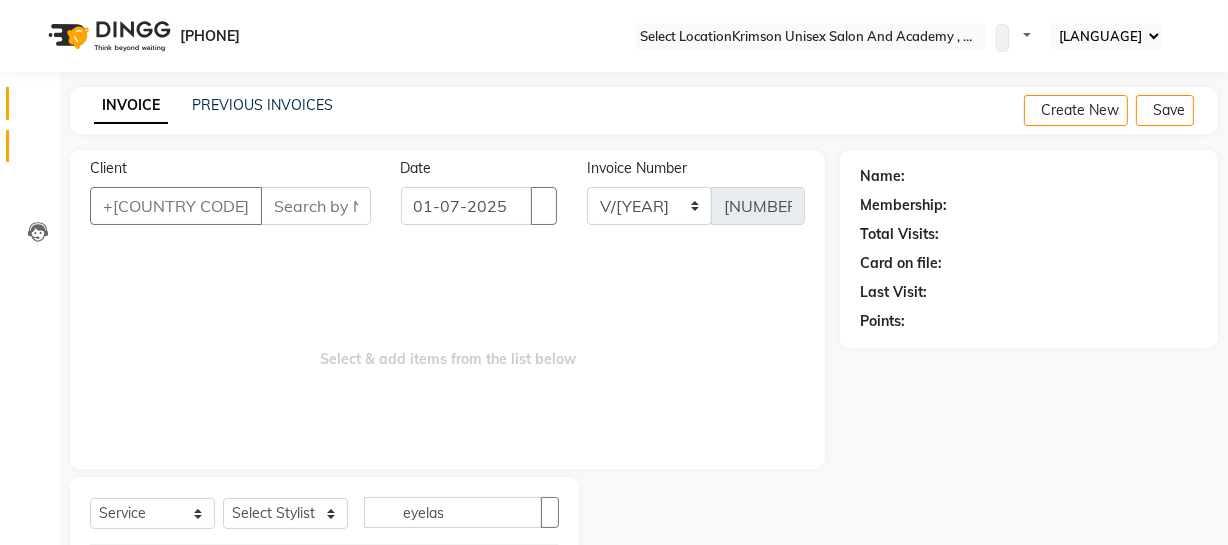 click at bounding box center (38, 108) 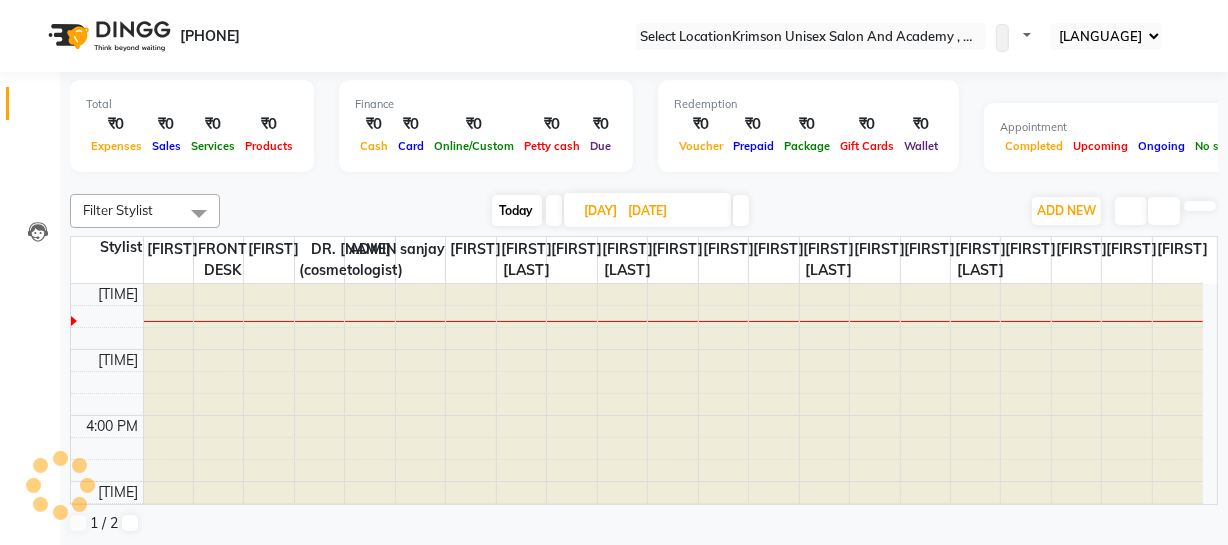 scroll, scrollTop: 0, scrollLeft: 0, axis: both 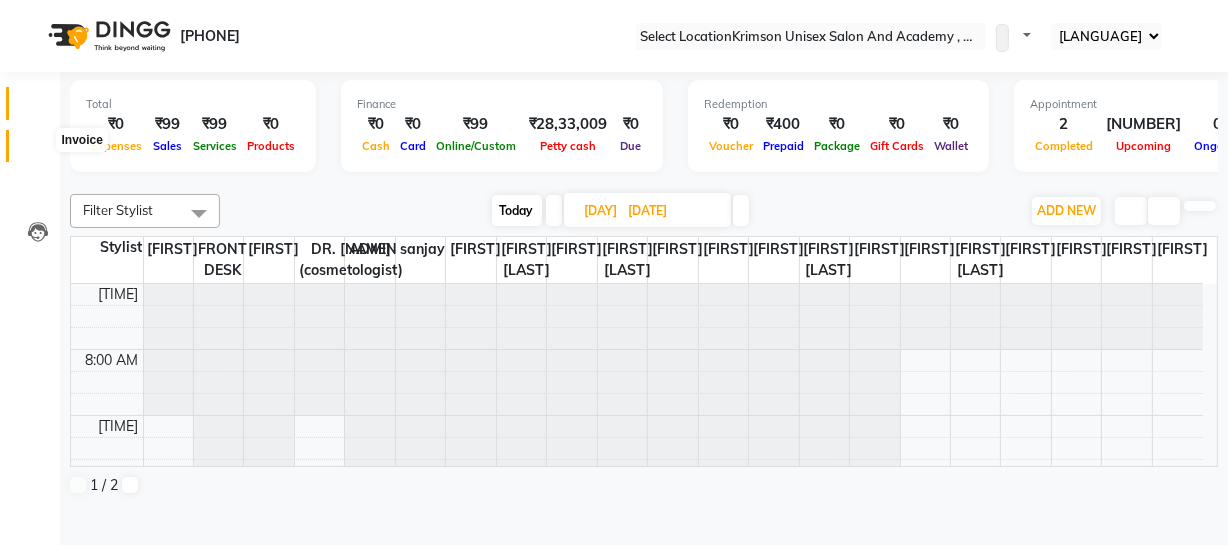 click at bounding box center (38, 151) 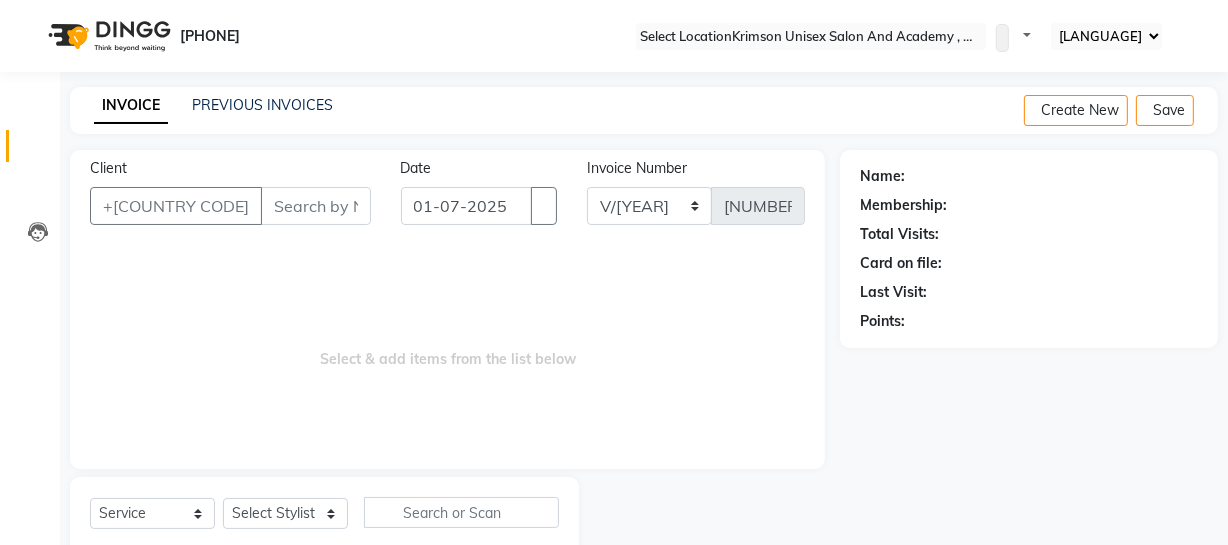 scroll, scrollTop: 57, scrollLeft: 0, axis: vertical 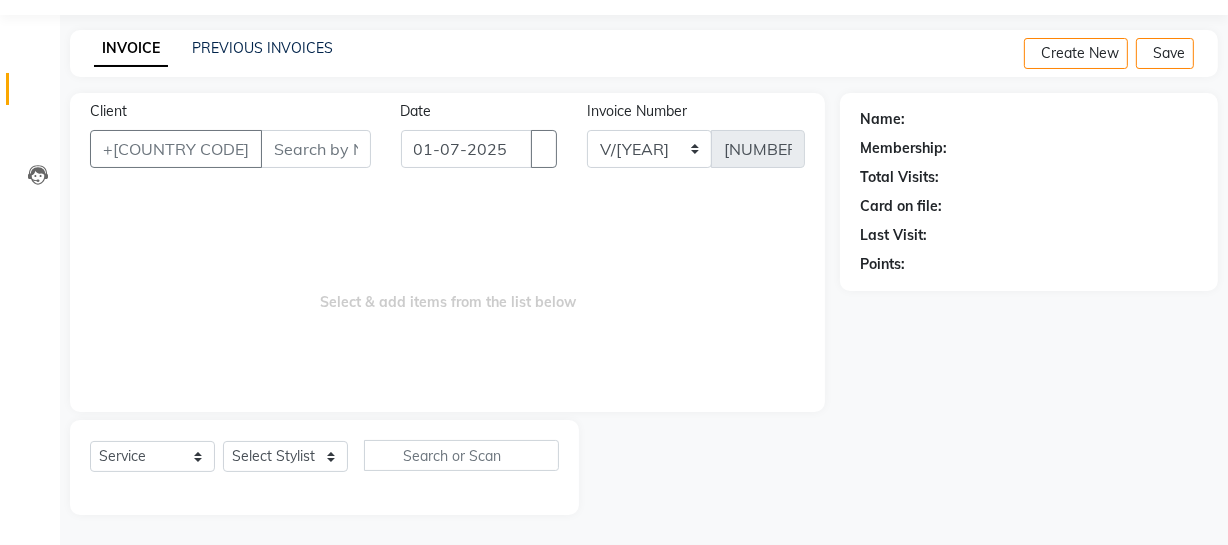 click on "Select Service Product Membership Package Voucher Prepaid Gift Card Select Stylist" at bounding box center [324, 463] 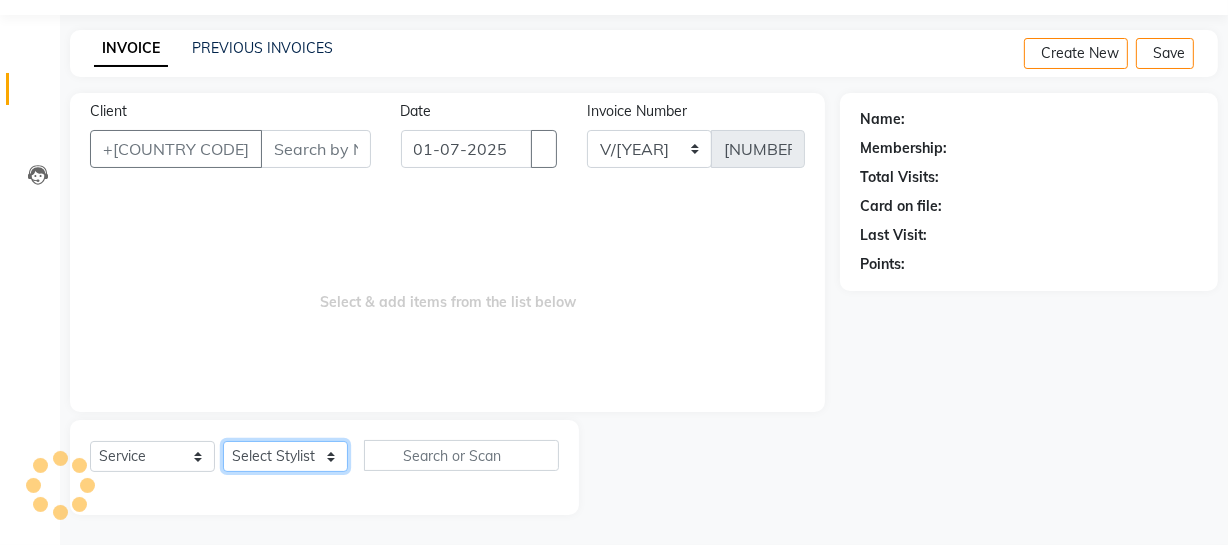 click on "Select Stylist" at bounding box center [285, 456] 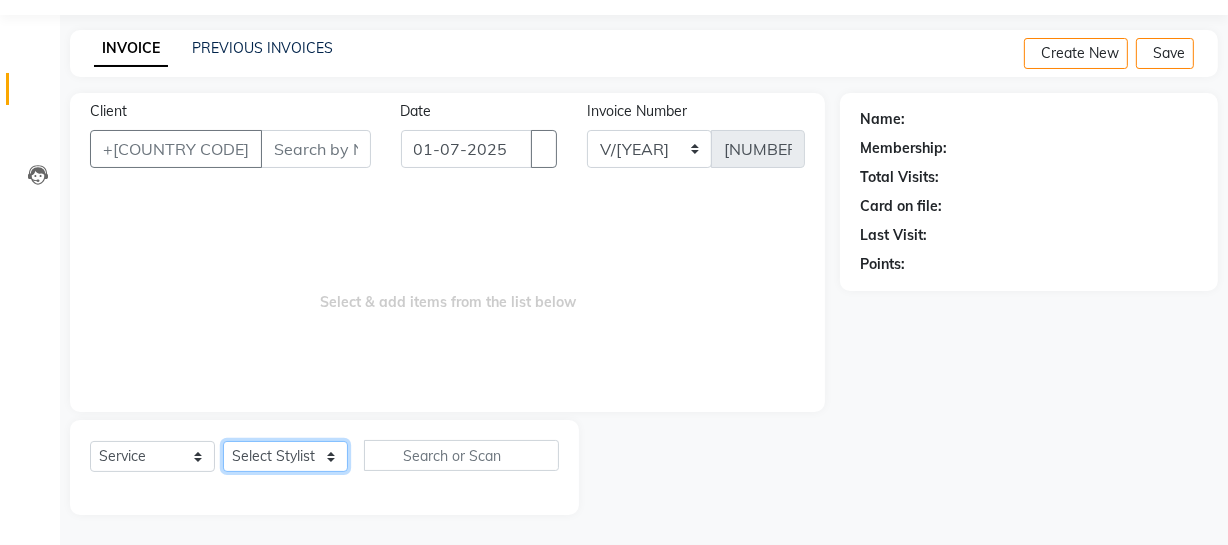 select on "[NUMBER]" 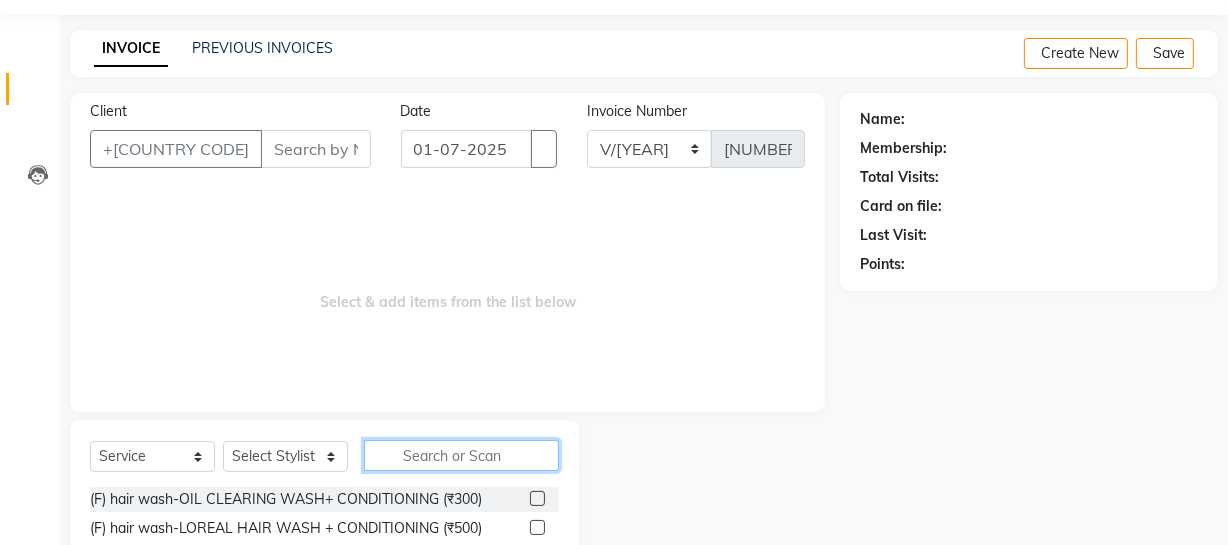 click at bounding box center [461, 455] 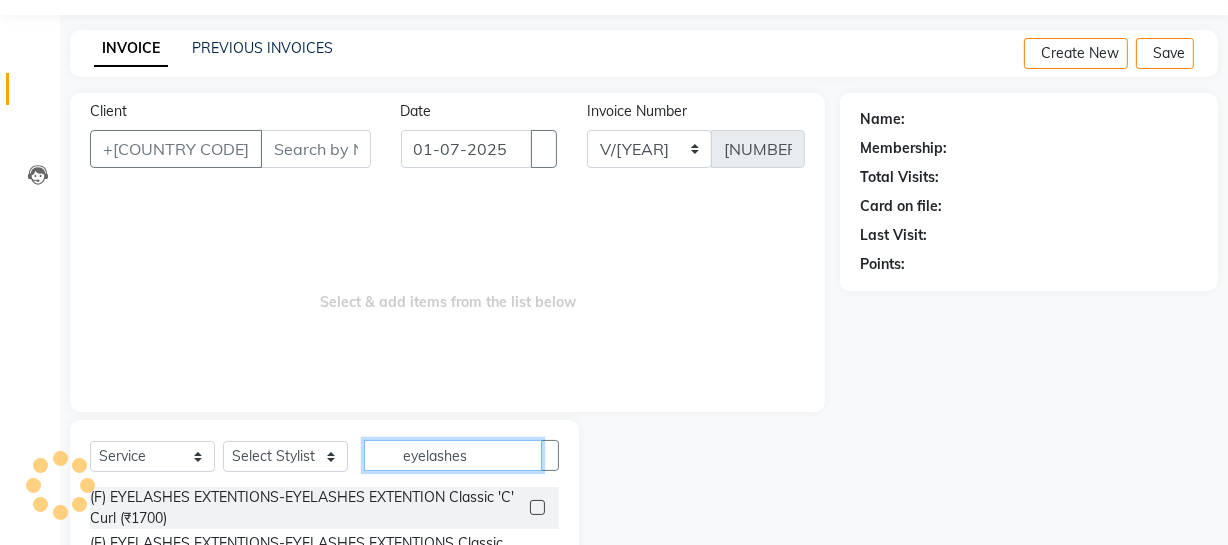 scroll, scrollTop: 229, scrollLeft: 0, axis: vertical 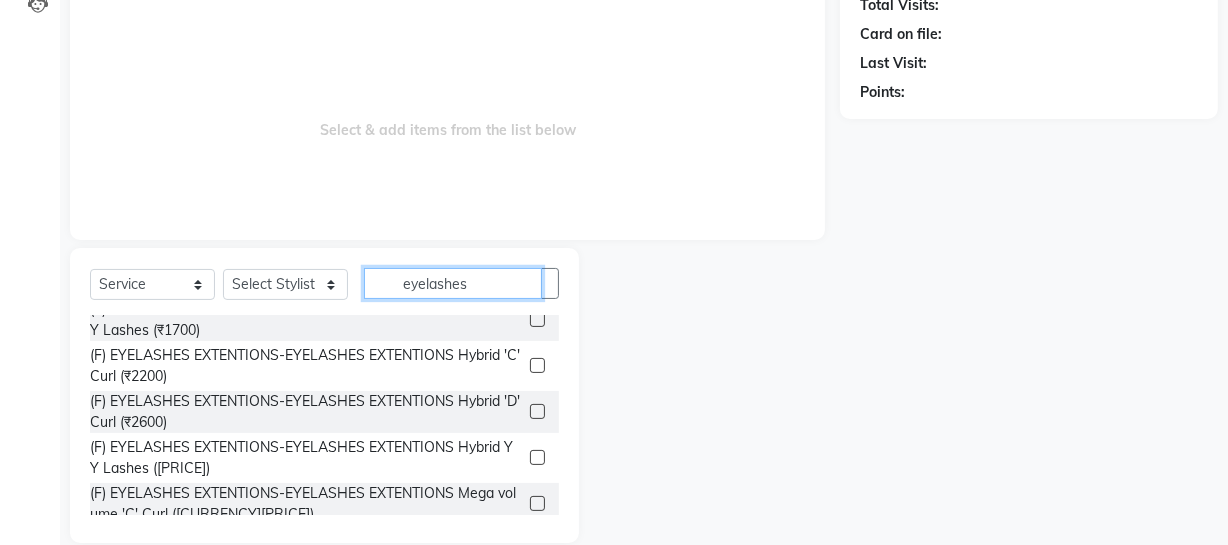type on "eyelashes" 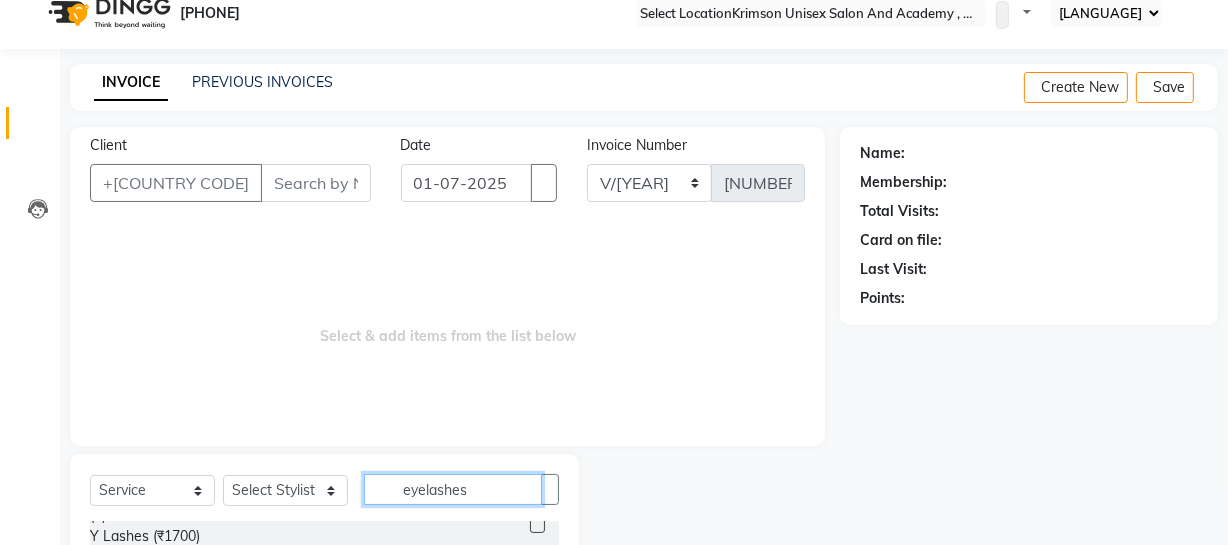 scroll, scrollTop: 0, scrollLeft: 0, axis: both 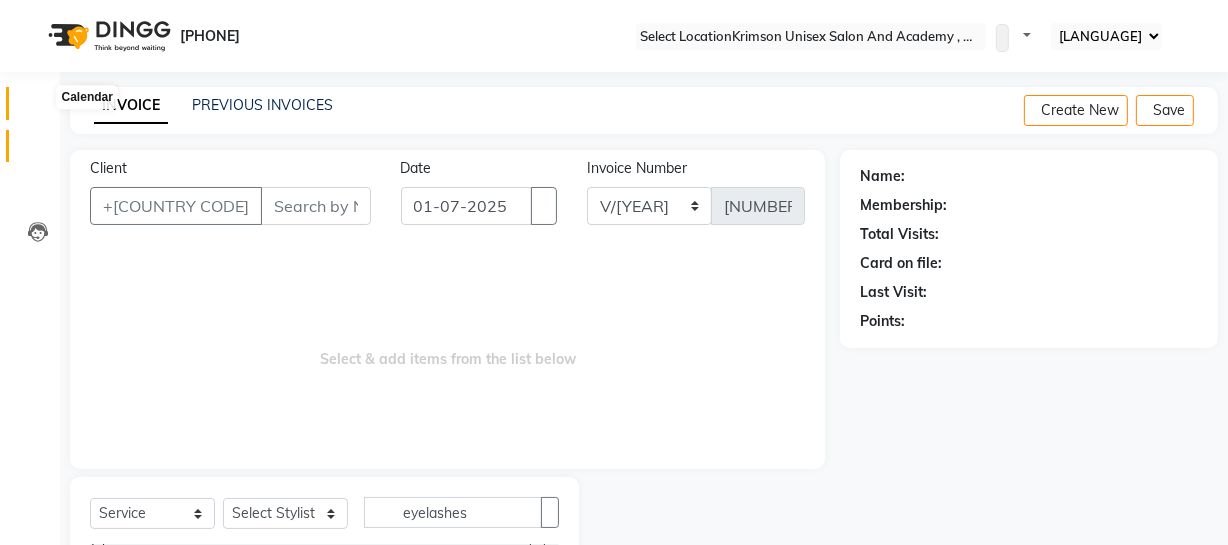 click at bounding box center (38, 108) 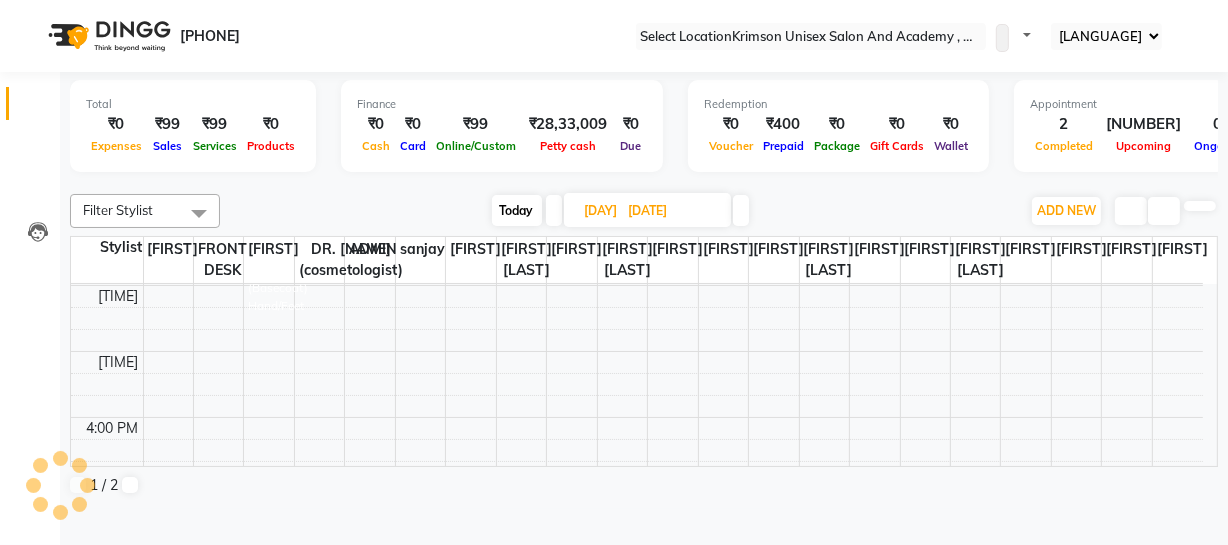 scroll, scrollTop: 0, scrollLeft: 0, axis: both 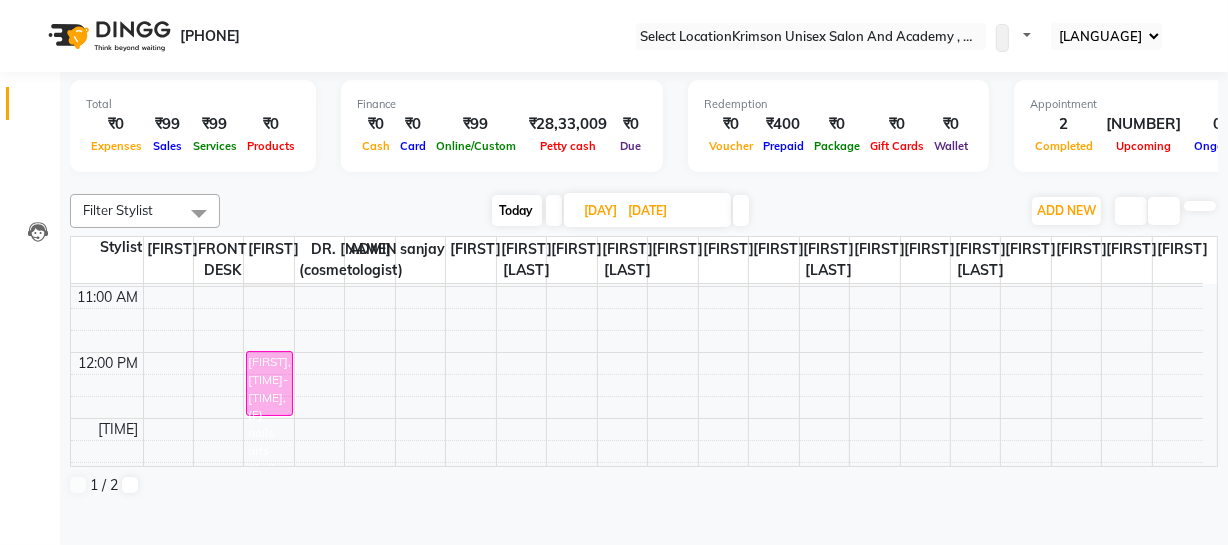 click on "Today" at bounding box center [517, 210] 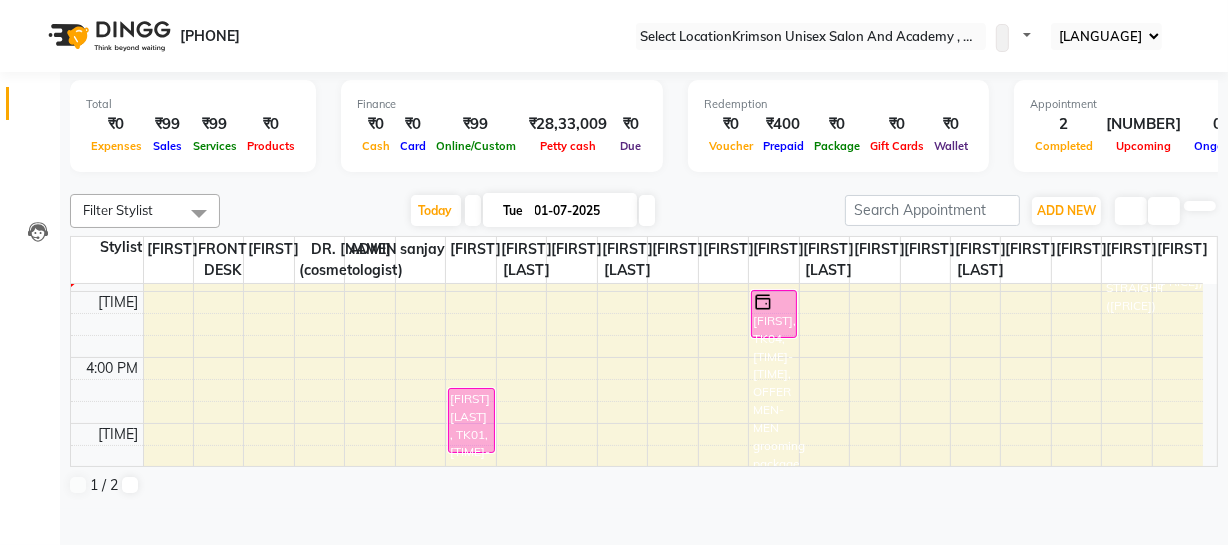 scroll, scrollTop: 514, scrollLeft: 0, axis: vertical 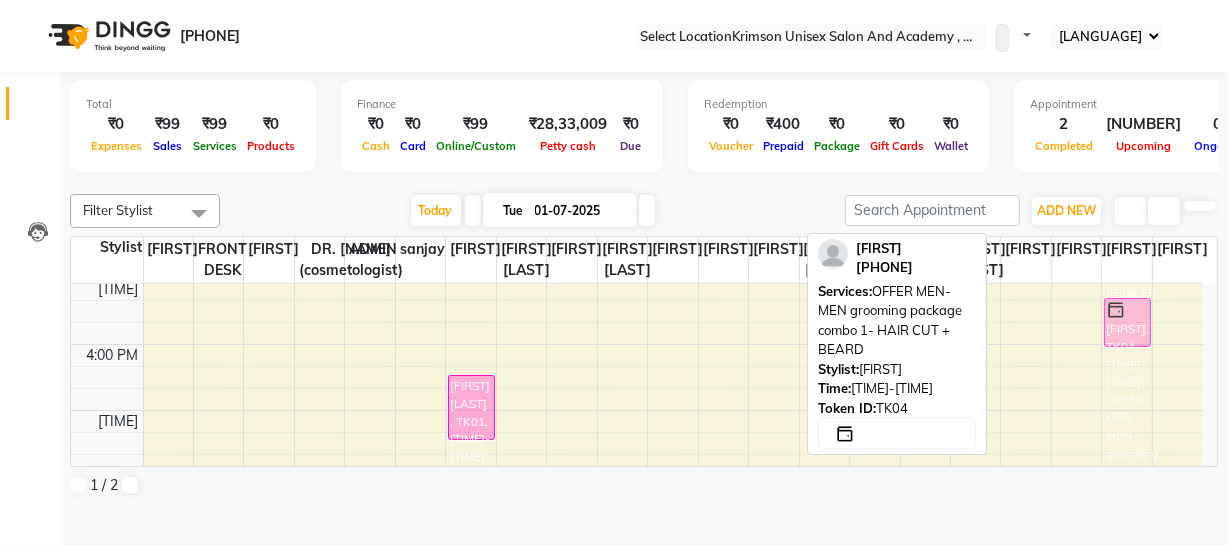 drag, startPoint x: 767, startPoint y: 427, endPoint x: 1117, endPoint y: 422, distance: 350.0357 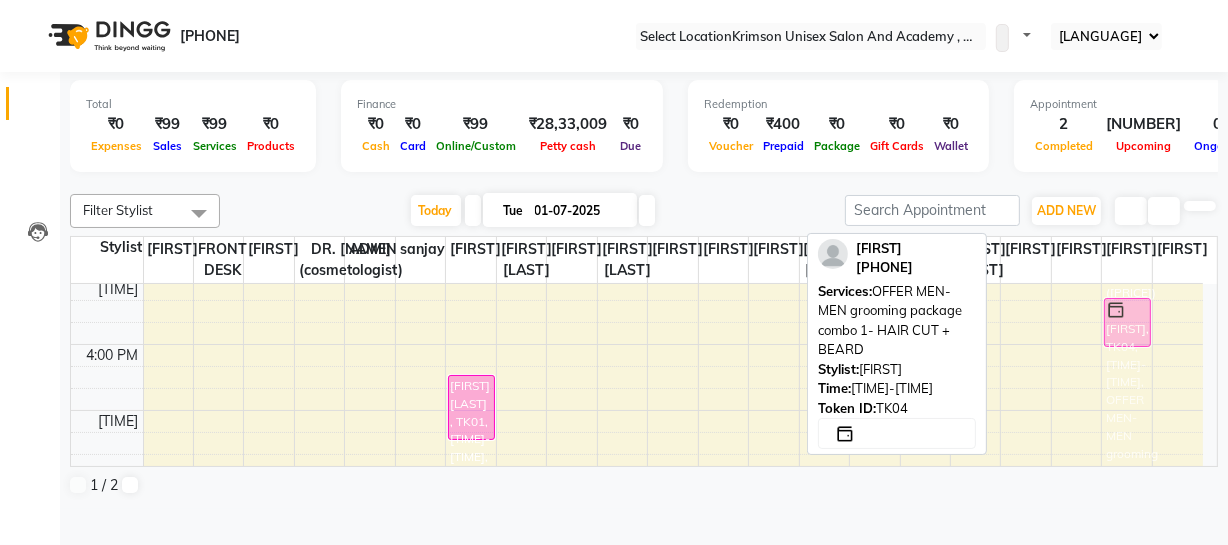 click on "[FIRST], TK01, [TIME]-[TIME], (F) hair texture-NANOPLASTIA SHORT     [FIRST], TK04, [TIME]-[TIME], OFFER MEN-MEN grooming package combo 1- HAIR CUT + BEARD     [FIRST], TK02, [TIME]-[TIME], HAIR TEXTURE- BOTOX MEDIUM     [FIRST], TK06, [TIME]-[TIME], (F) hair wash-GODREJ PROFESSIONAL WASH + CONDITIONING     [FIRST], TK05, [TIME]-[TIME], (F) hair styling-BLOW DRY STRAIGHT ([PRICE])     [FIRST], TK04, [TIME]-[TIME], OFFER MEN-MEN grooming package combo 1- HAIR CUT + BEARD     [FIRST], TK03, [TIME]-[TIME], OFFER MEN-MEN grooming package combo 1- HAIR CUT + BEARD ([PRICE])" at bounding box center (637, 245) 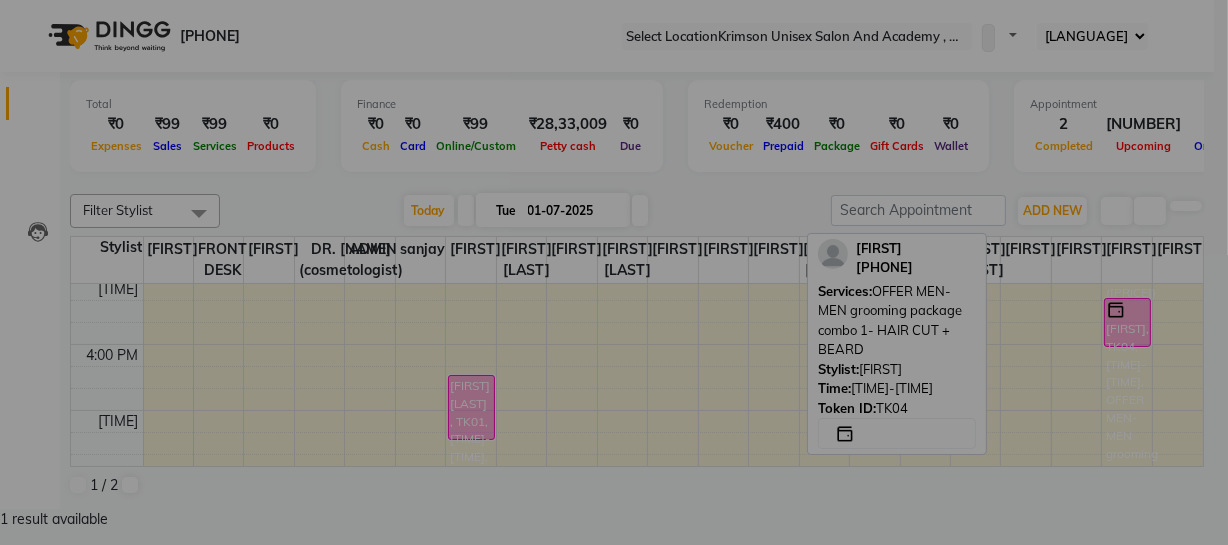 scroll, scrollTop: 531, scrollLeft: 0, axis: vertical 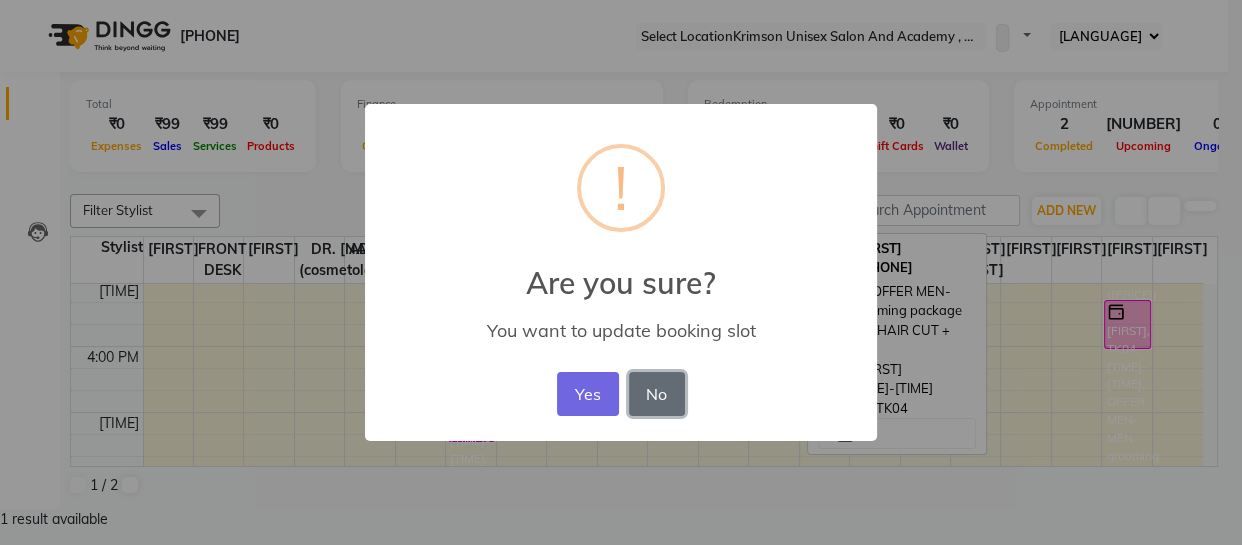 click on "No" at bounding box center [657, 394] 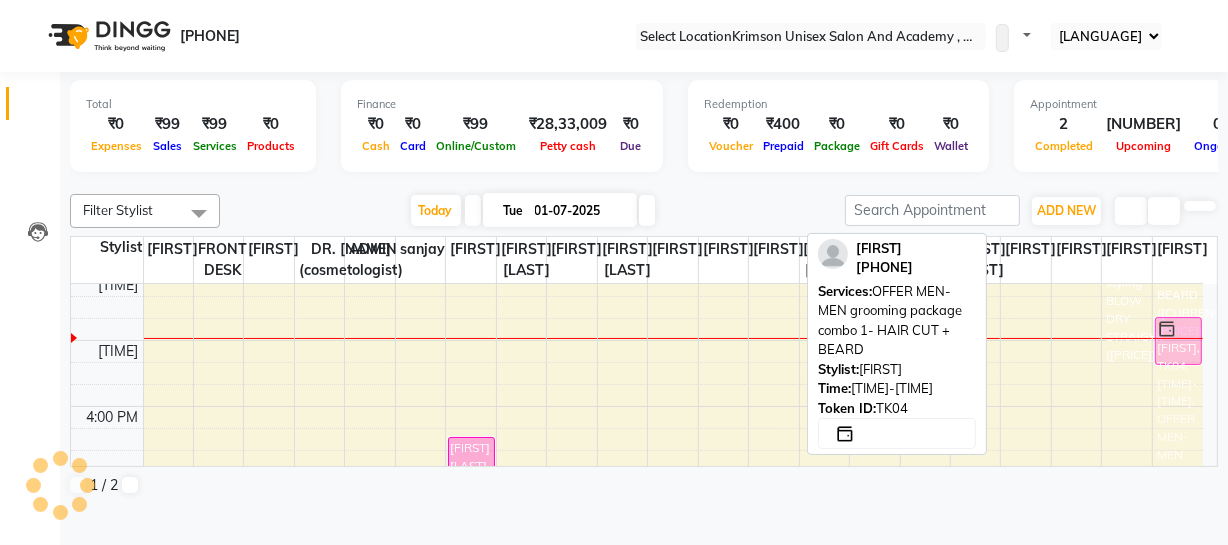 drag, startPoint x: 762, startPoint y: 412, endPoint x: 1142, endPoint y: 463, distance: 383.4071 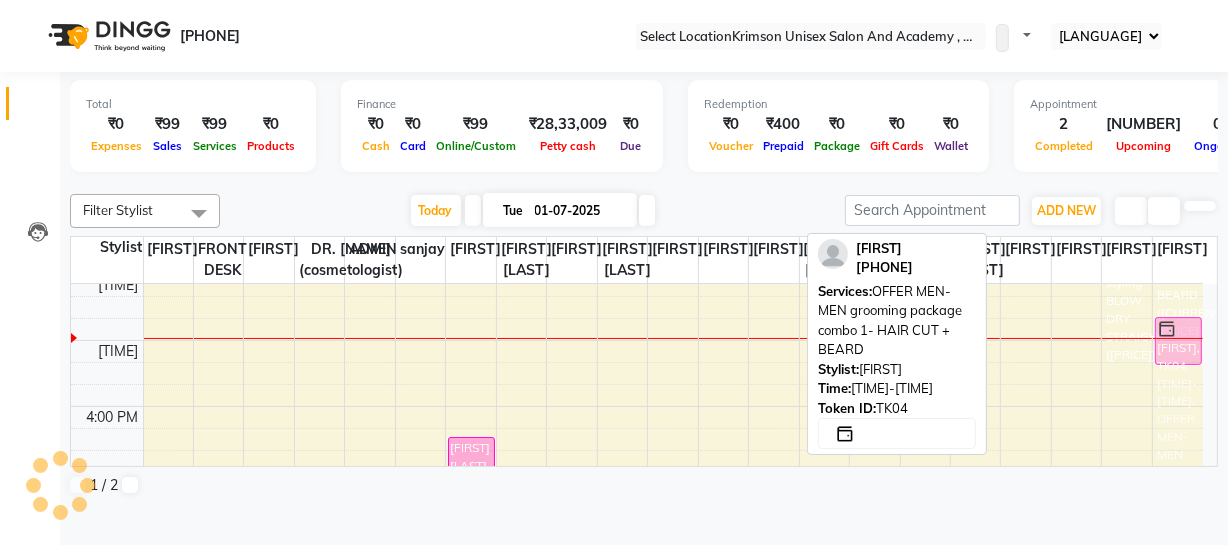 click on "[TIME] [TIME] [TIME] [TIME] [TIME] [TIME] [TIME] [TIME] [TIME] [TIME] [TIME] [TIME] [TIME] [TIME] [TIME]     [FIRST] [LAST], TK01, [TIME]-[TIME], (F) hair texture-NANOPLASTIA SHORT     [FIRST], TK04, [TIME]-[TIME], OFFER MEN-MEN grooming package combo 1- HAIR CUT + BEARD     [FIRST], TK02, [TIME]-[TIME], HAIR TEXTURE- BOTOX MEDIUM     [FIRST], TK06, [TIME]-[TIME], (F) hair wash-GODREJ PROFESSIONAL WASH + CONDITIONING     [FIRST], TK05, [TIME]-[TIME], (F) hair styling-BLOW DRY STRAIGHT ([PRICE])     [FIRST], TK03, [TIME]-[TIME], OFFER MEN-MEN grooming package combo 1- HAIR CUT + BEARD ([PRICE])     [FIRST], TK04, [TIME]-[TIME], OFFER MEN-MEN grooming package combo 1- HAIR CUT + BEARD" at bounding box center [637, 307] 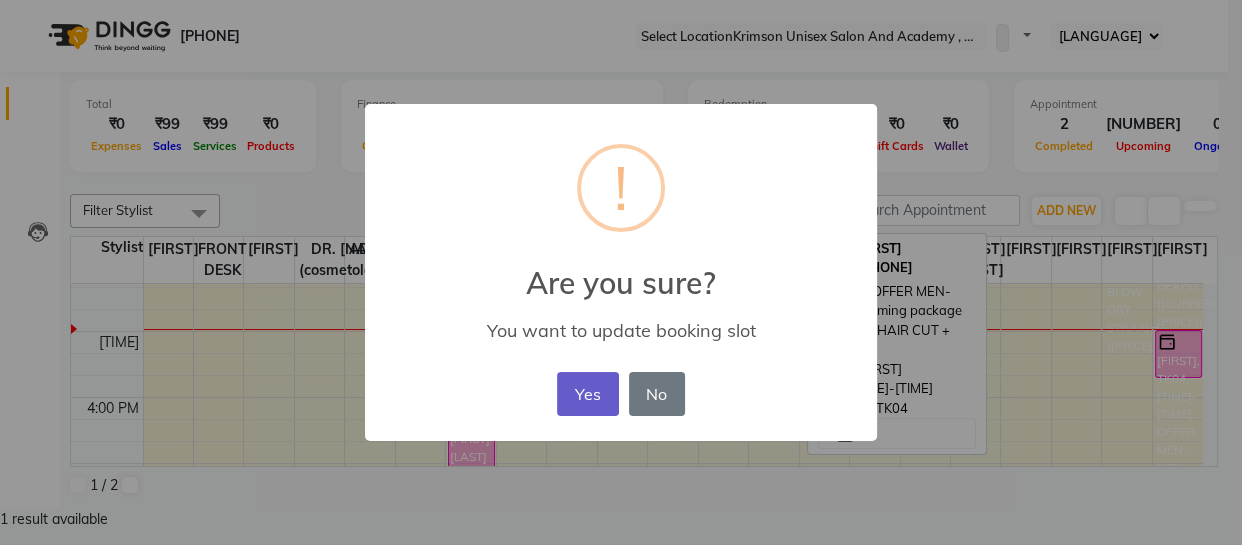 click on "Yes" at bounding box center [587, 394] 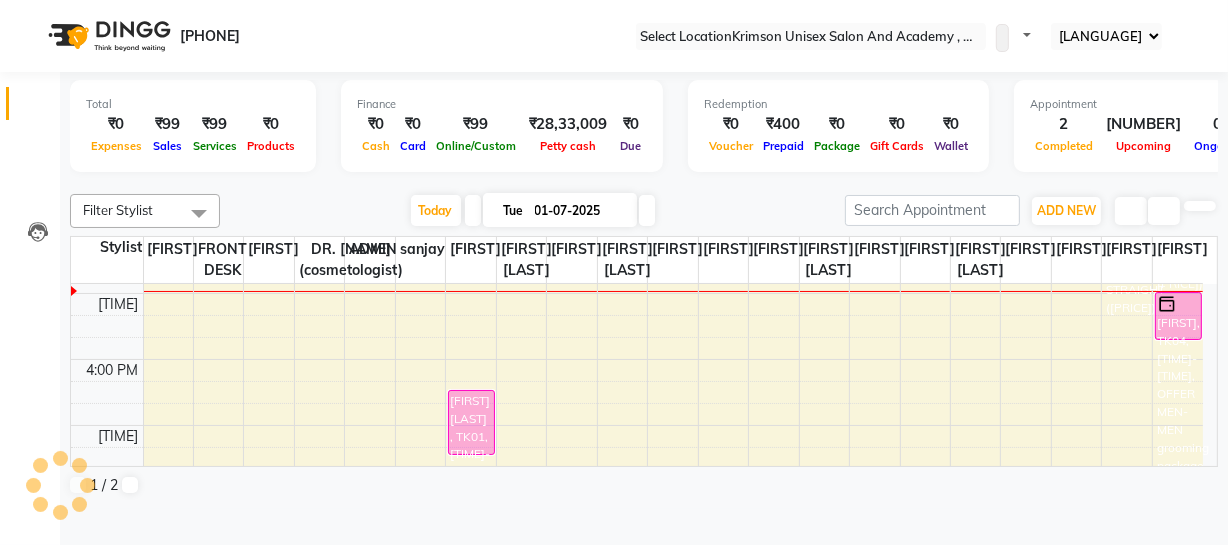 scroll, scrollTop: 519, scrollLeft: 0, axis: vertical 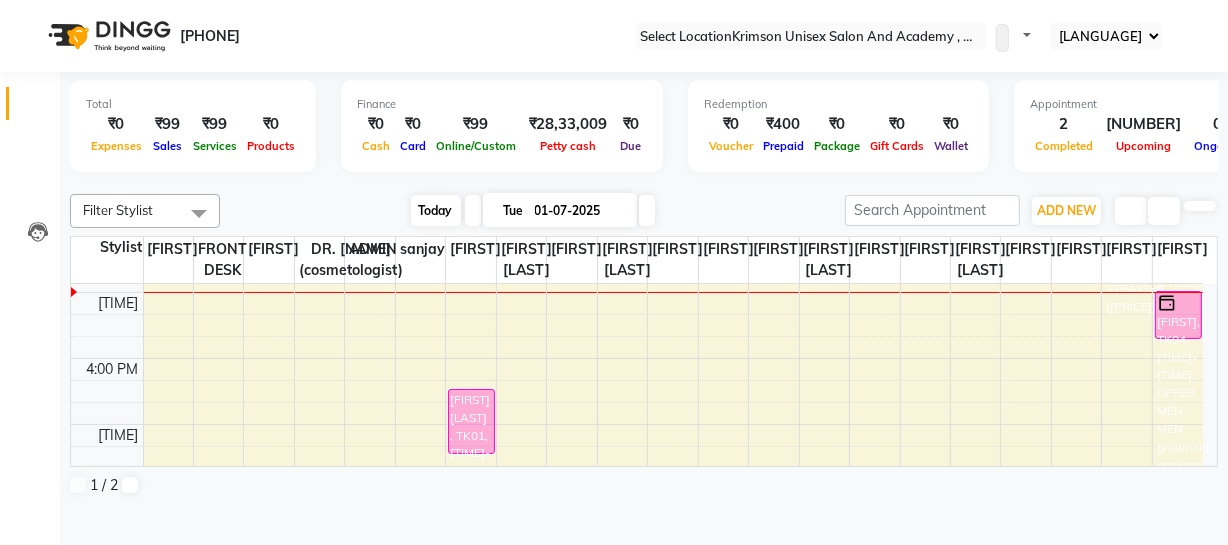 click on "Today" at bounding box center (436, 210) 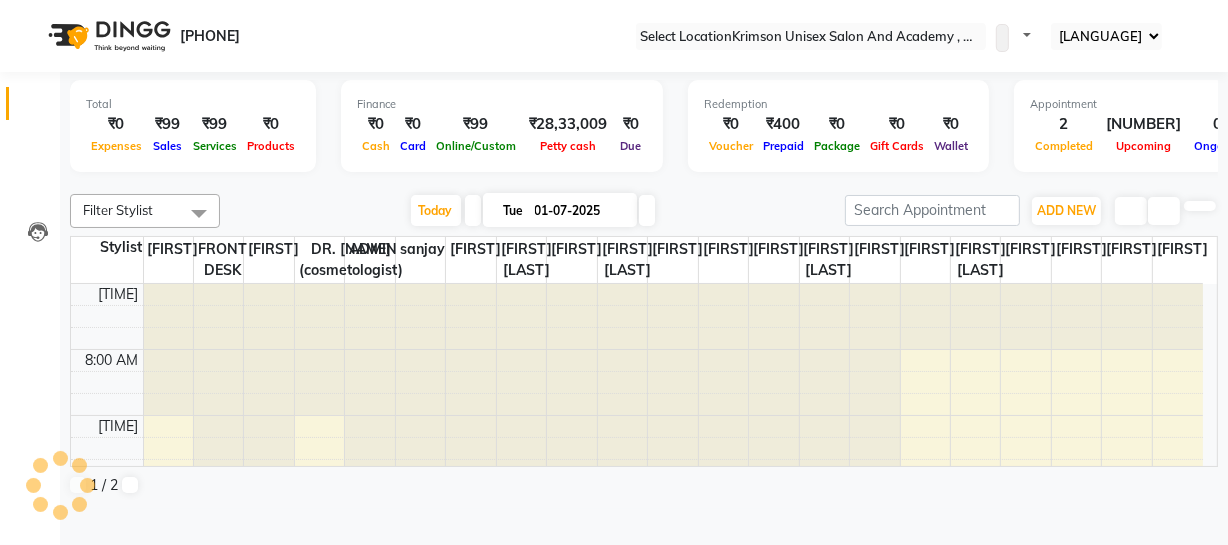 scroll, scrollTop: 527, scrollLeft: 0, axis: vertical 